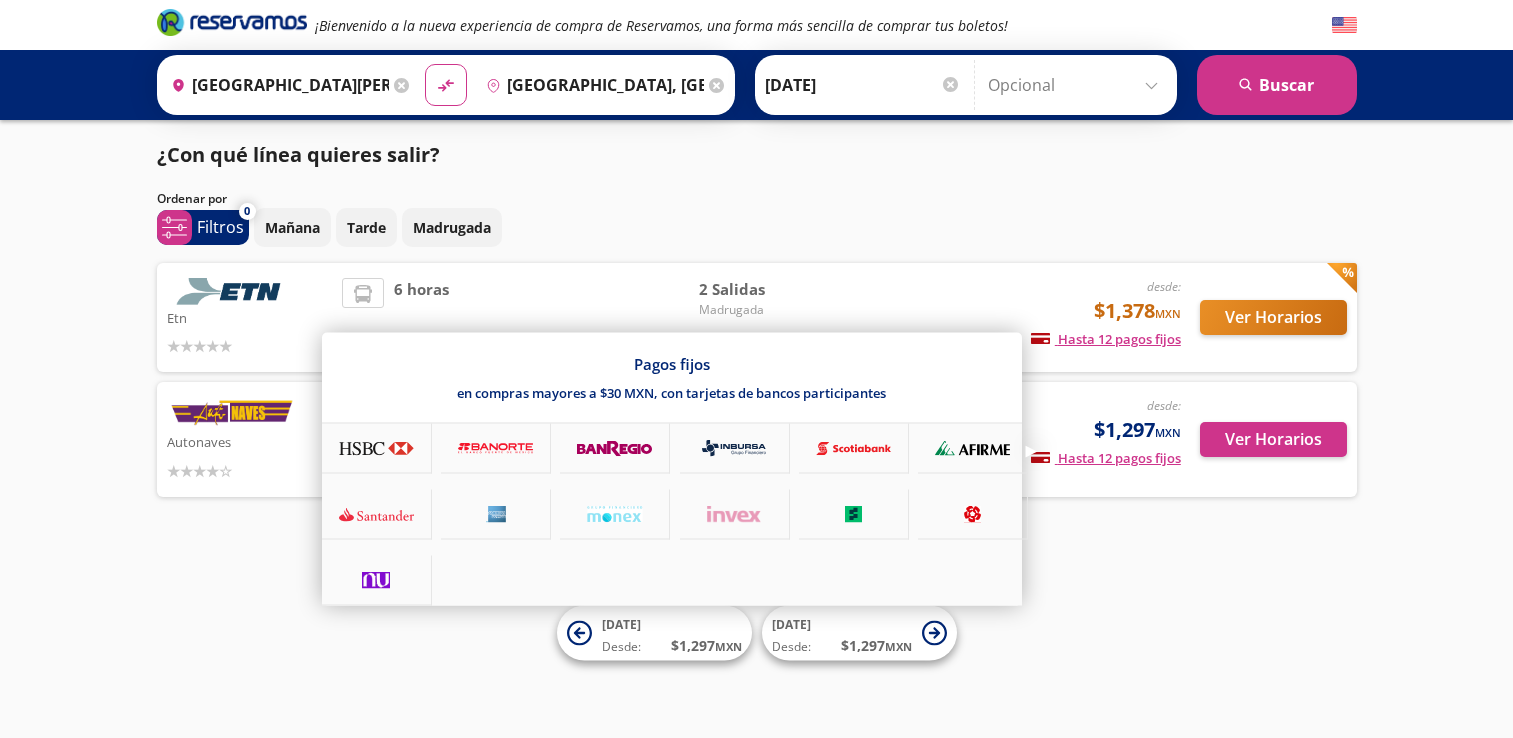 scroll, scrollTop: 0, scrollLeft: 0, axis: both 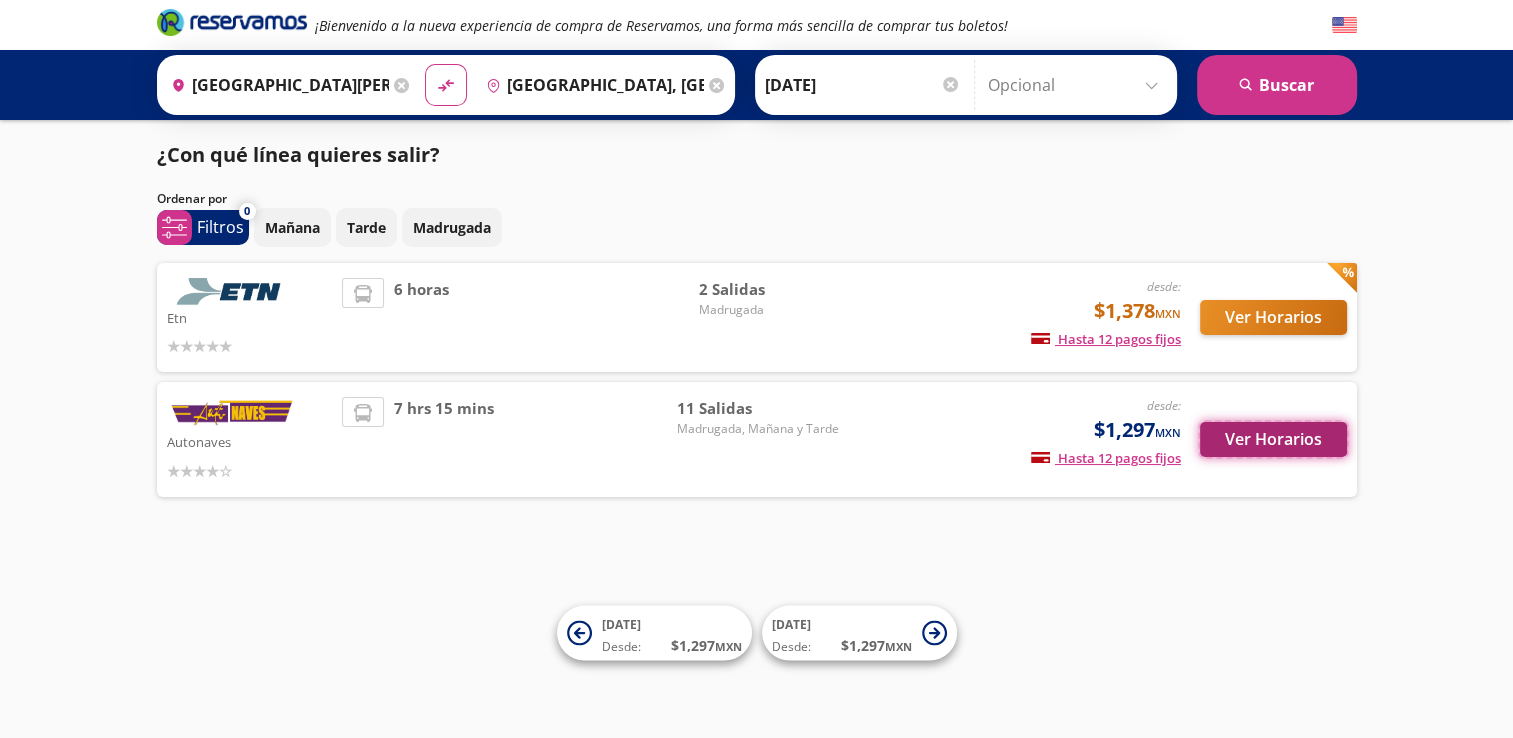 click on "Ver Horarios" at bounding box center (1273, 439) 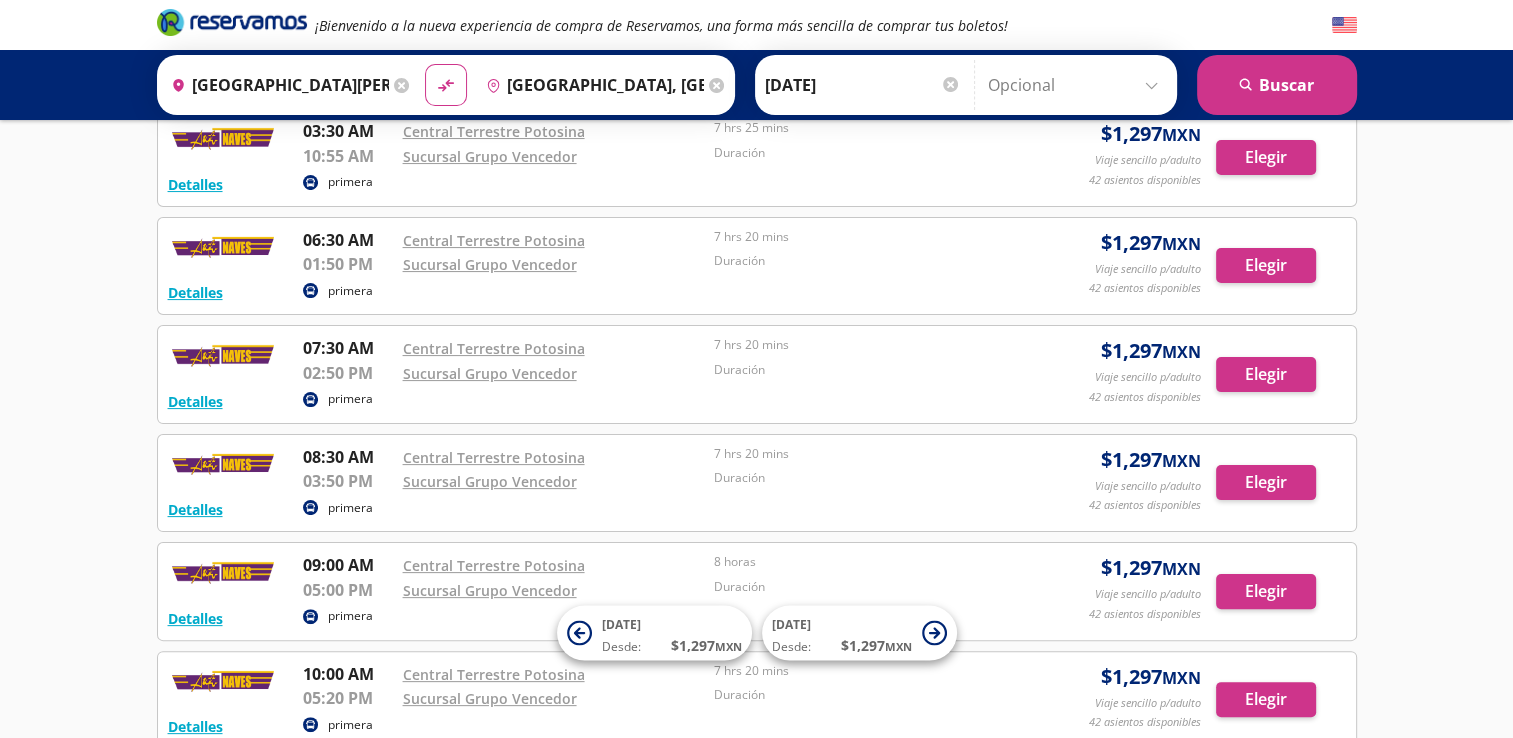 scroll, scrollTop: 360, scrollLeft: 0, axis: vertical 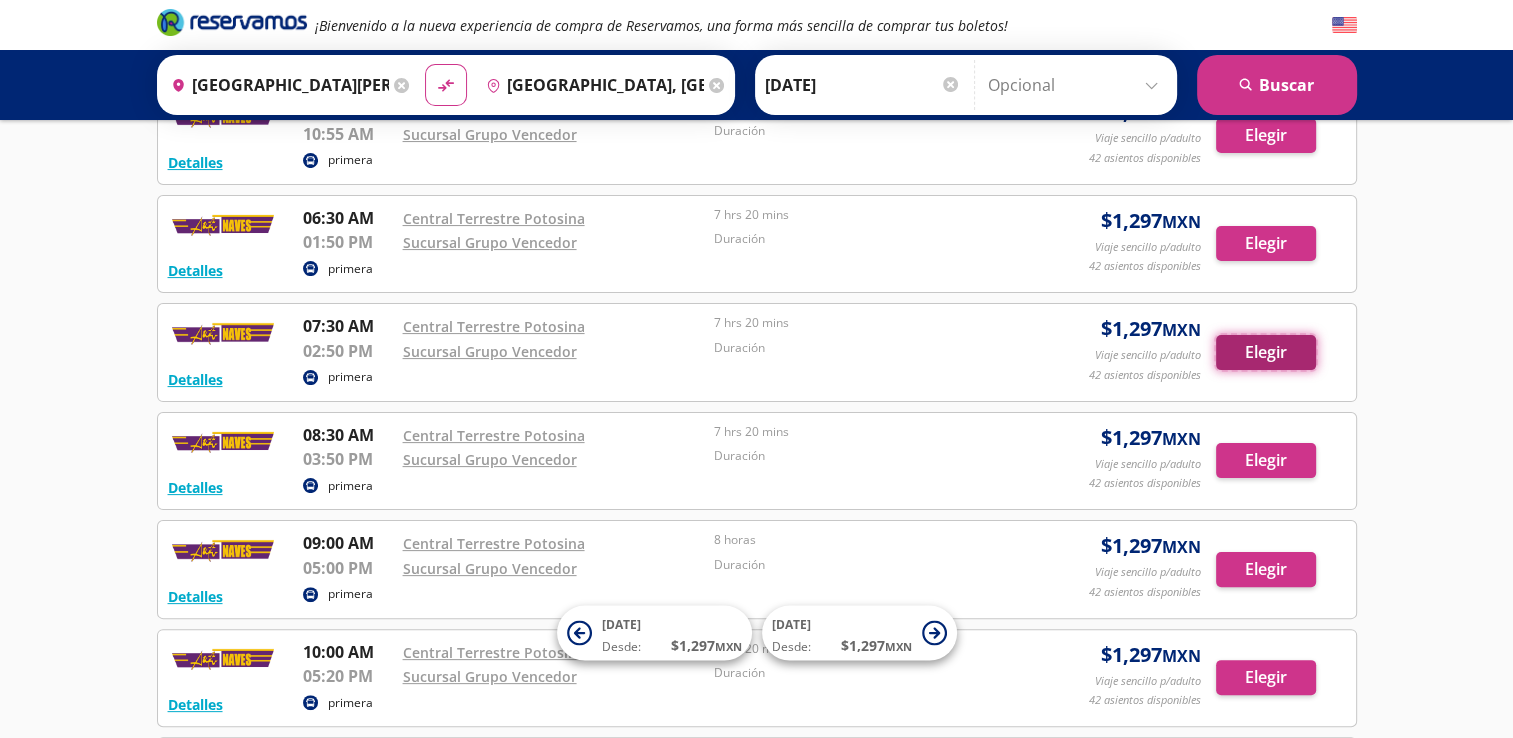 click on "Elegir" at bounding box center (1266, 352) 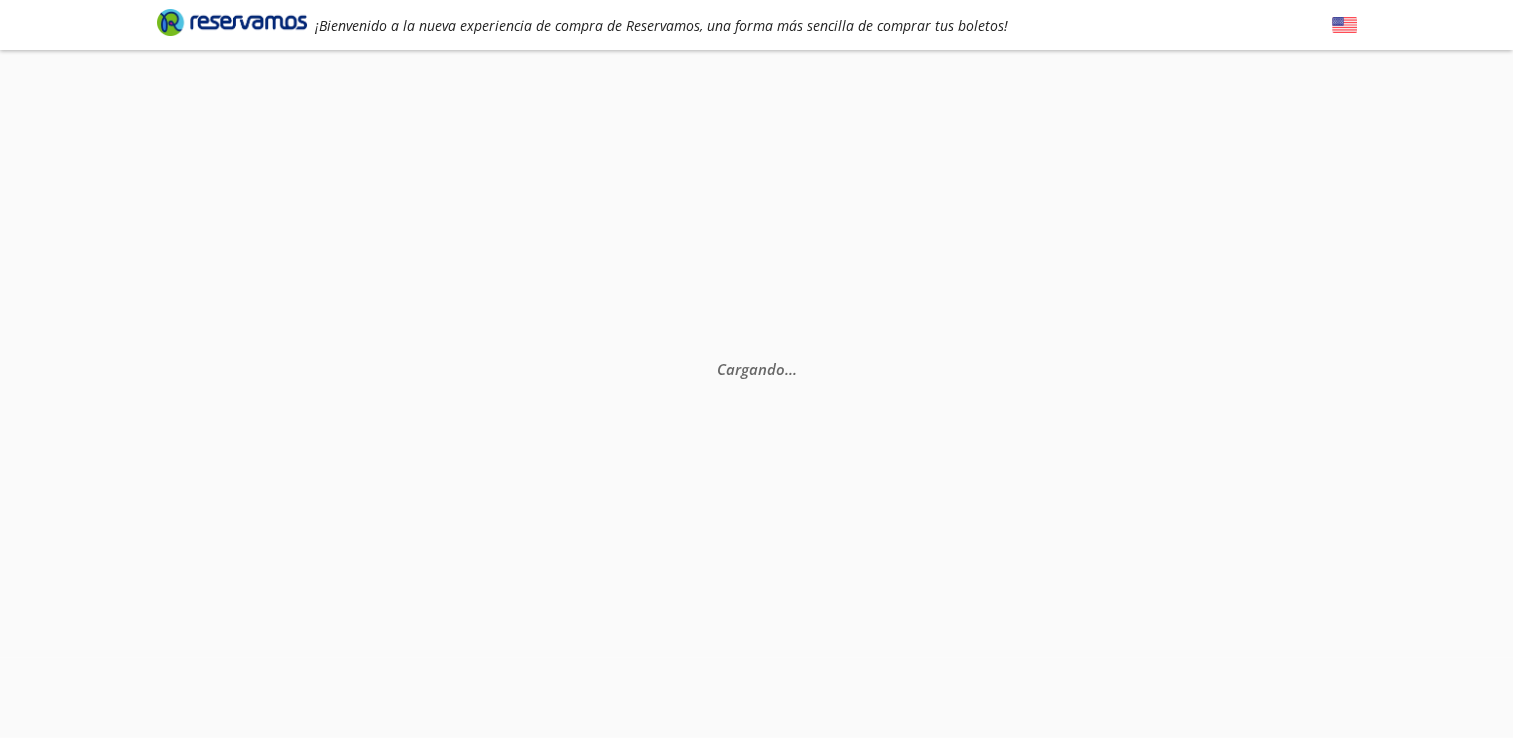 scroll, scrollTop: 0, scrollLeft: 0, axis: both 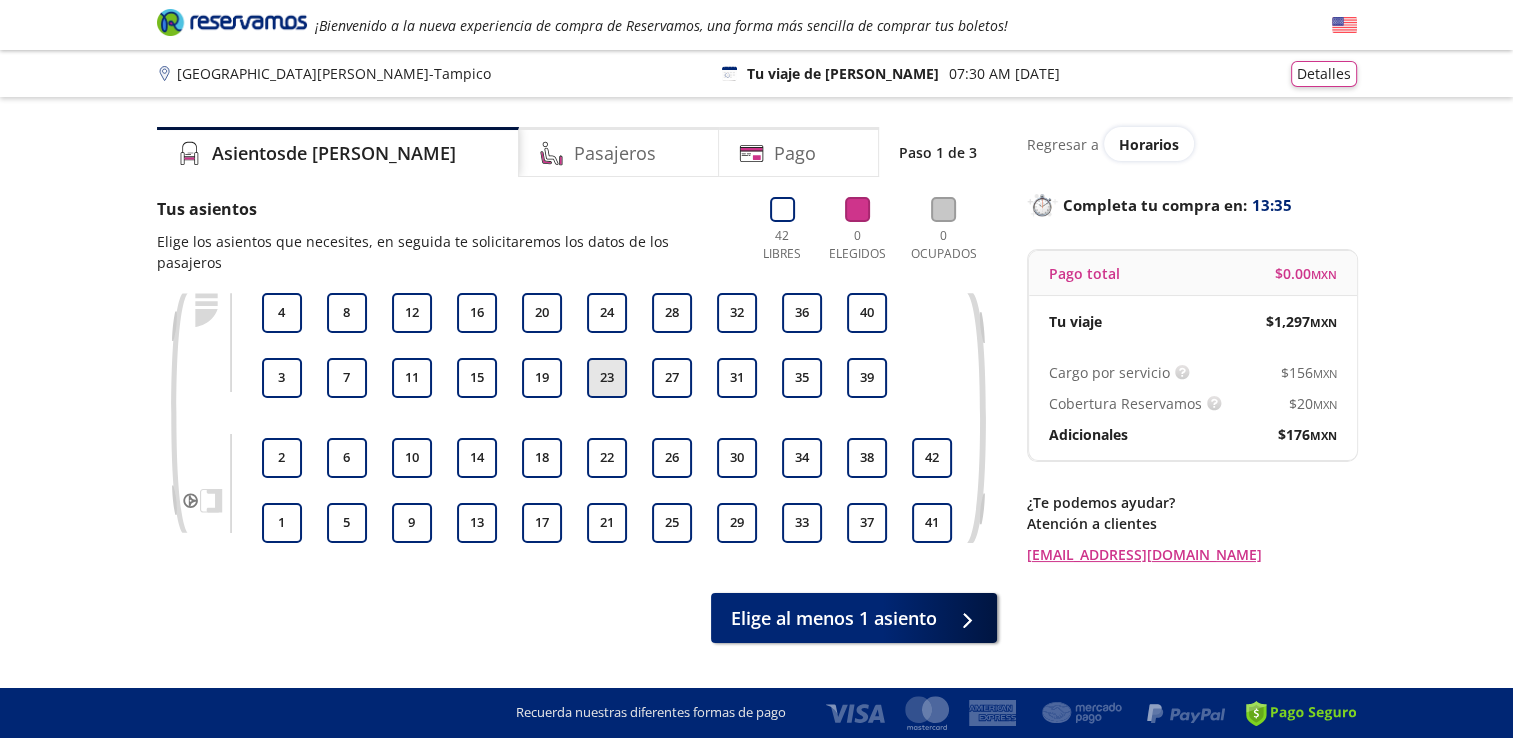 click on "23" at bounding box center (607, 378) 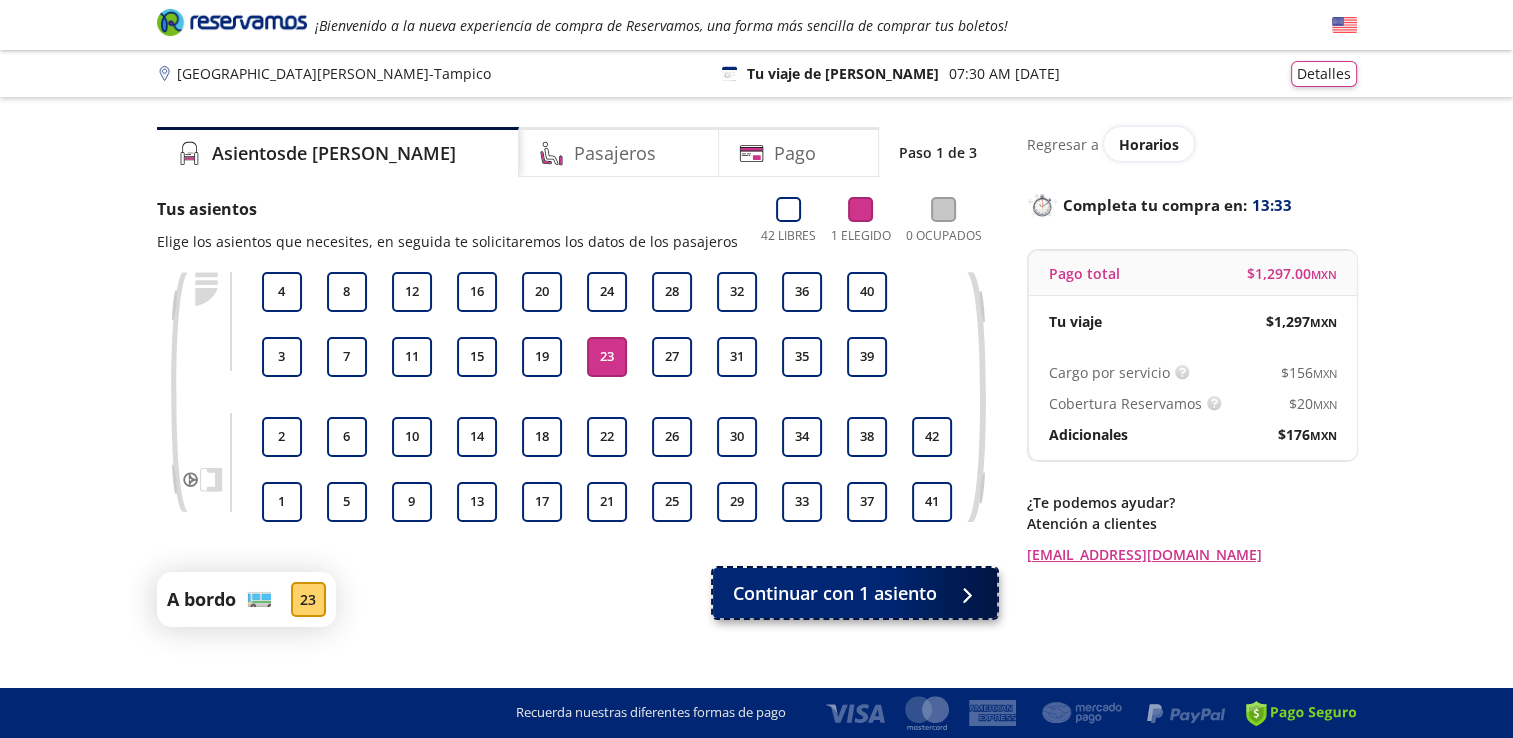 click on "Continuar con 1 asiento" at bounding box center (835, 593) 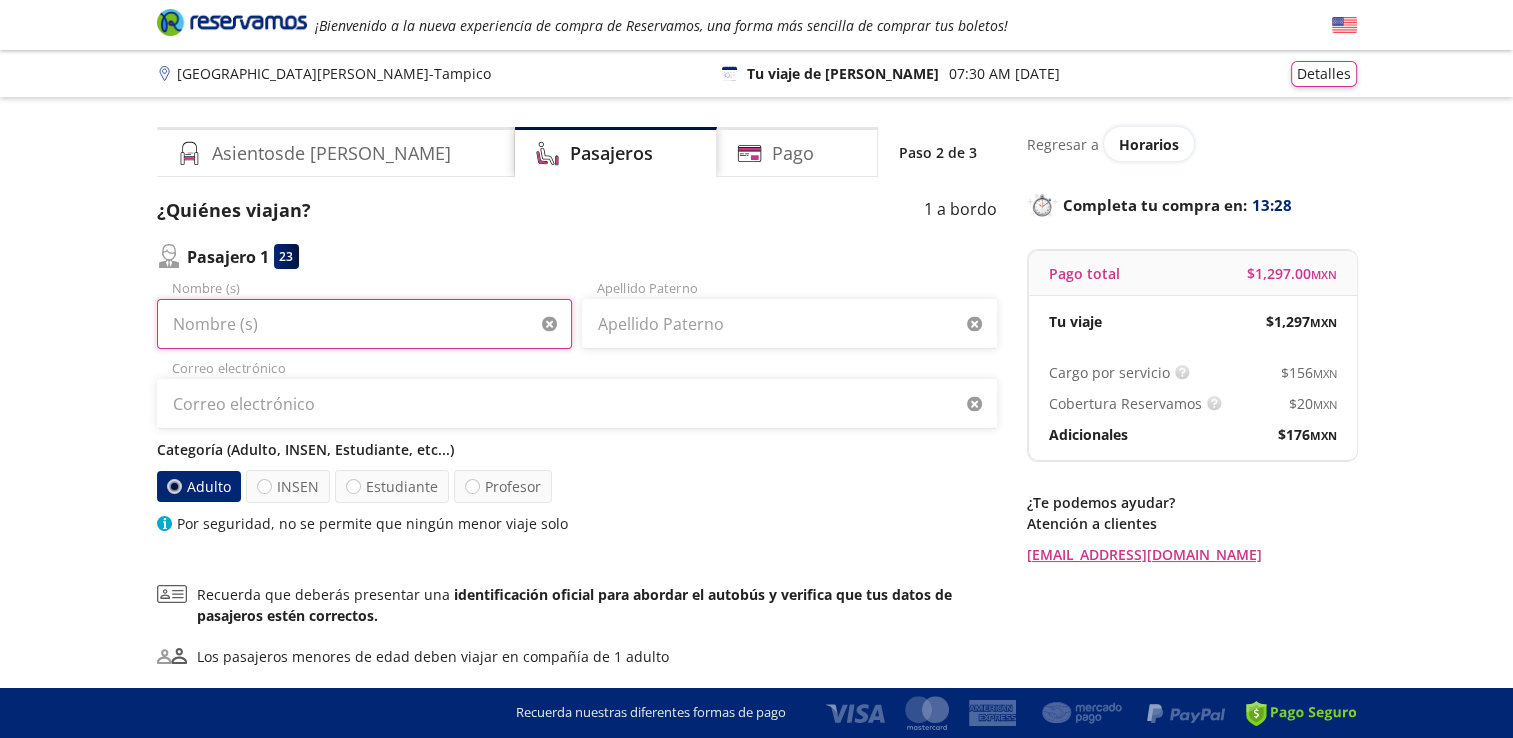 click on "Nombre (s)" at bounding box center [364, 324] 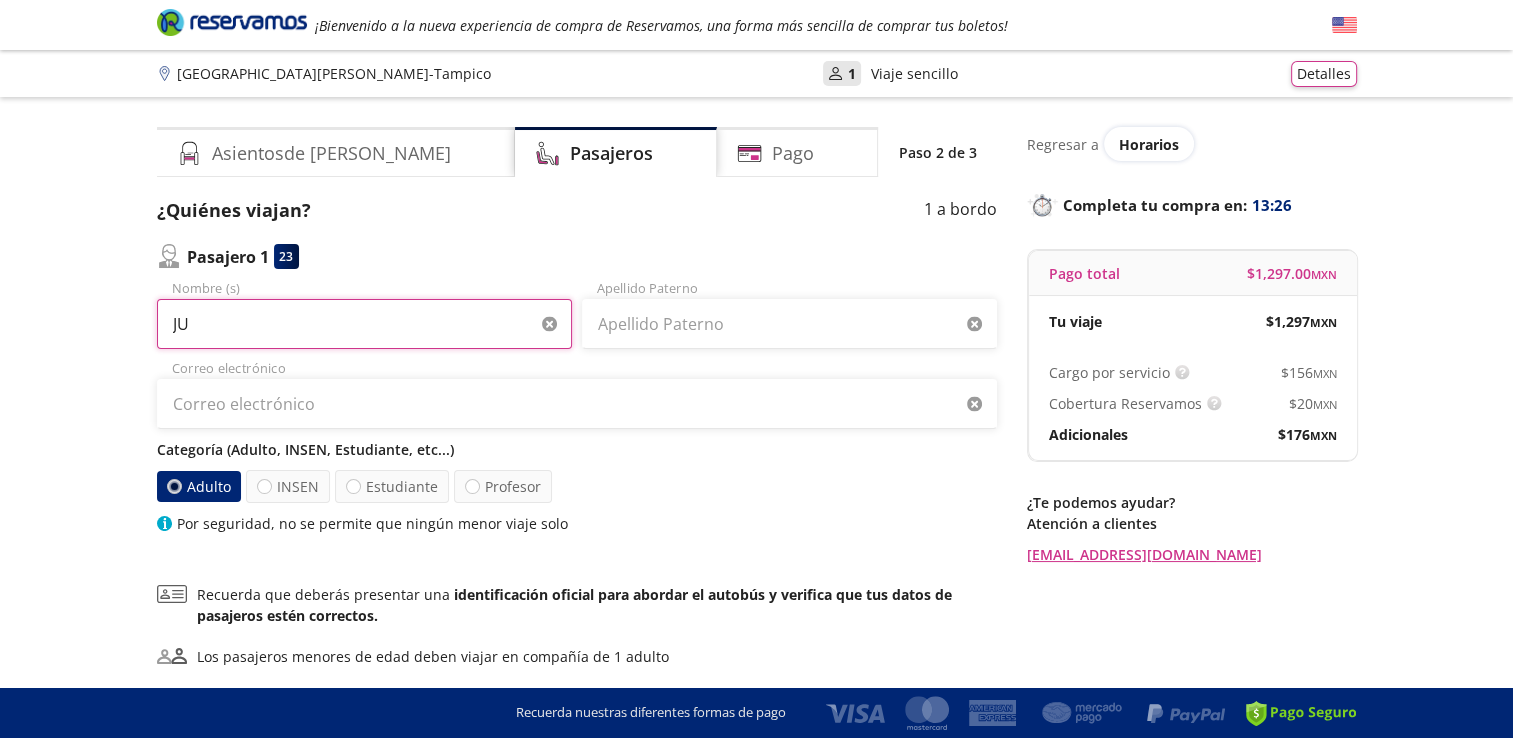 type on "J" 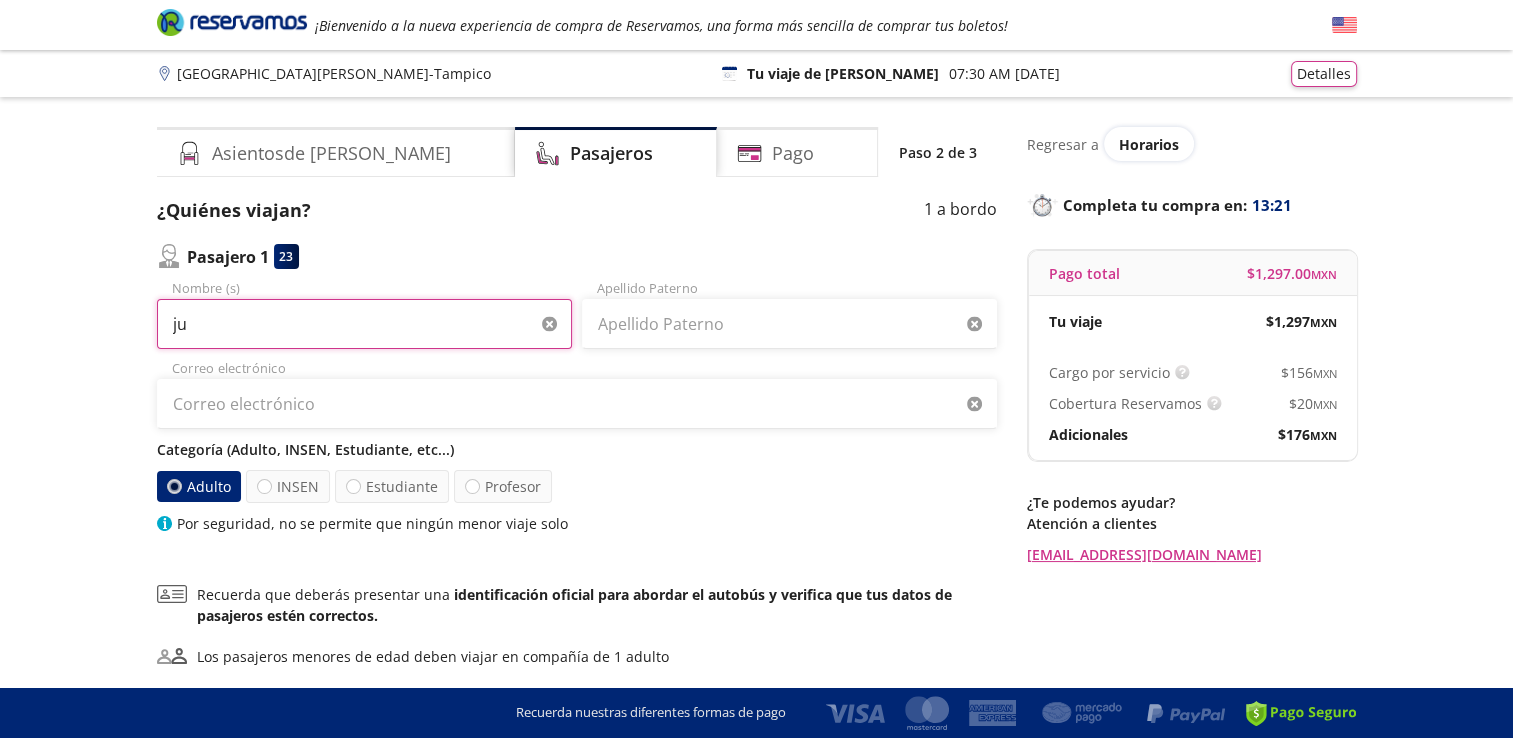 type on "j" 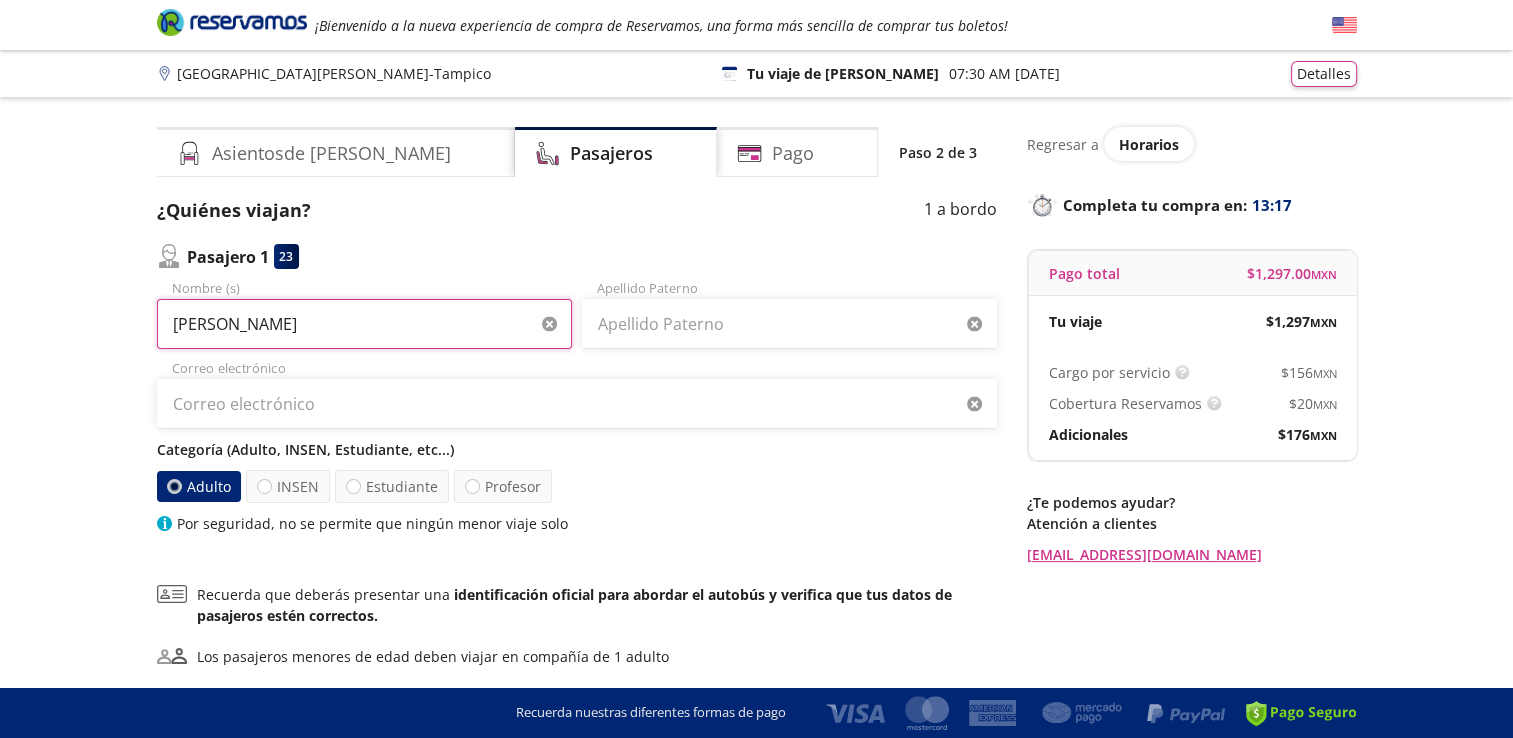 type on "[PERSON_NAME]" 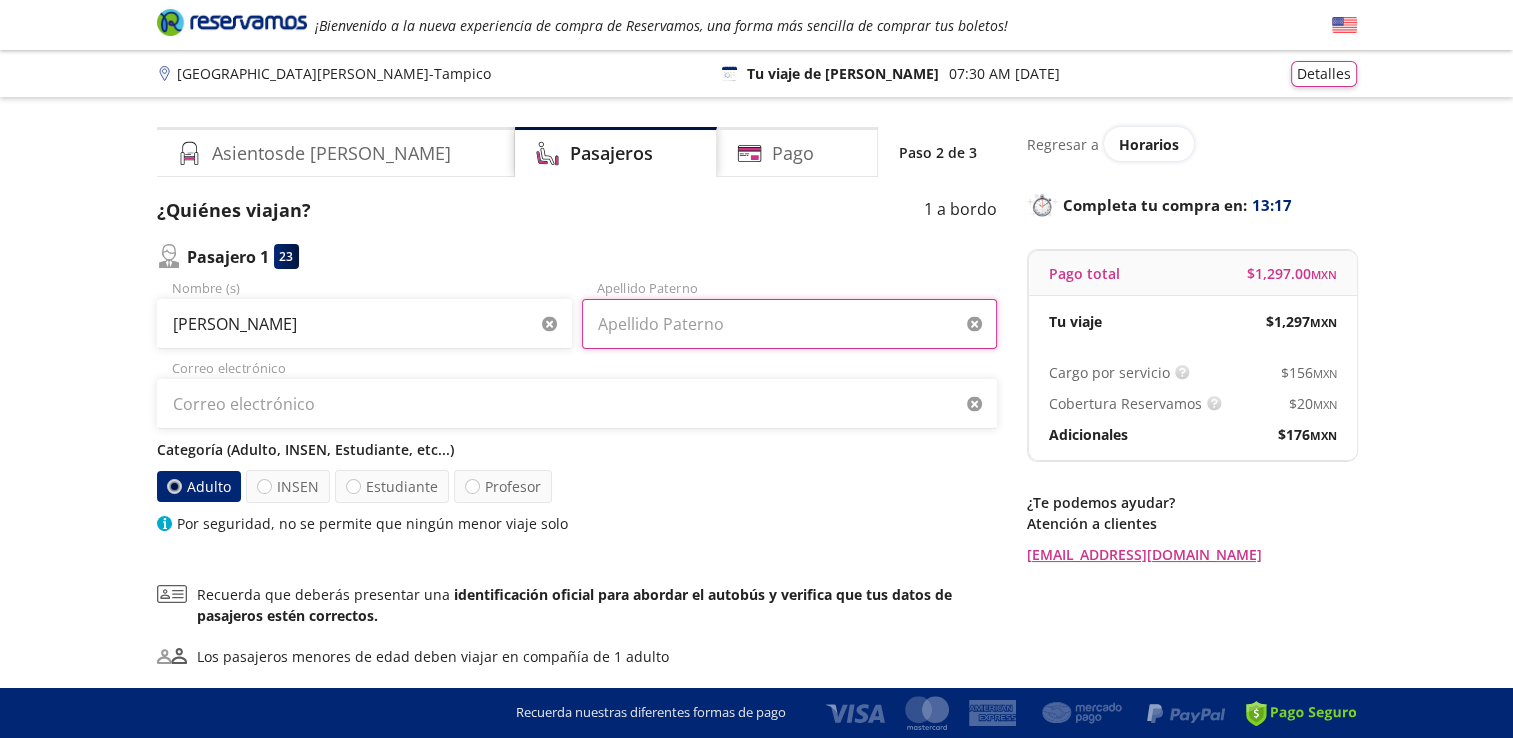 click on "Apellido Paterno" at bounding box center (789, 324) 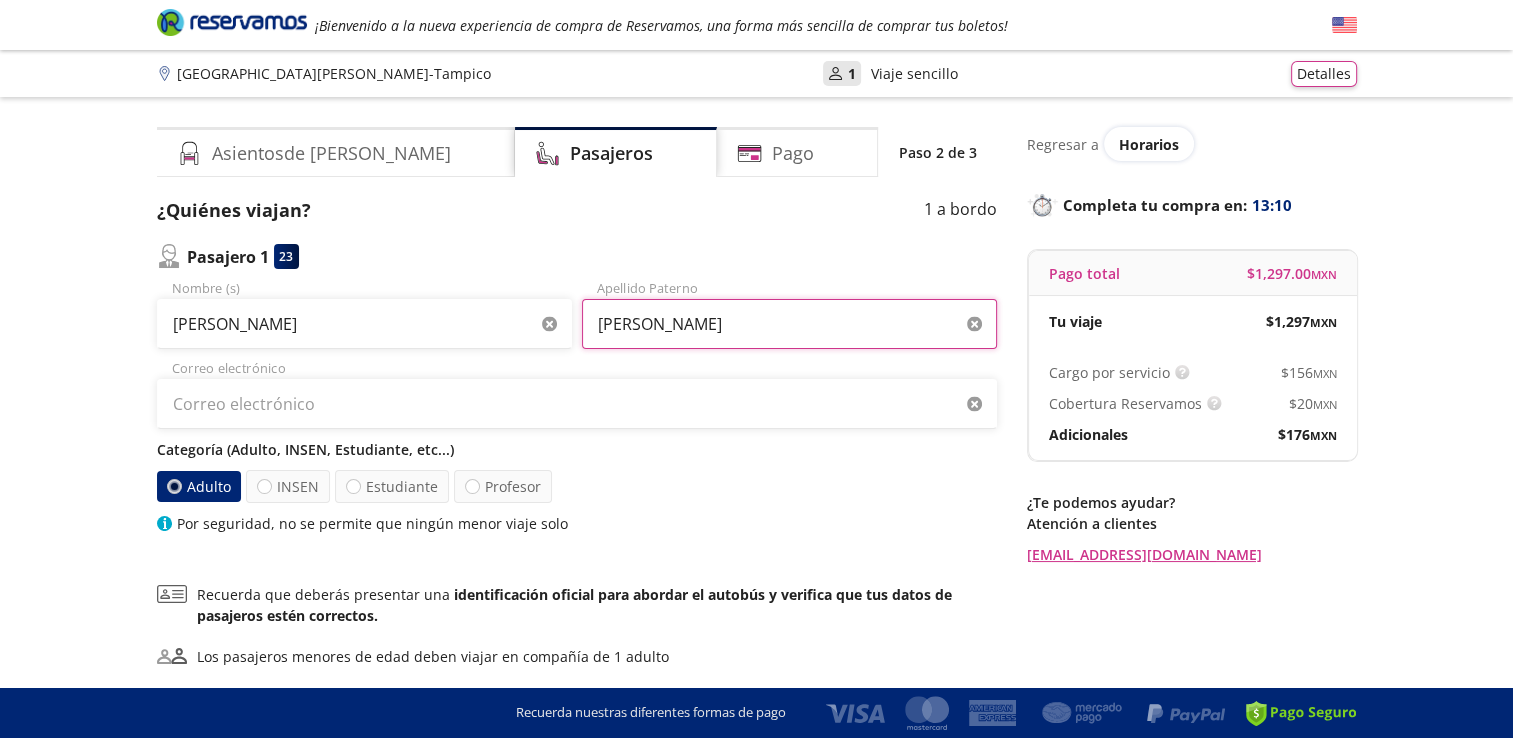 type on "[PERSON_NAME]" 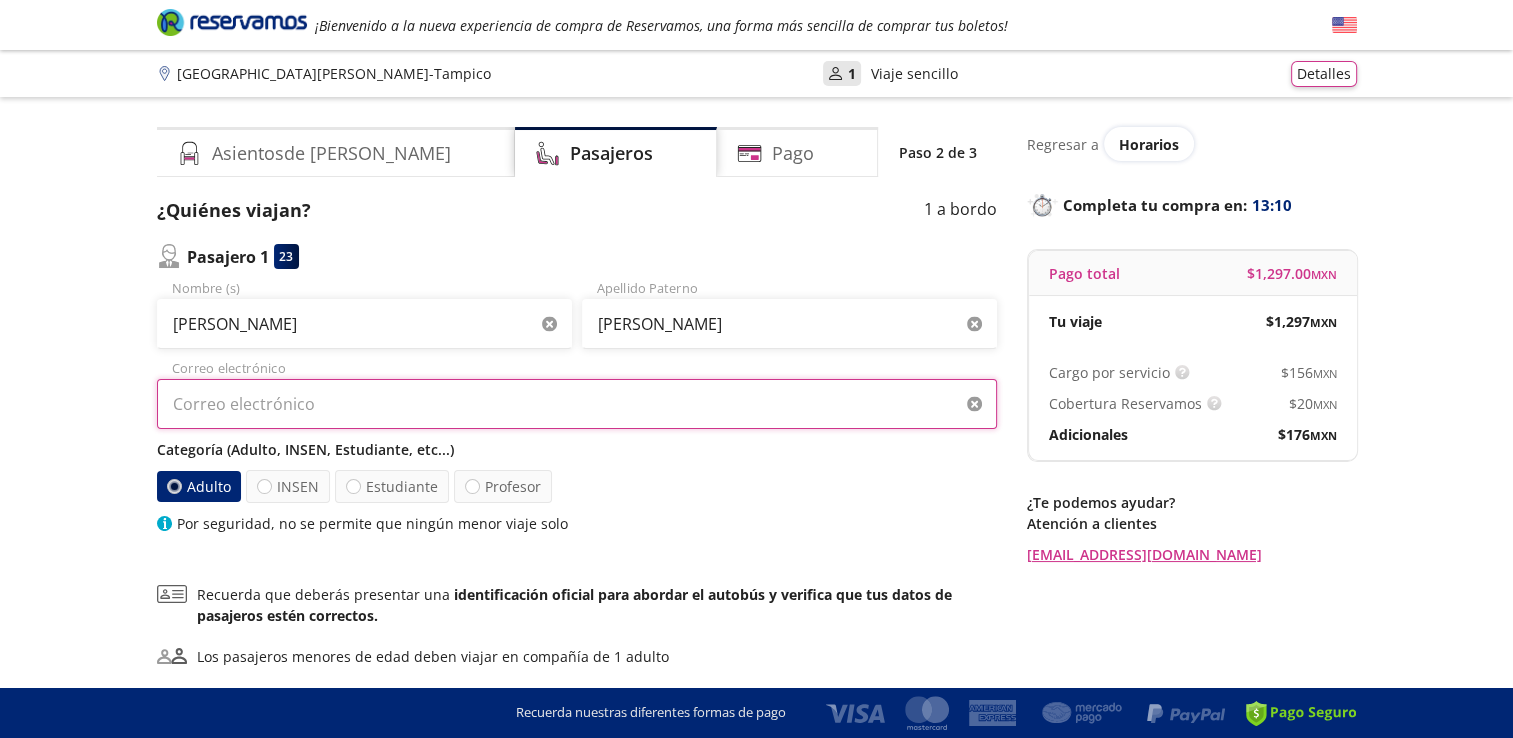 click on "Correo electrónico" at bounding box center (577, 404) 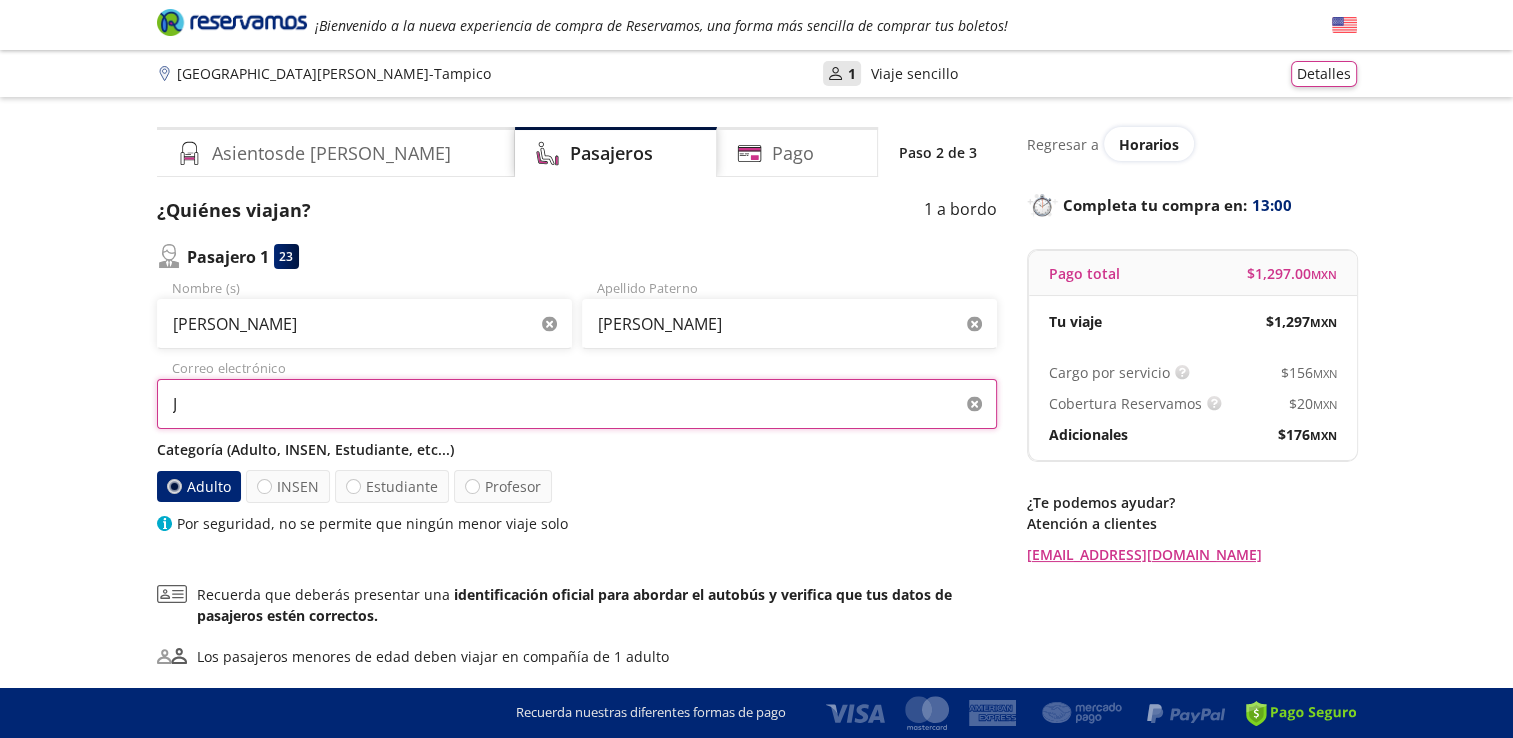 type on "J" 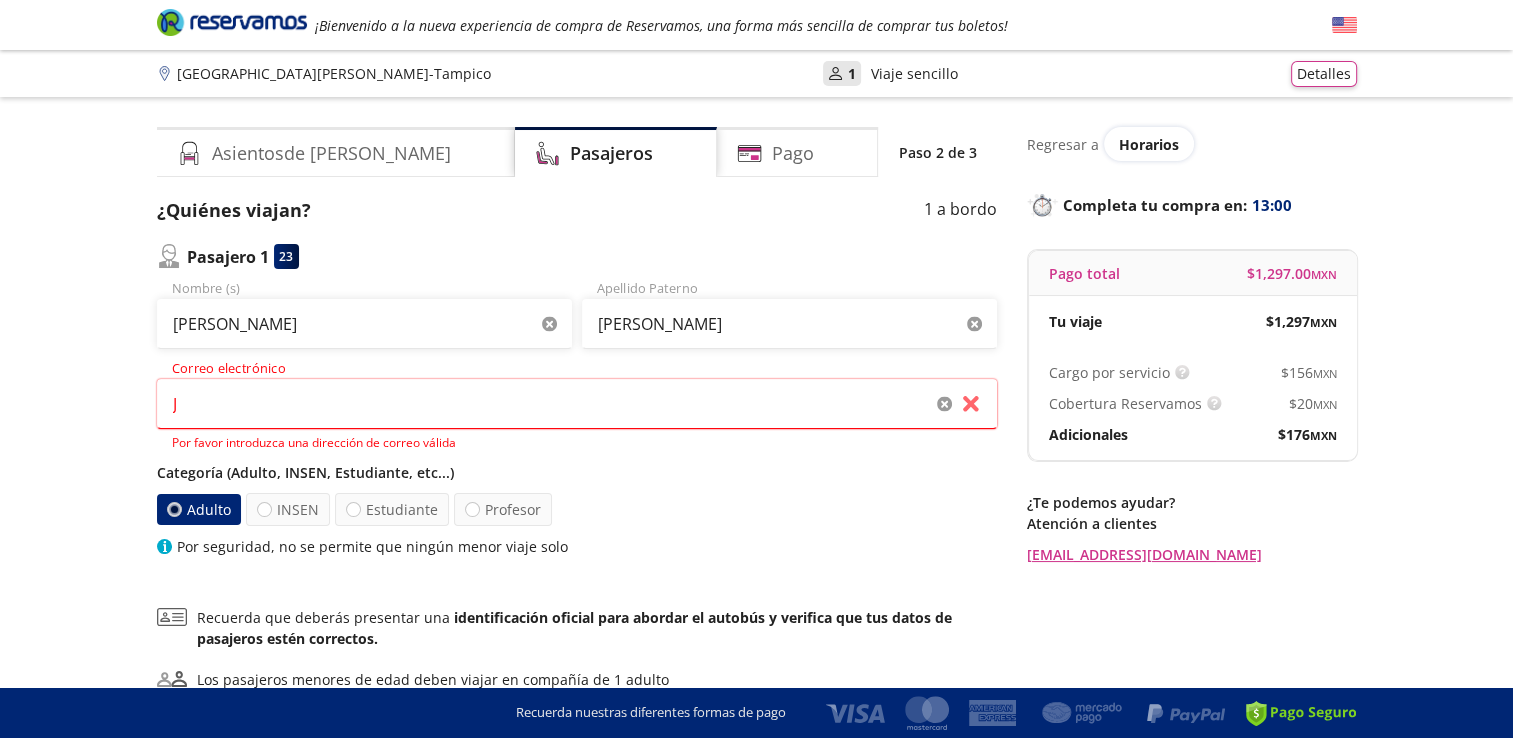 click on "Categoría (Adulto, INSEN, Estudiante, etc...) Adulto INSEN Estudiante Profesor Por seguridad, no se permite que ningún menor viaje solo" at bounding box center [577, 509] 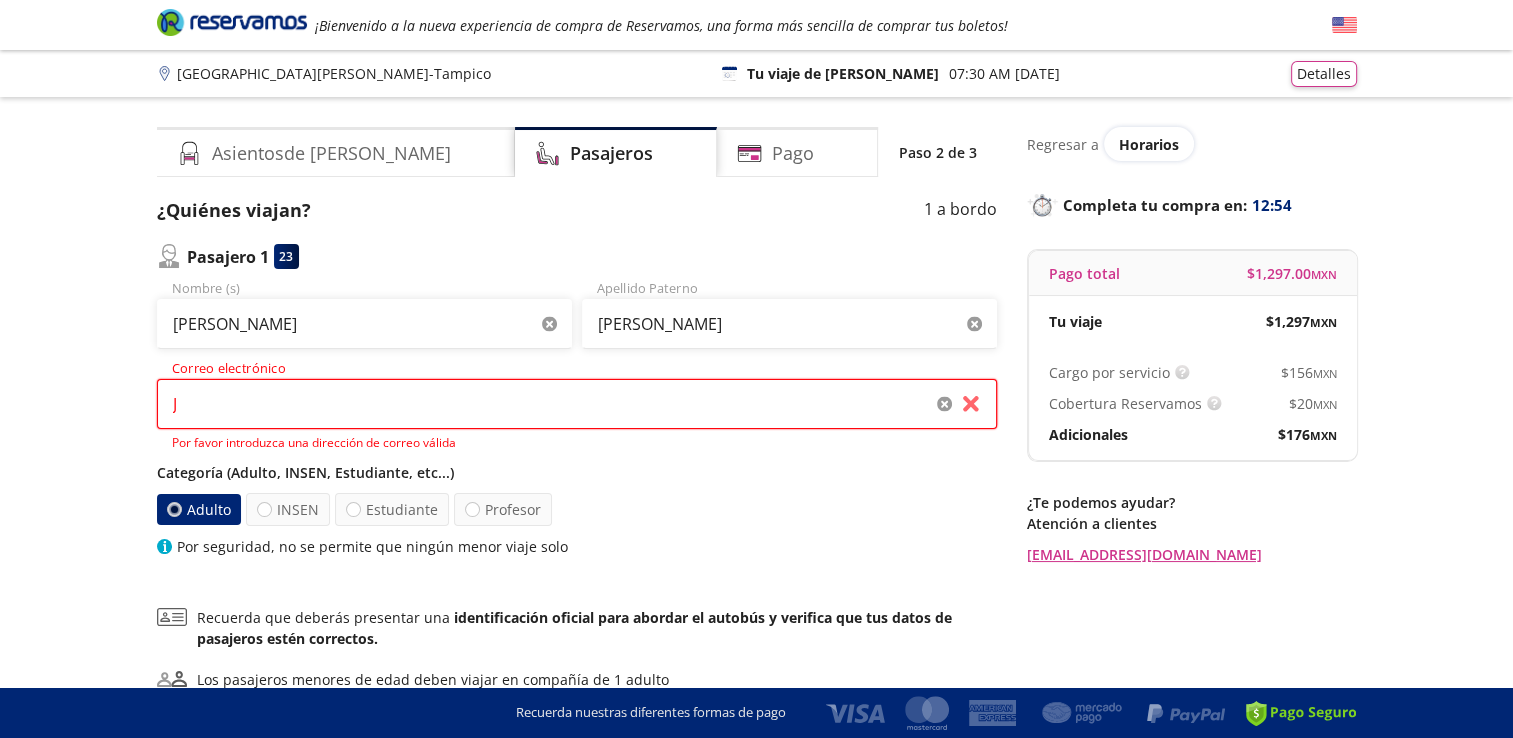 click on "J" at bounding box center [577, 404] 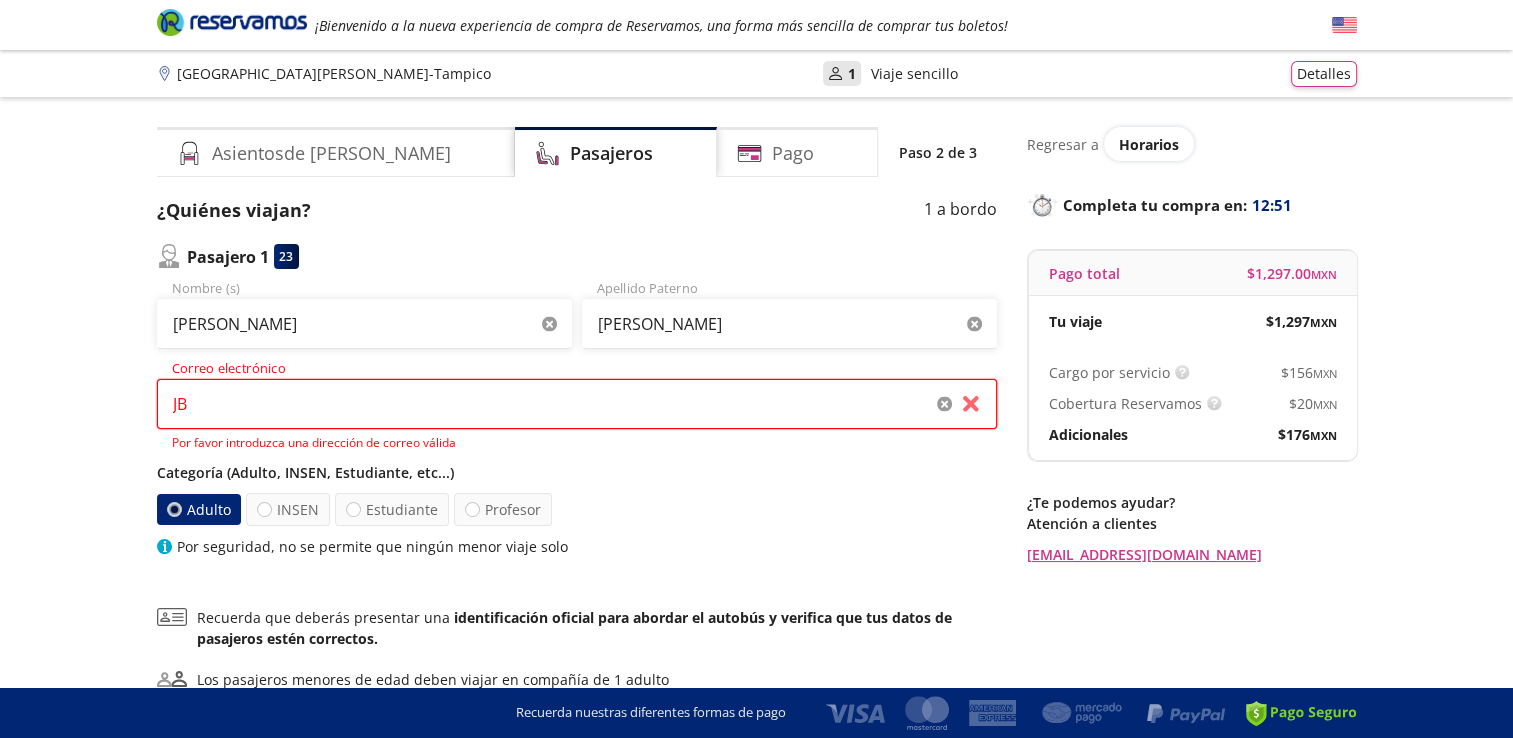 type on "J" 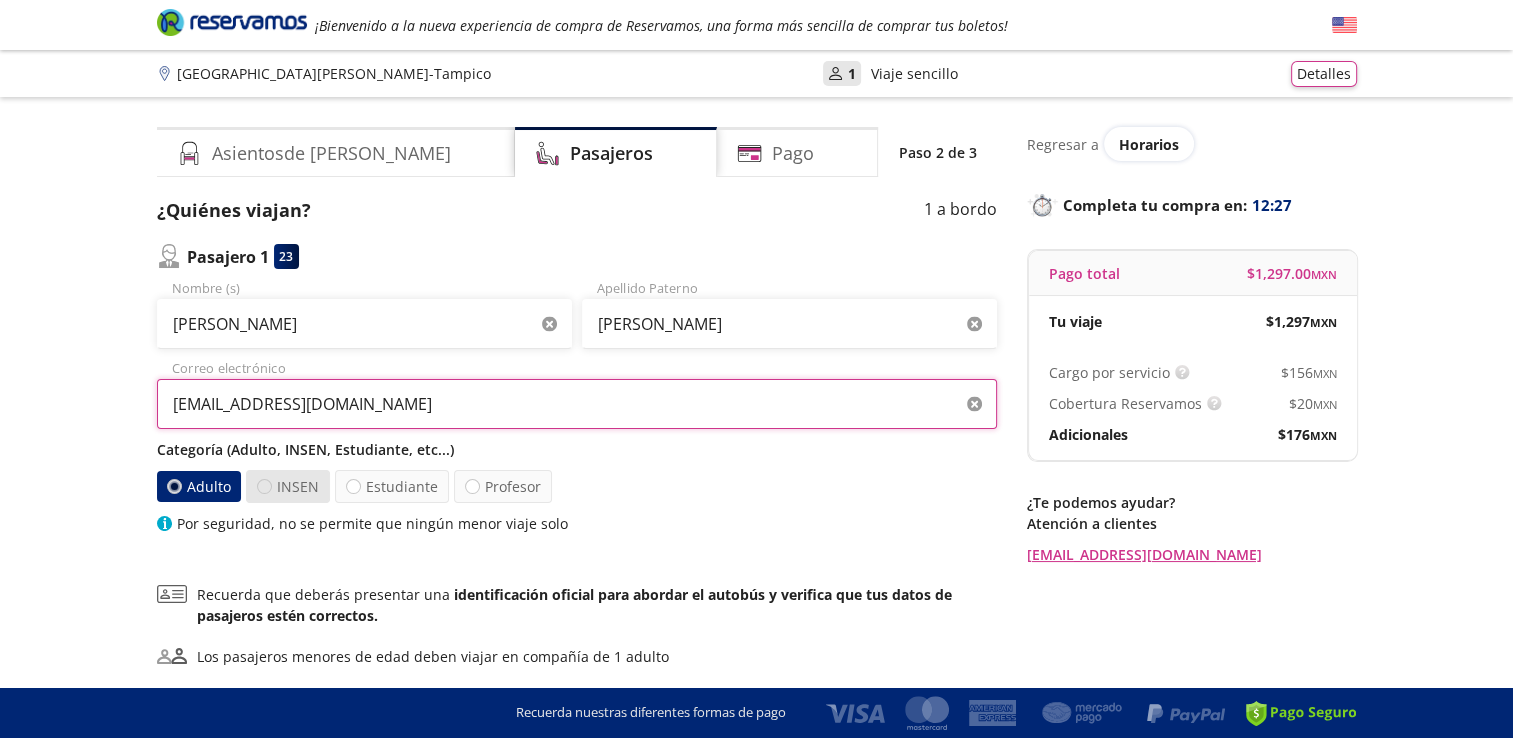 type on "[EMAIL_ADDRESS][DOMAIN_NAME]" 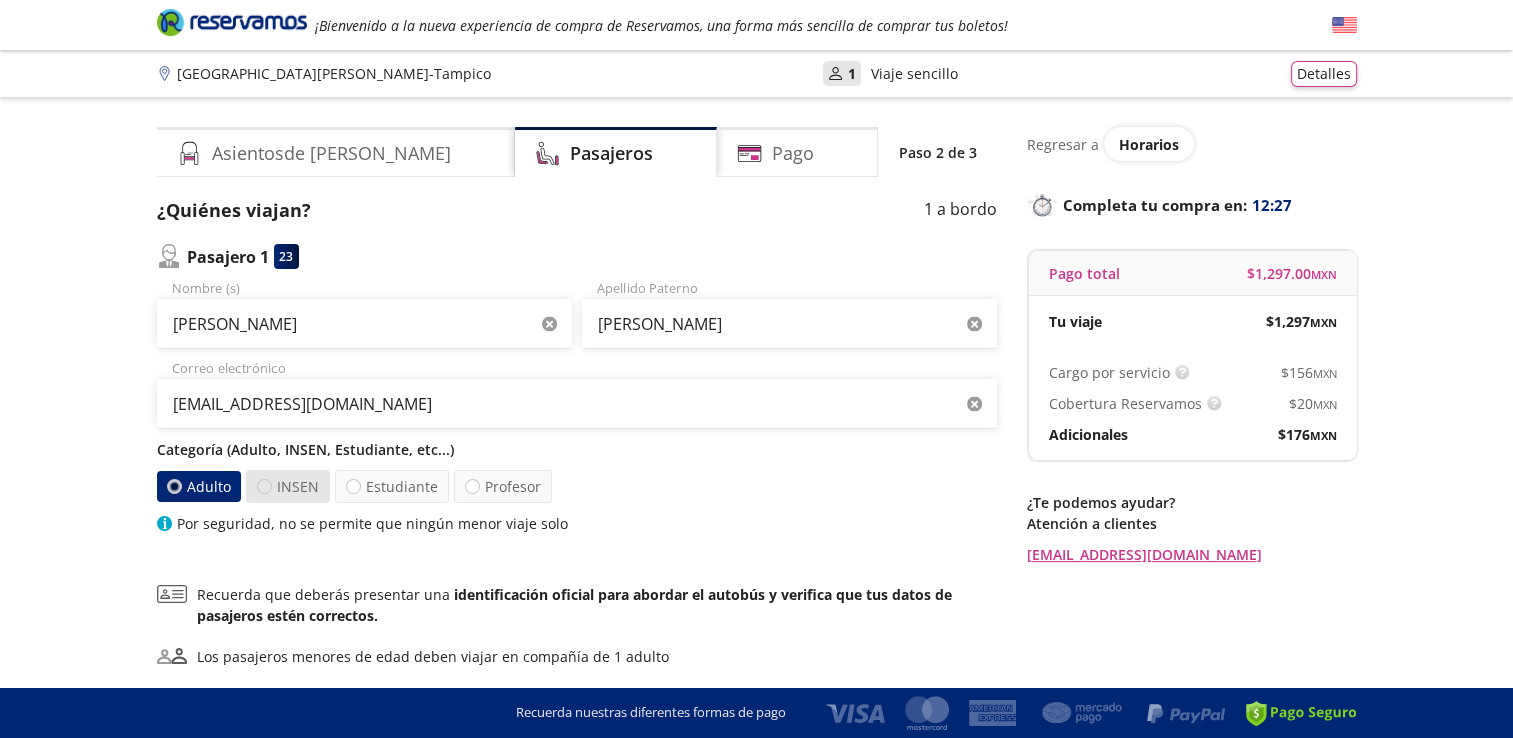 click at bounding box center (264, 486) 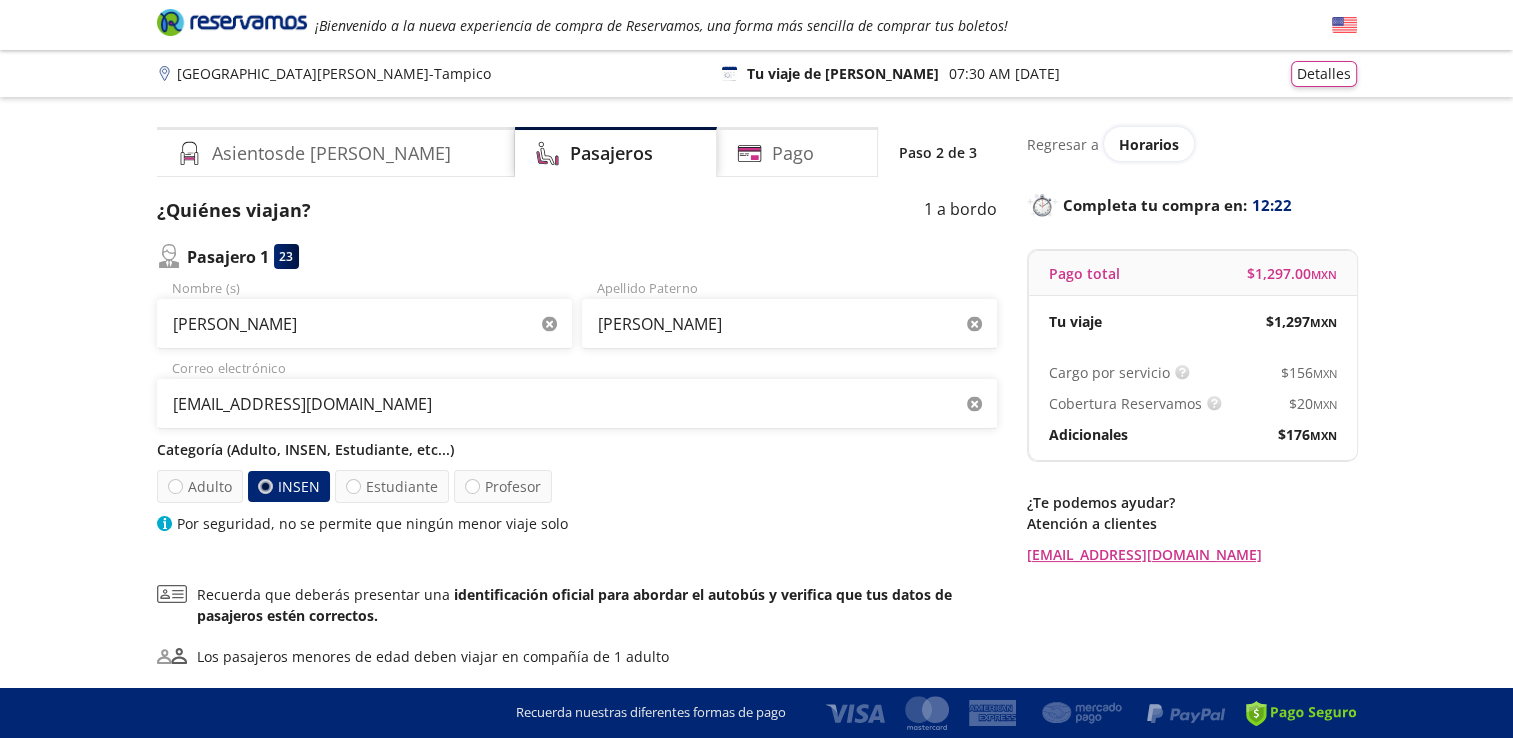 drag, startPoint x: 1516, startPoint y: 560, endPoint x: 1379, endPoint y: 627, distance: 152.50574 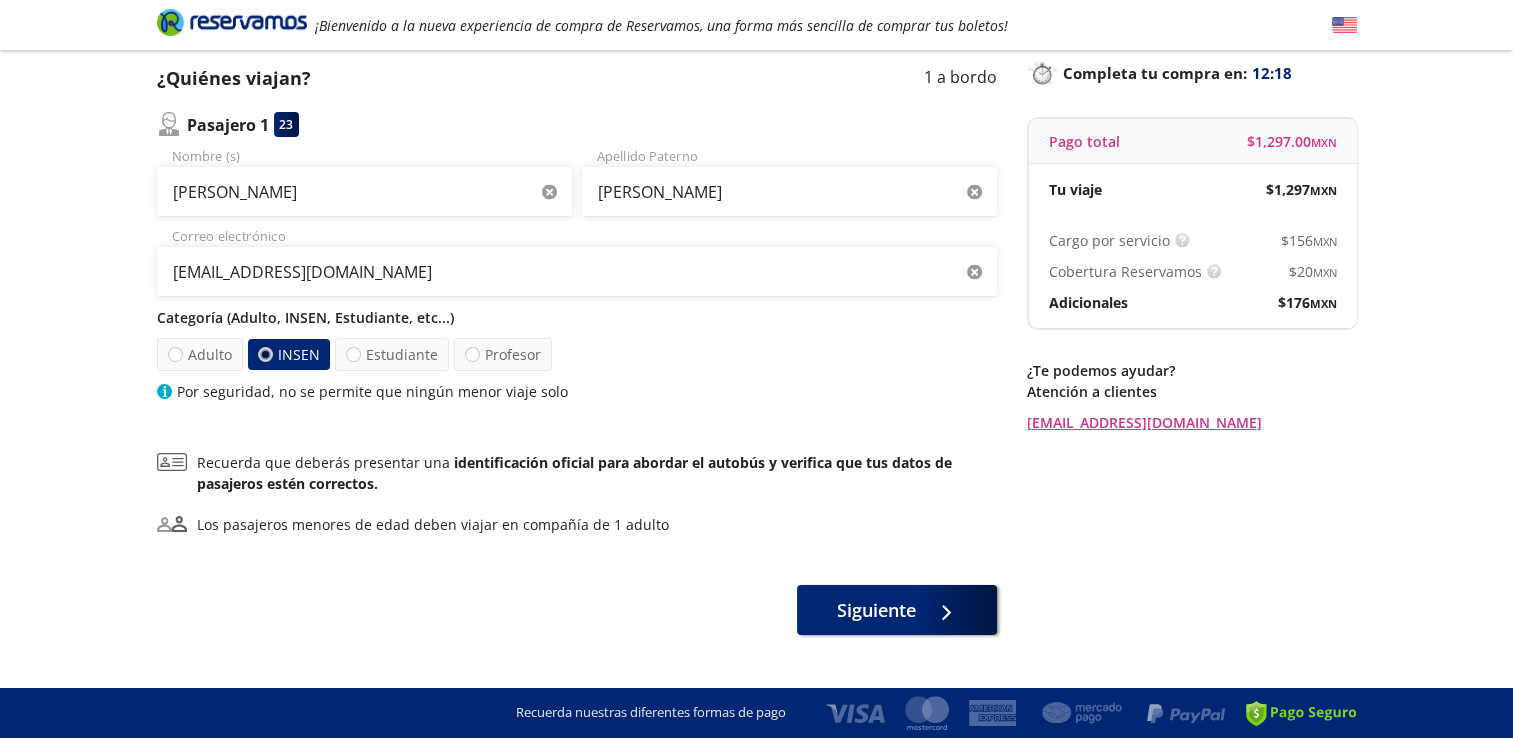 scroll, scrollTop: 169, scrollLeft: 0, axis: vertical 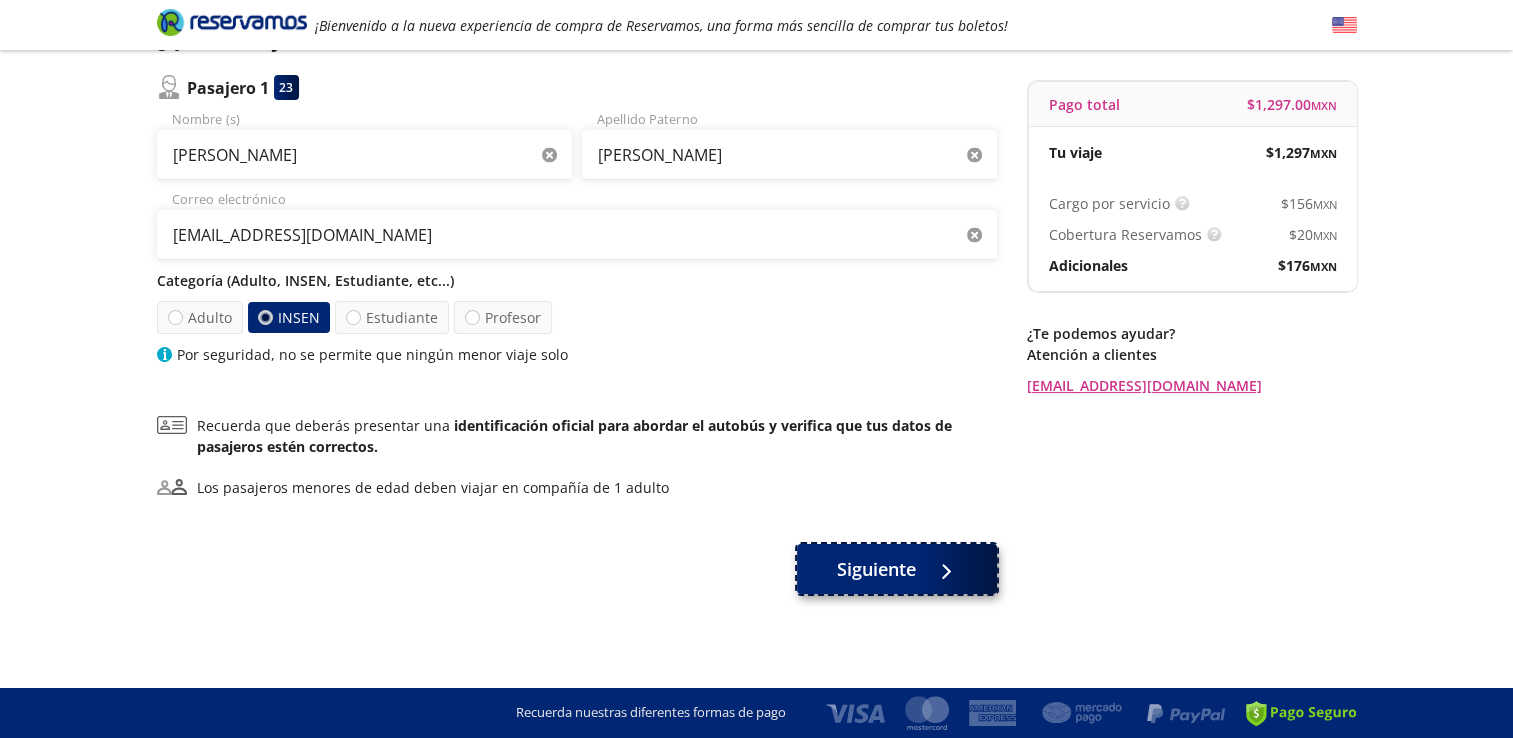 click on "Siguiente" at bounding box center [897, 569] 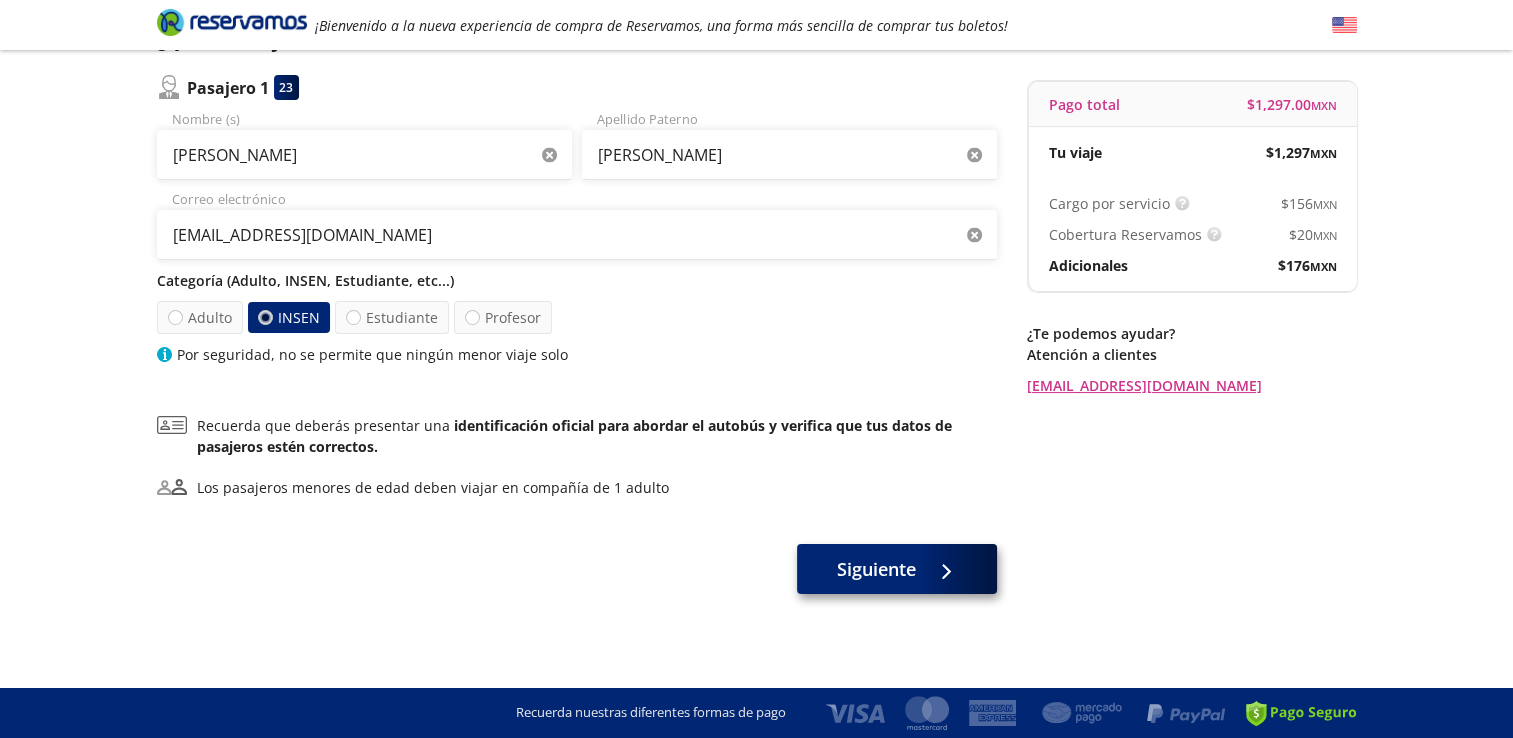 scroll, scrollTop: 0, scrollLeft: 0, axis: both 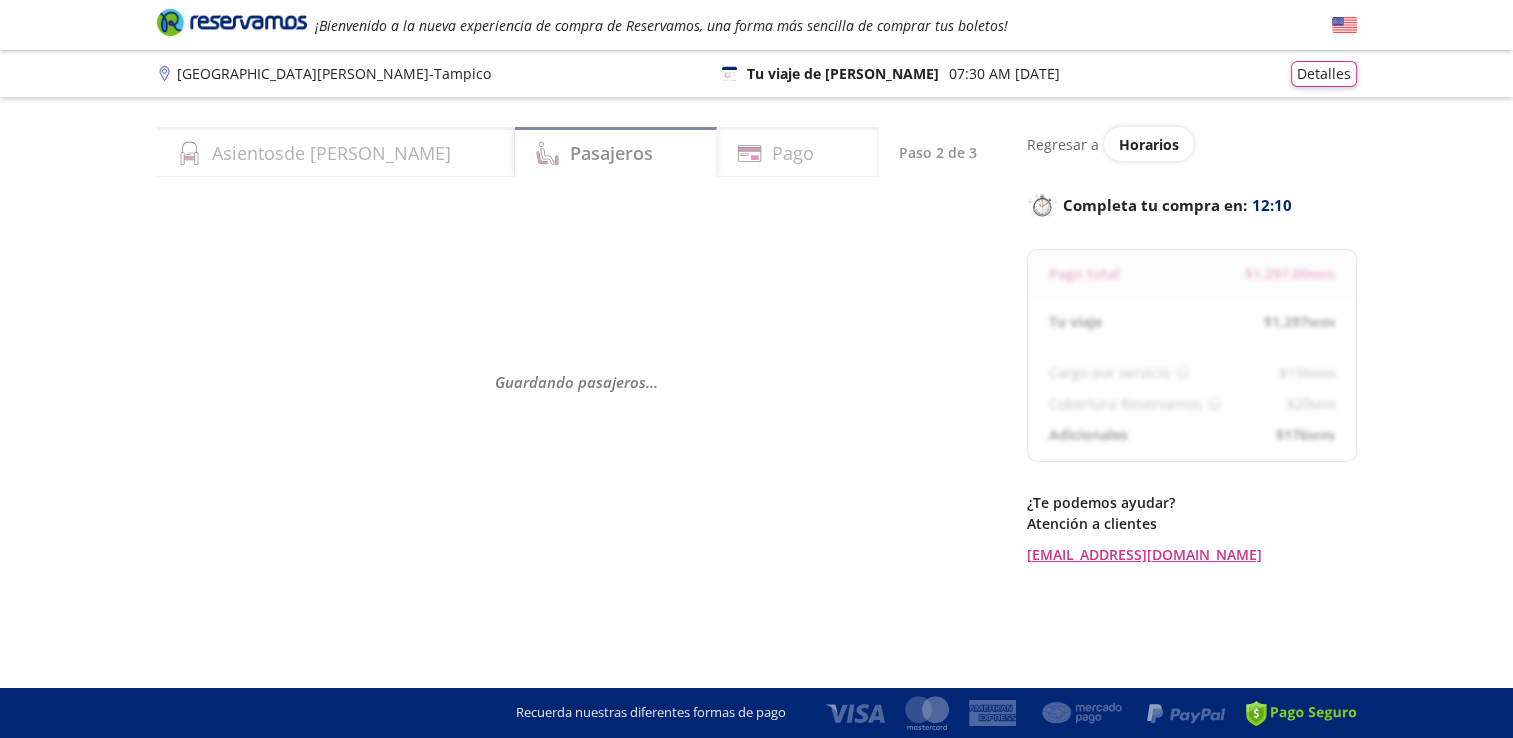 select on "MX" 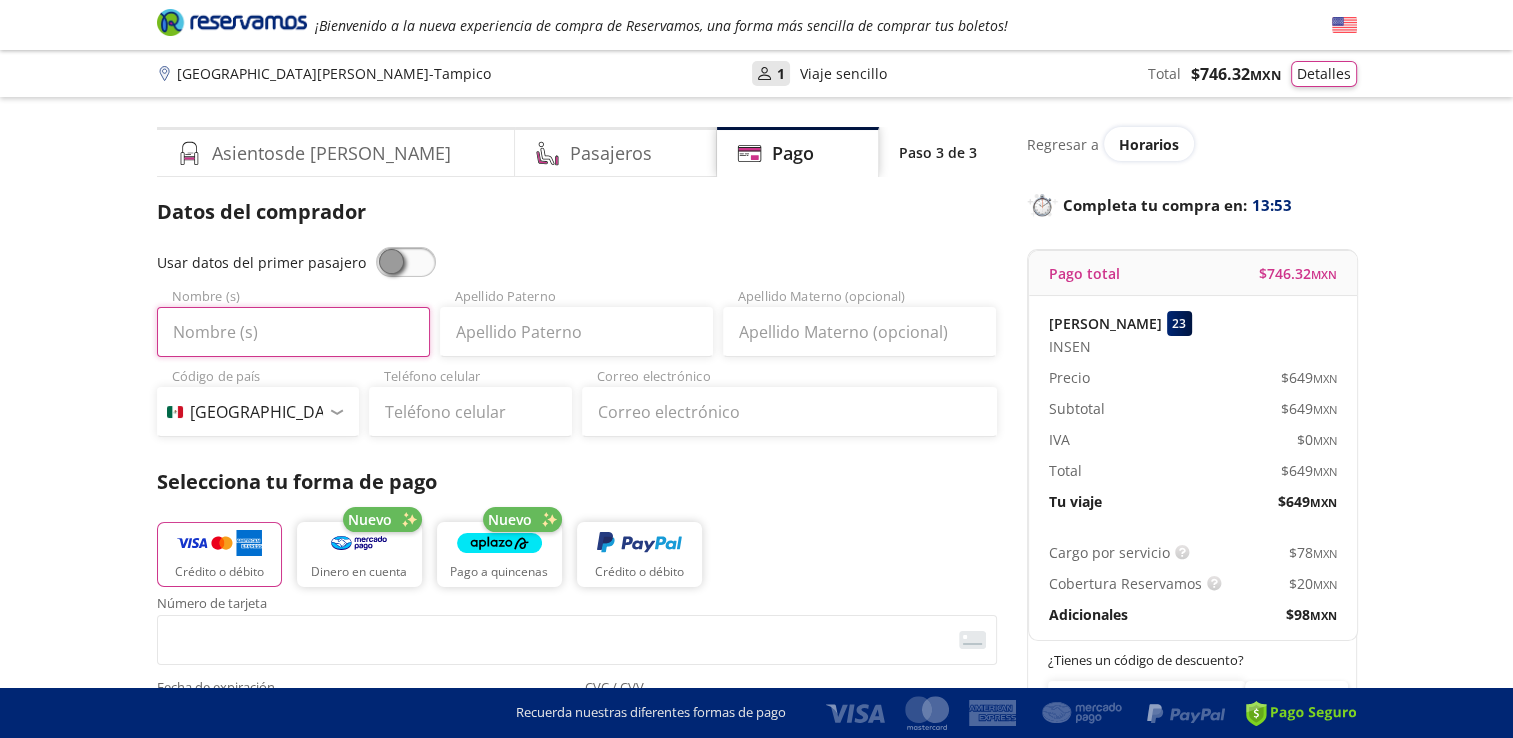 click on "Nombre (s)" at bounding box center (293, 332) 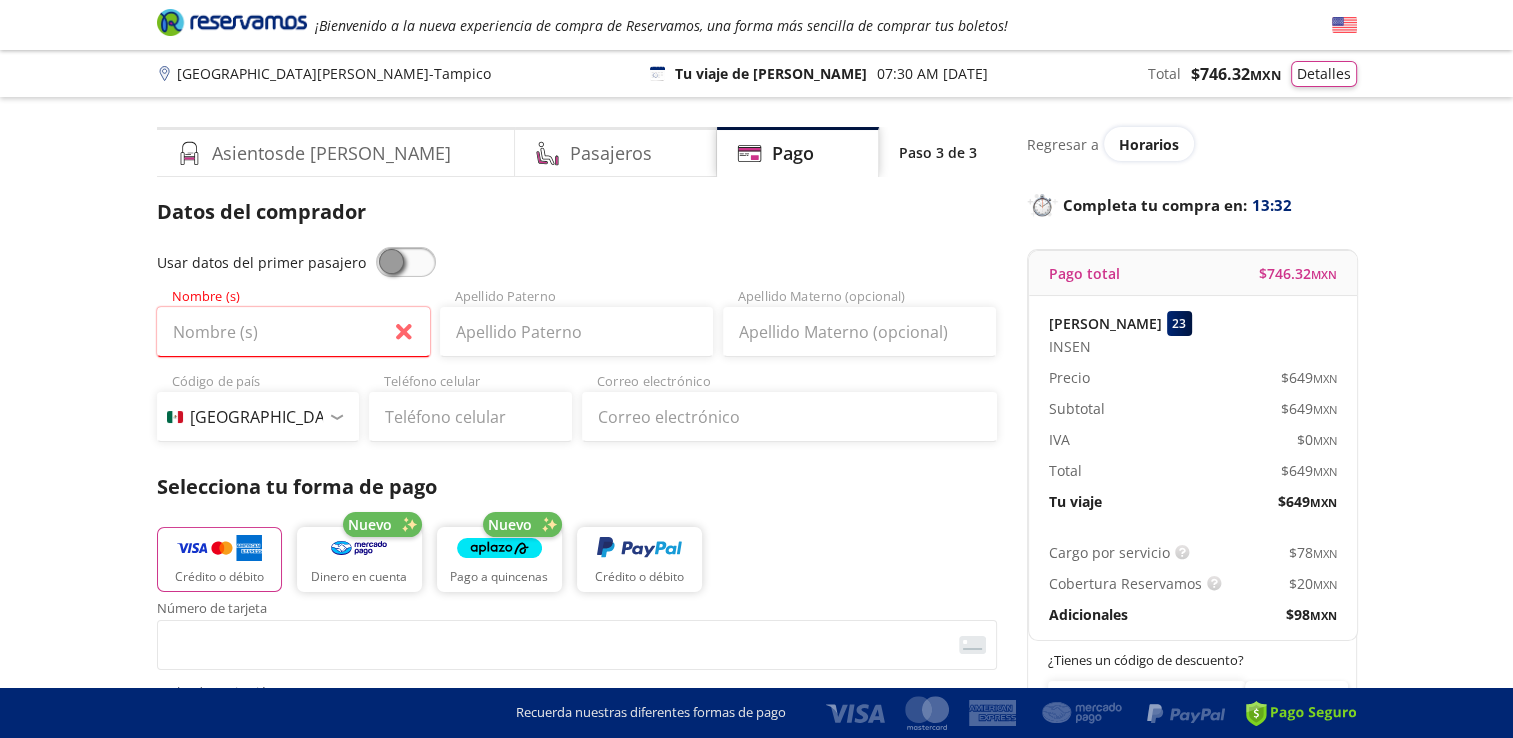 click on "Usar datos del primer pasajero" at bounding box center (577, 262) 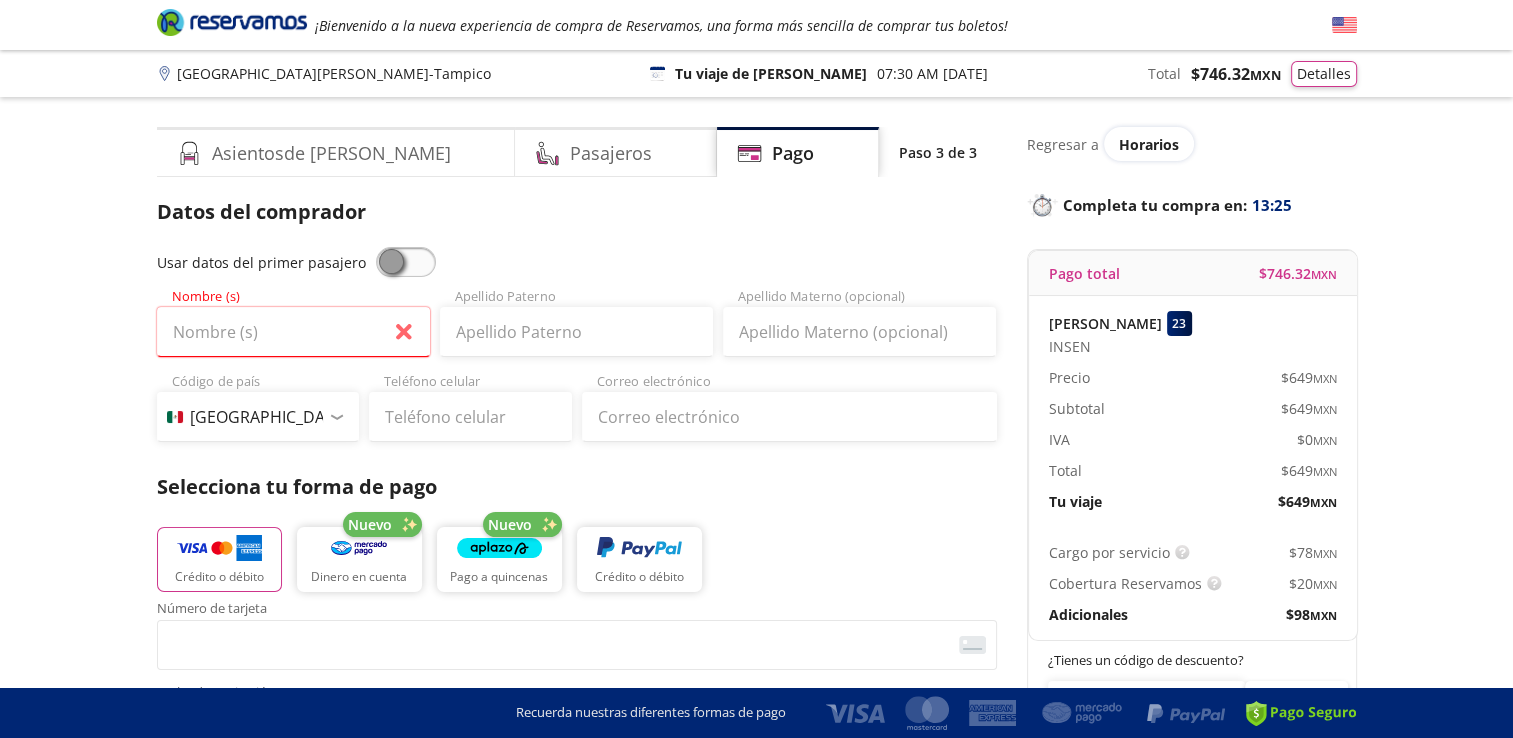 scroll, scrollTop: 48, scrollLeft: 0, axis: vertical 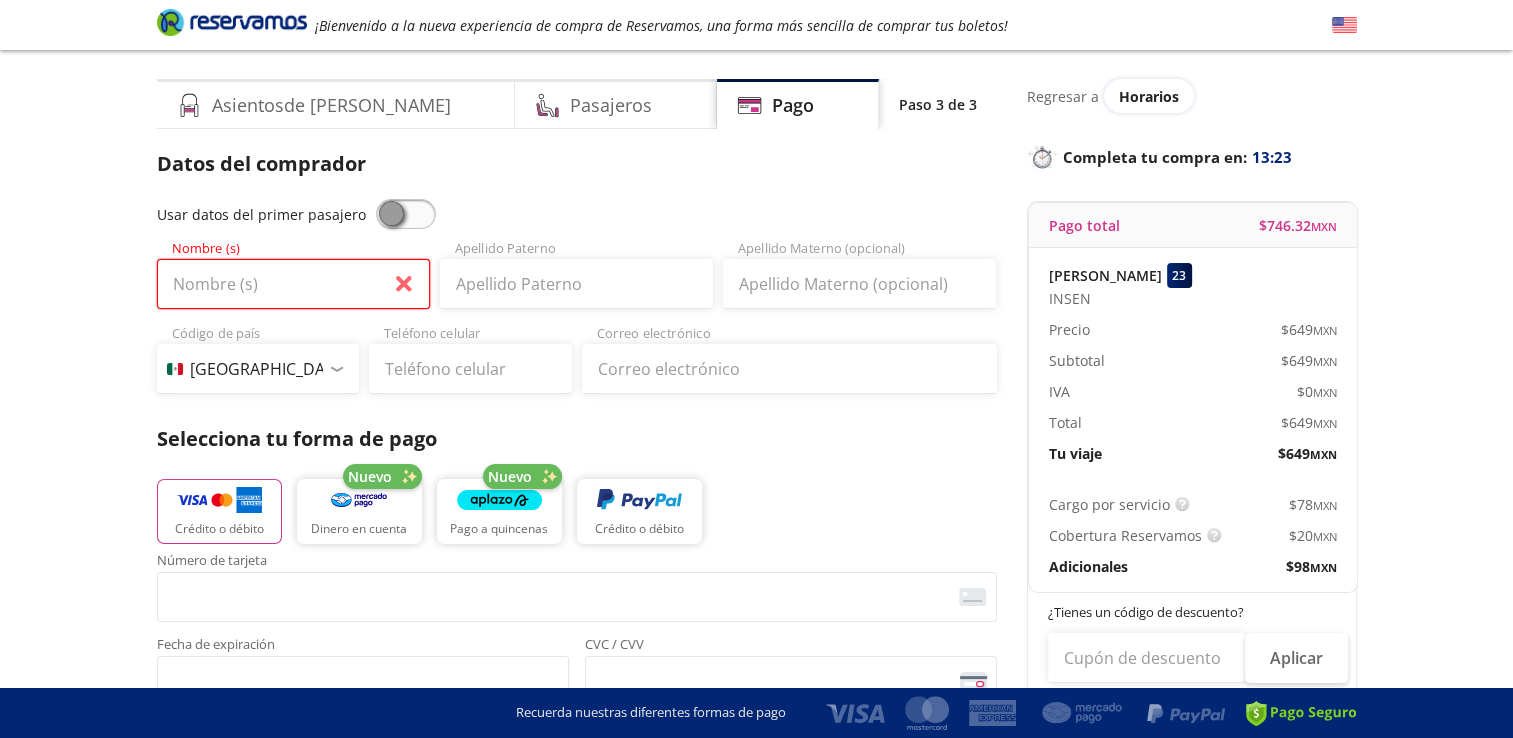 click on "Nombre (s)" at bounding box center (293, 284) 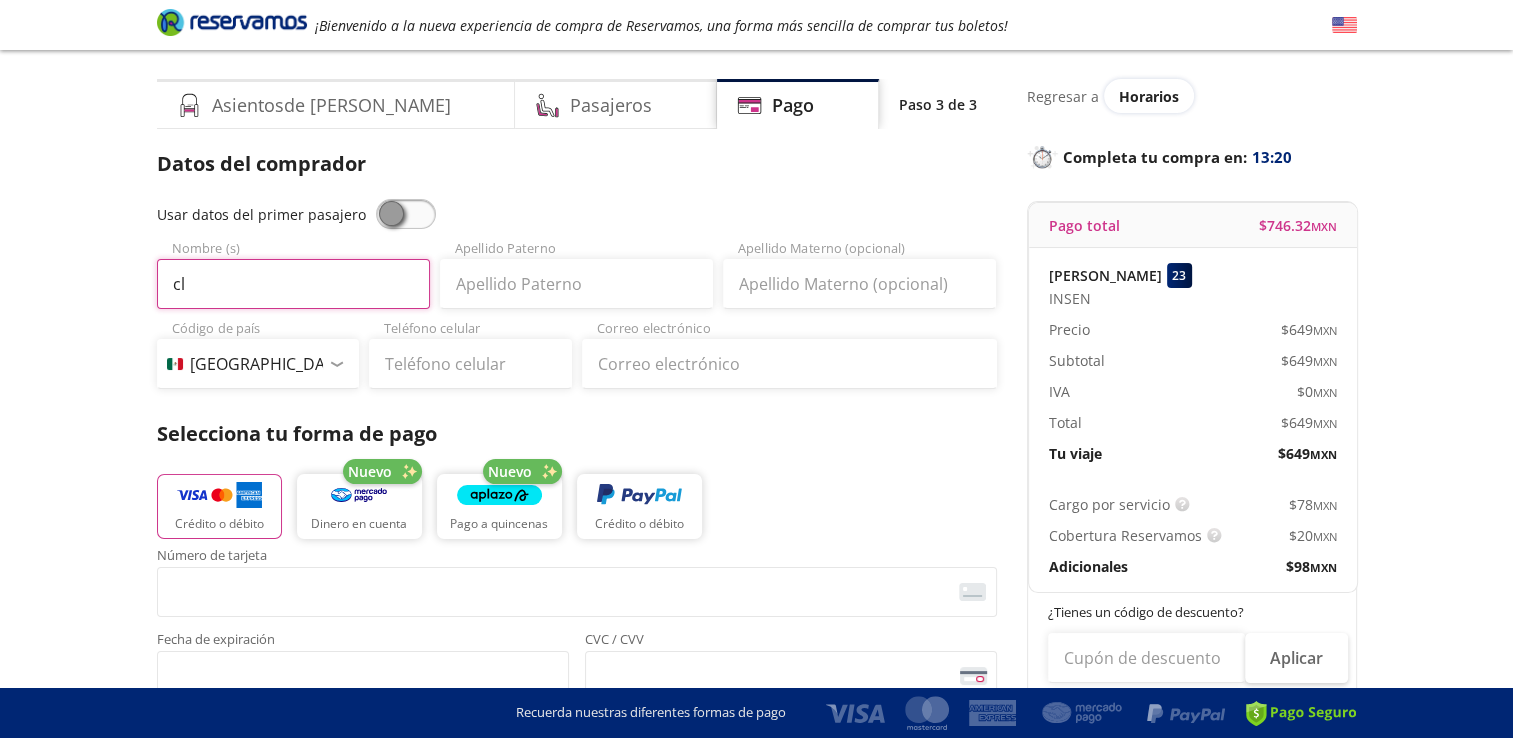type on "c" 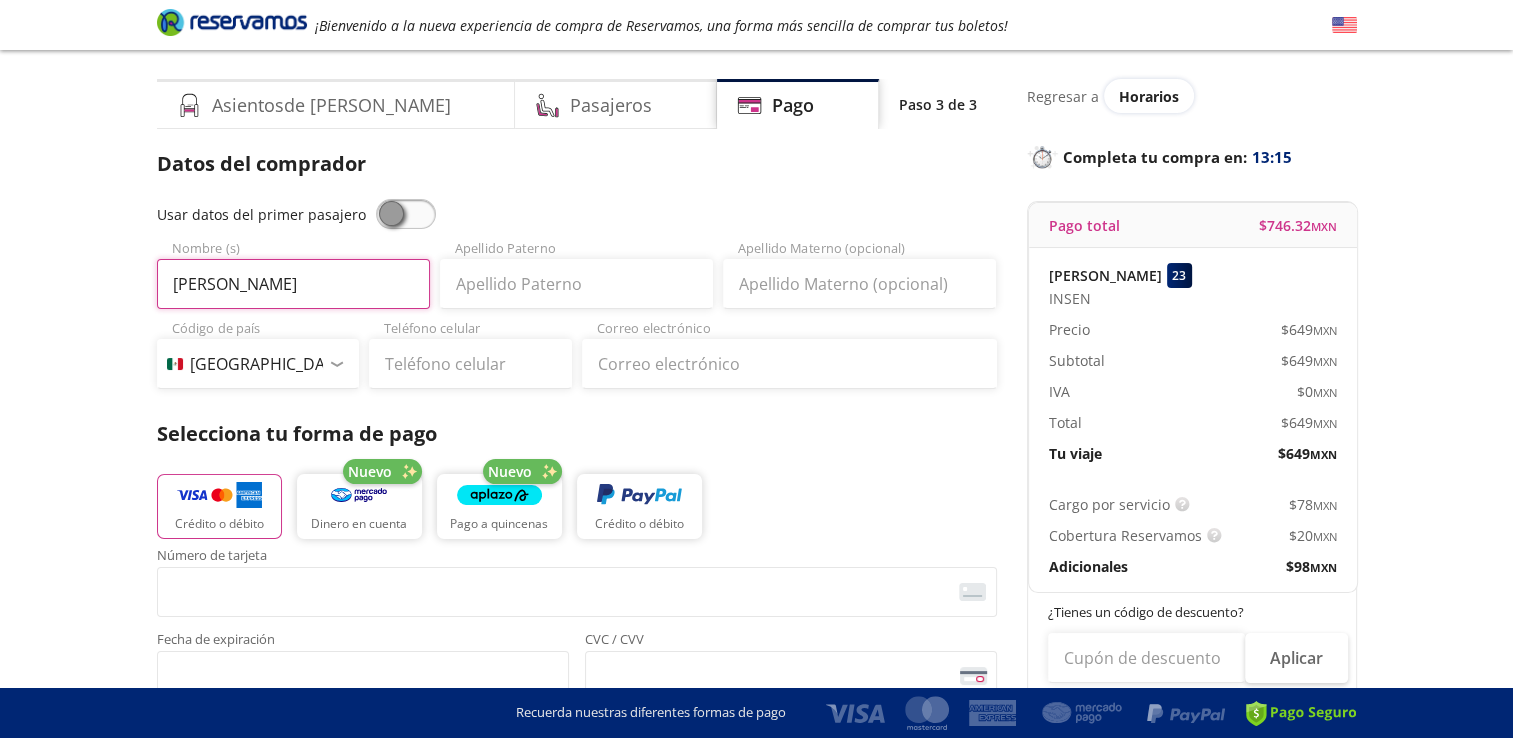 type on "[PERSON_NAME]" 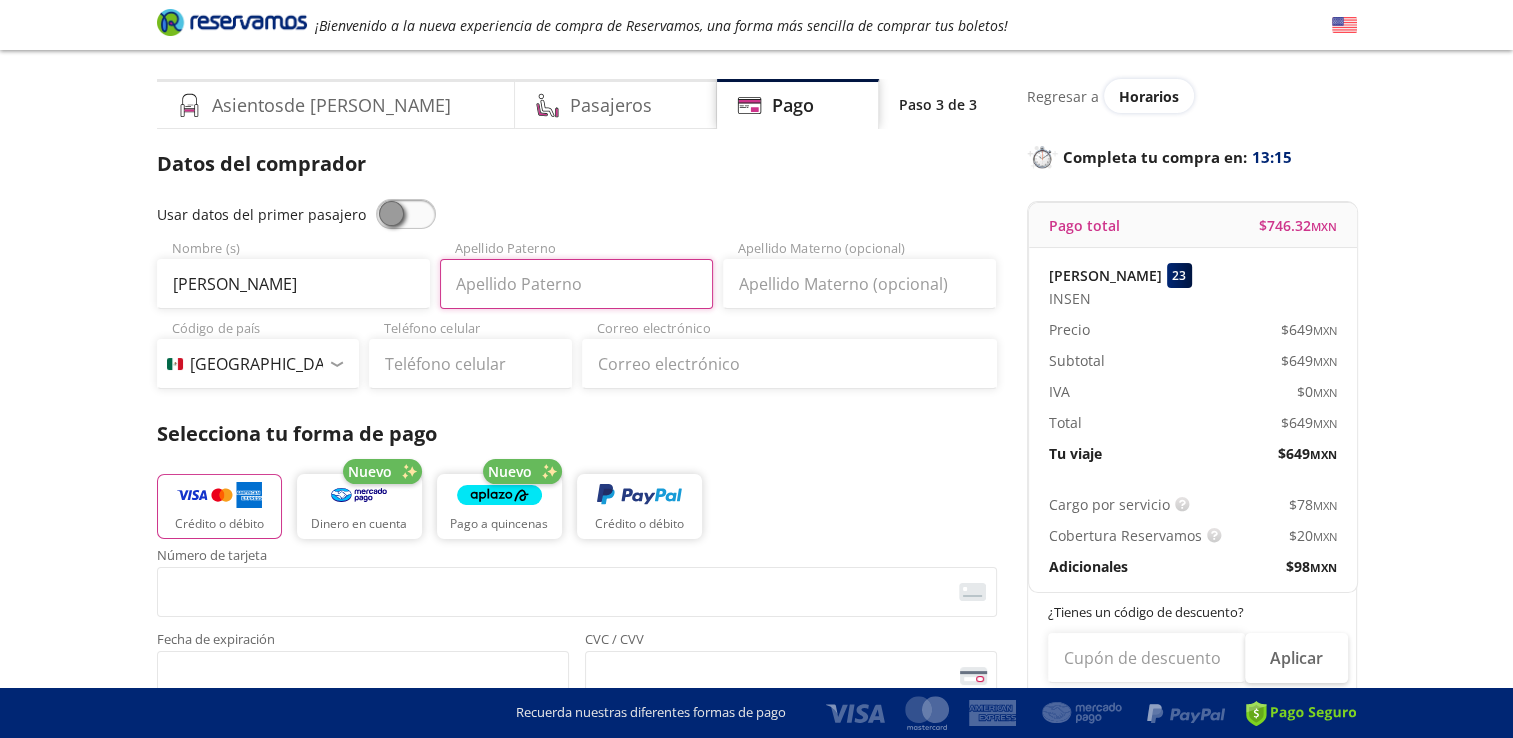 click on "Apellido Paterno" at bounding box center [576, 284] 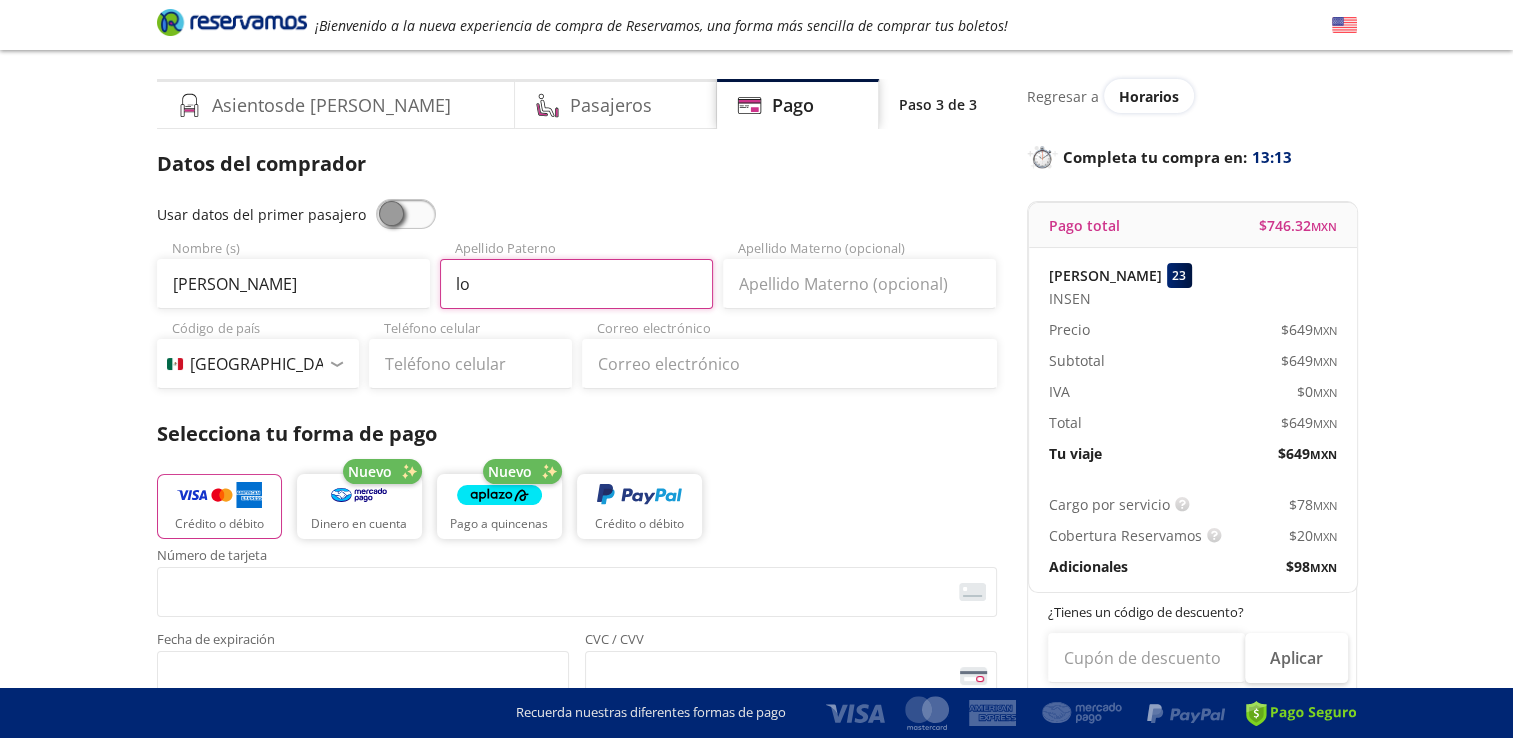 type on "l" 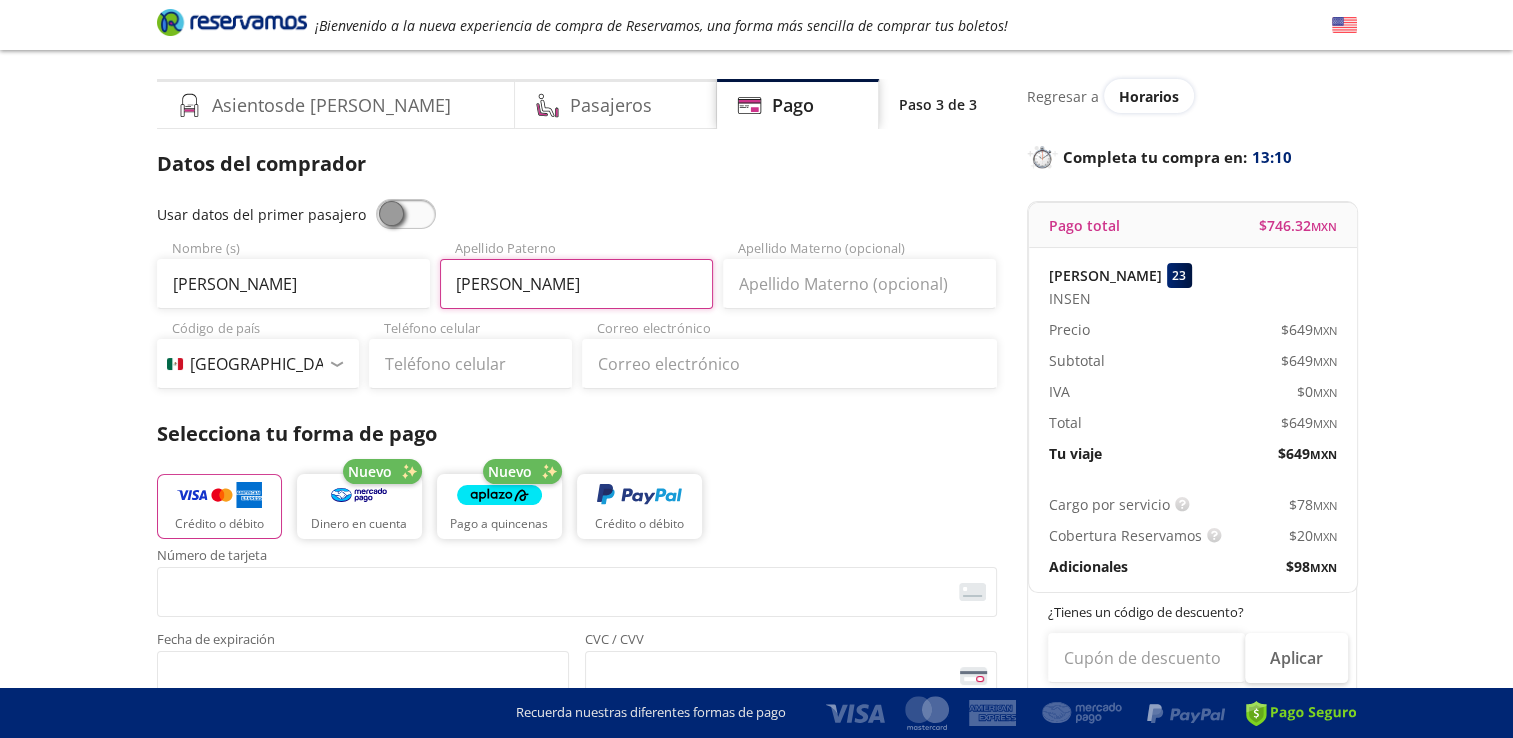 type on "[PERSON_NAME]" 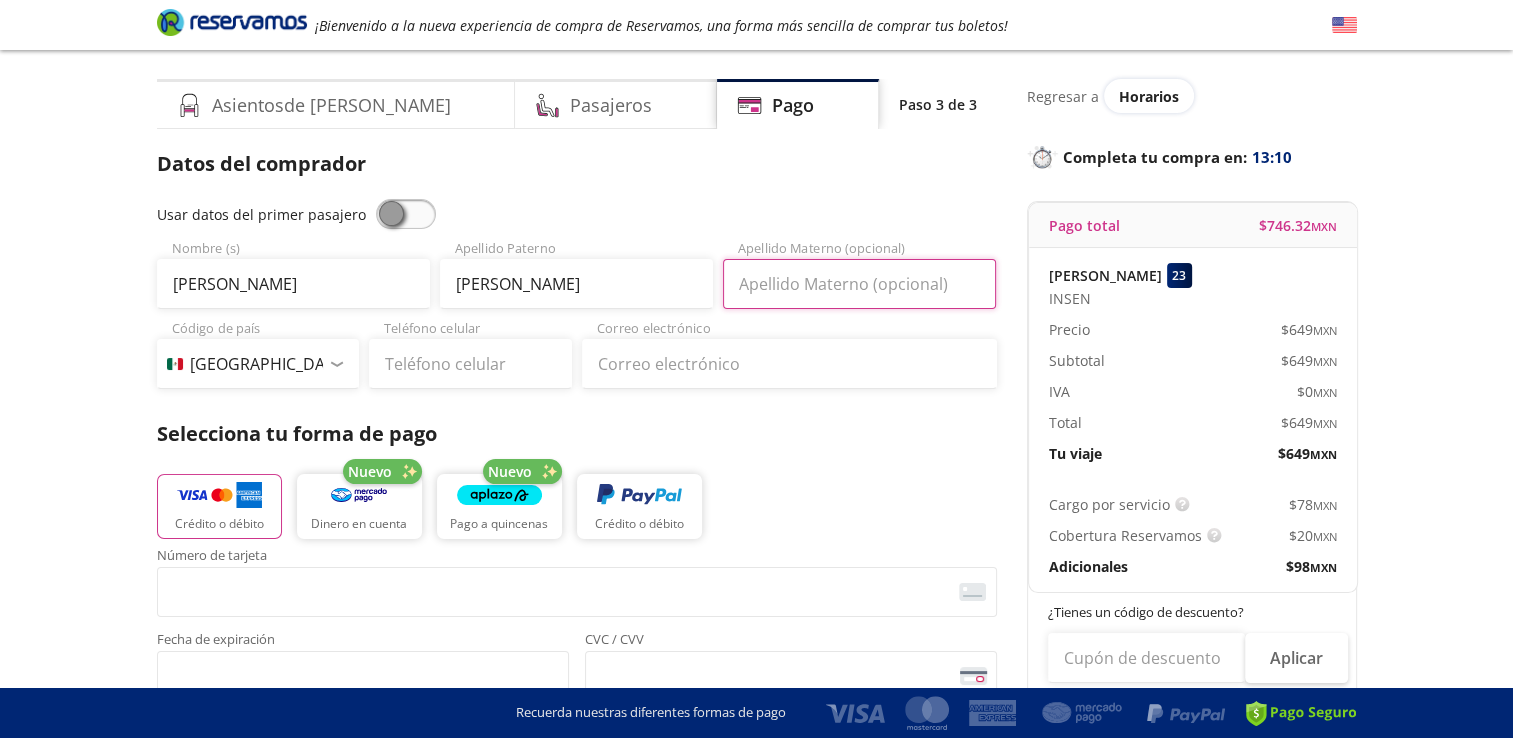 click on "Apellido Materno (opcional)" at bounding box center [859, 284] 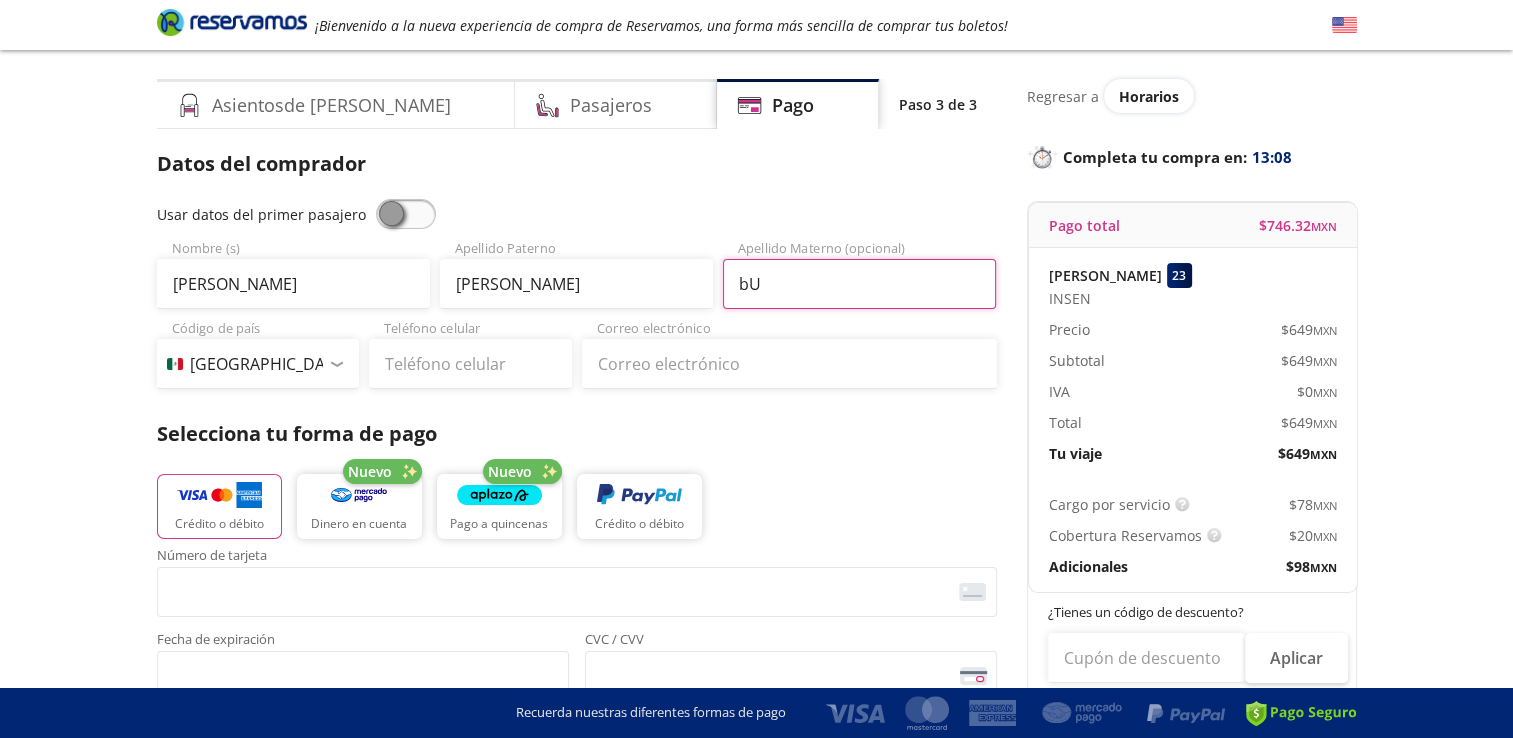 type on "b" 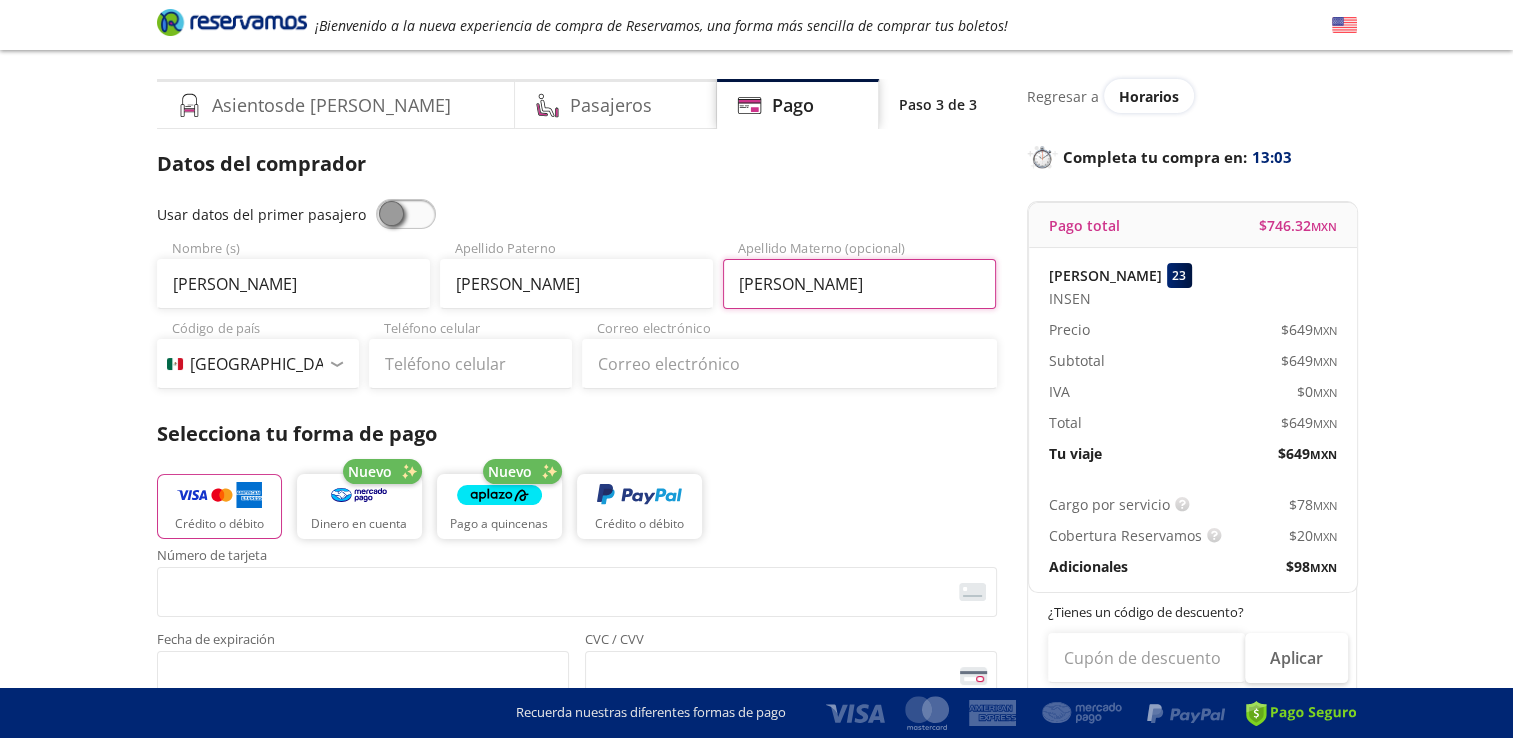type on "[PERSON_NAME]" 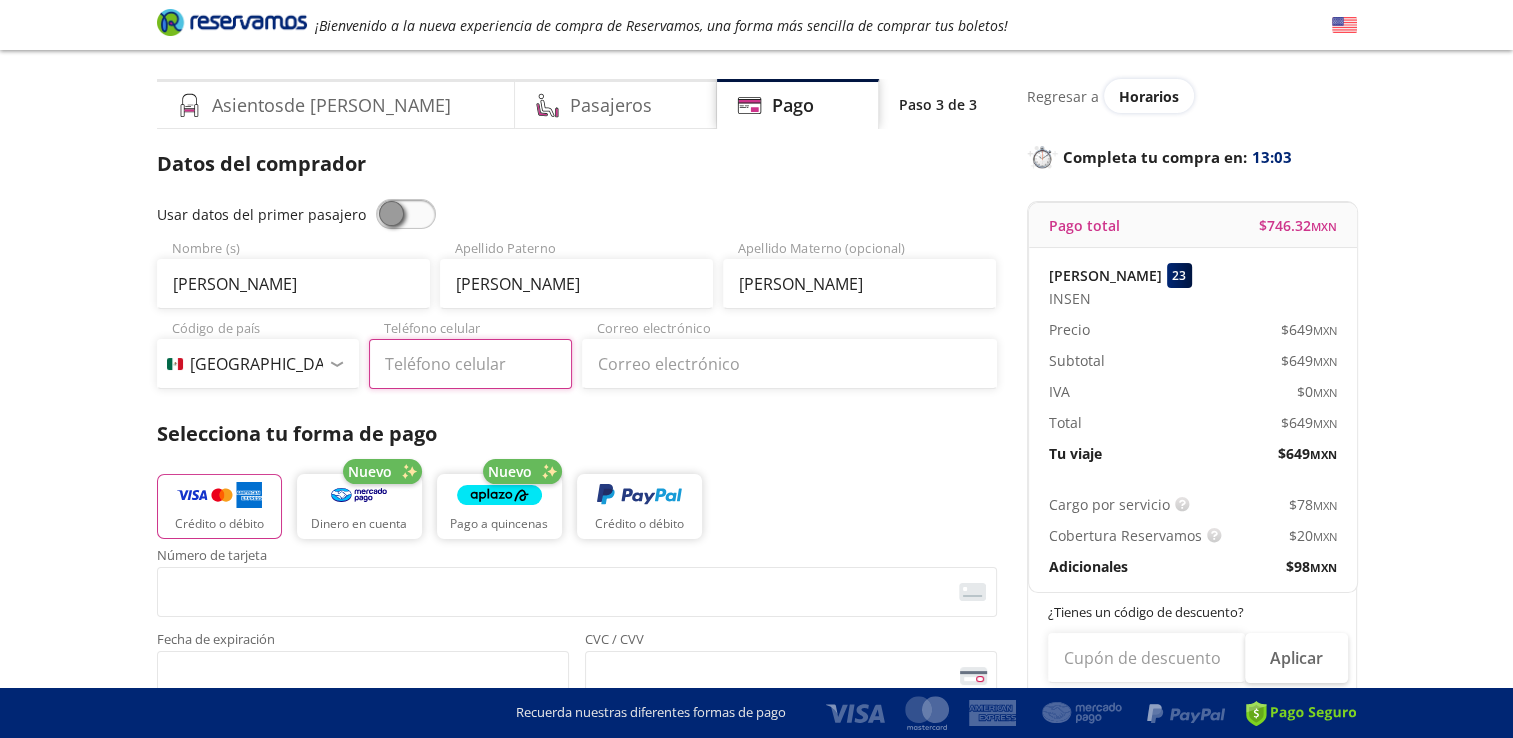 click on "Teléfono celular" at bounding box center (470, 364) 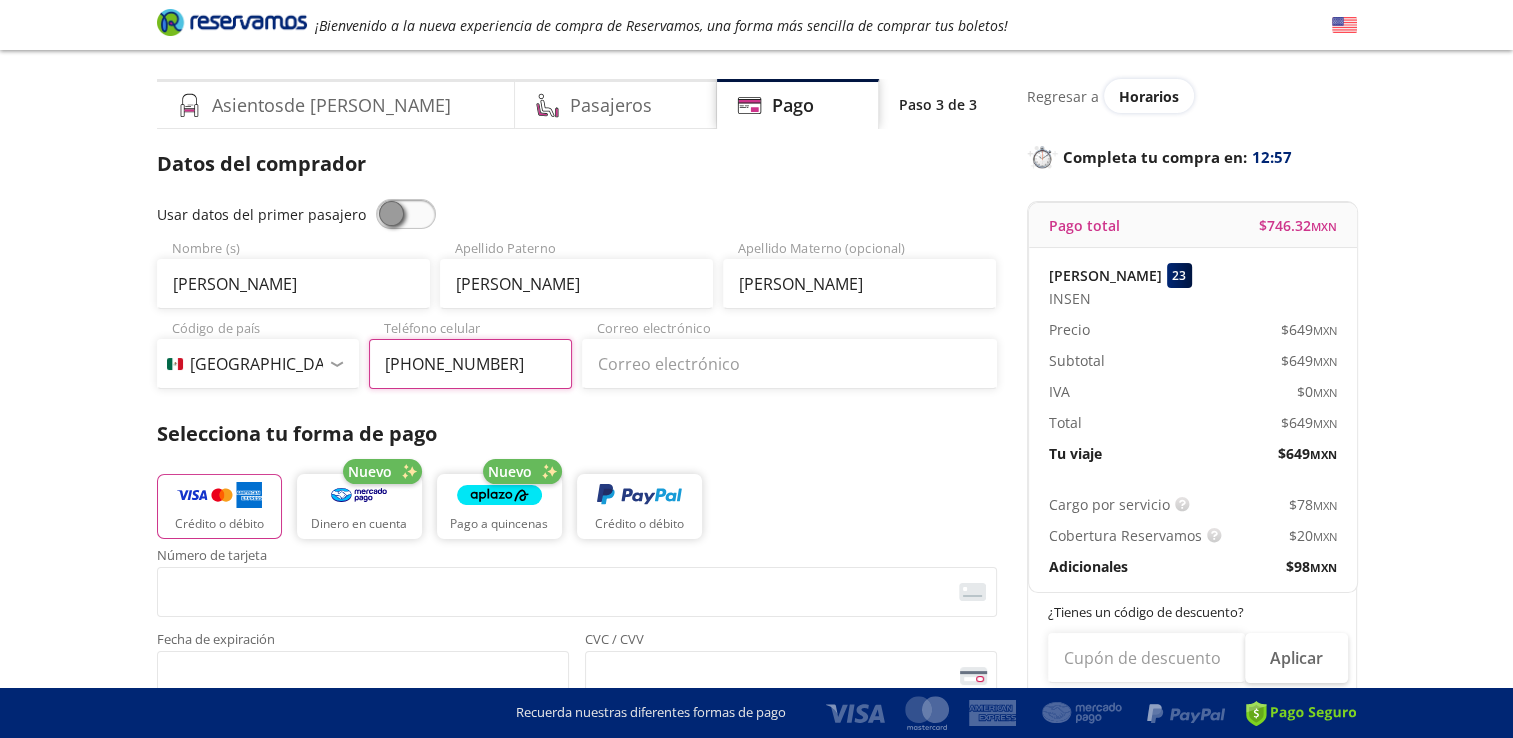 type on "[PHONE_NUMBER]" 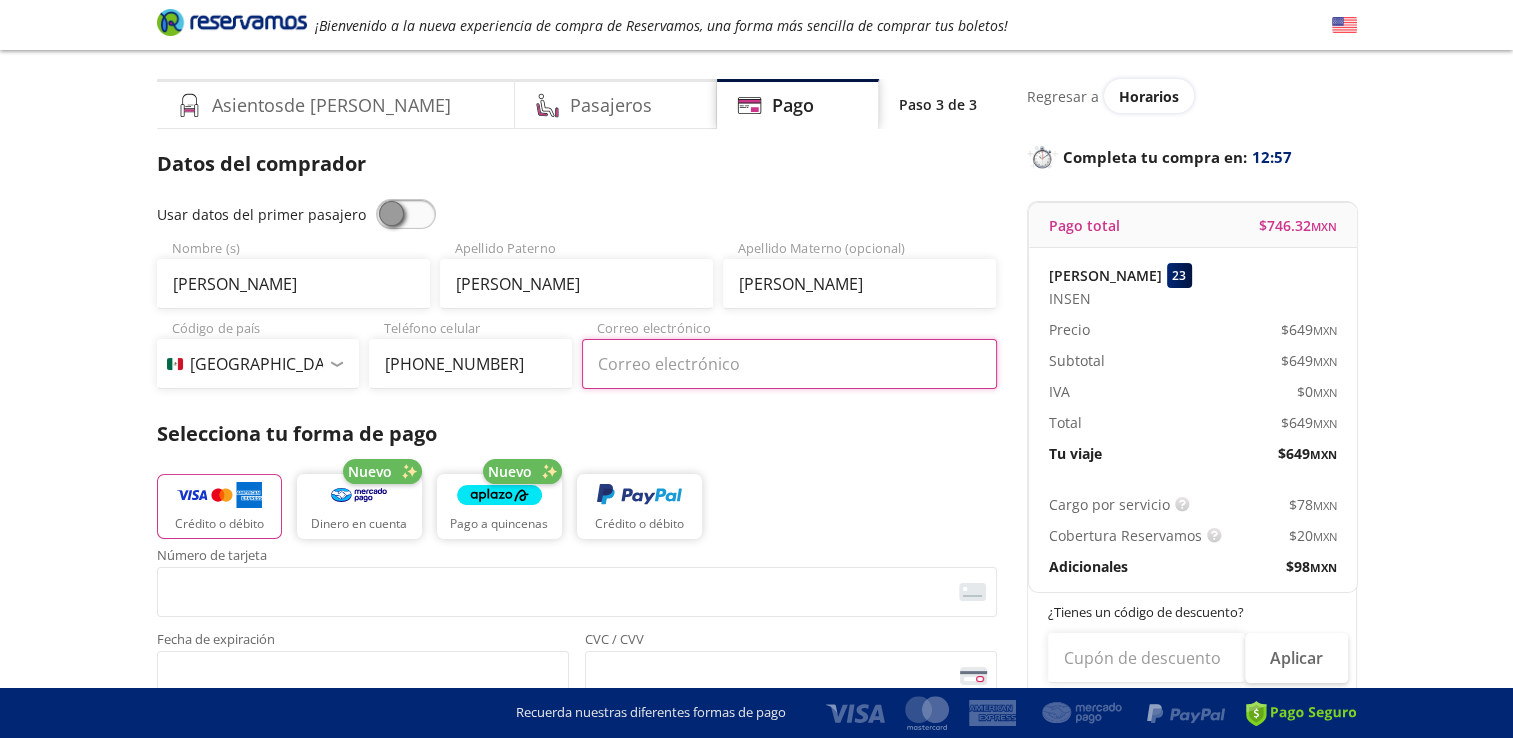 click on "Correo electrónico" at bounding box center (789, 364) 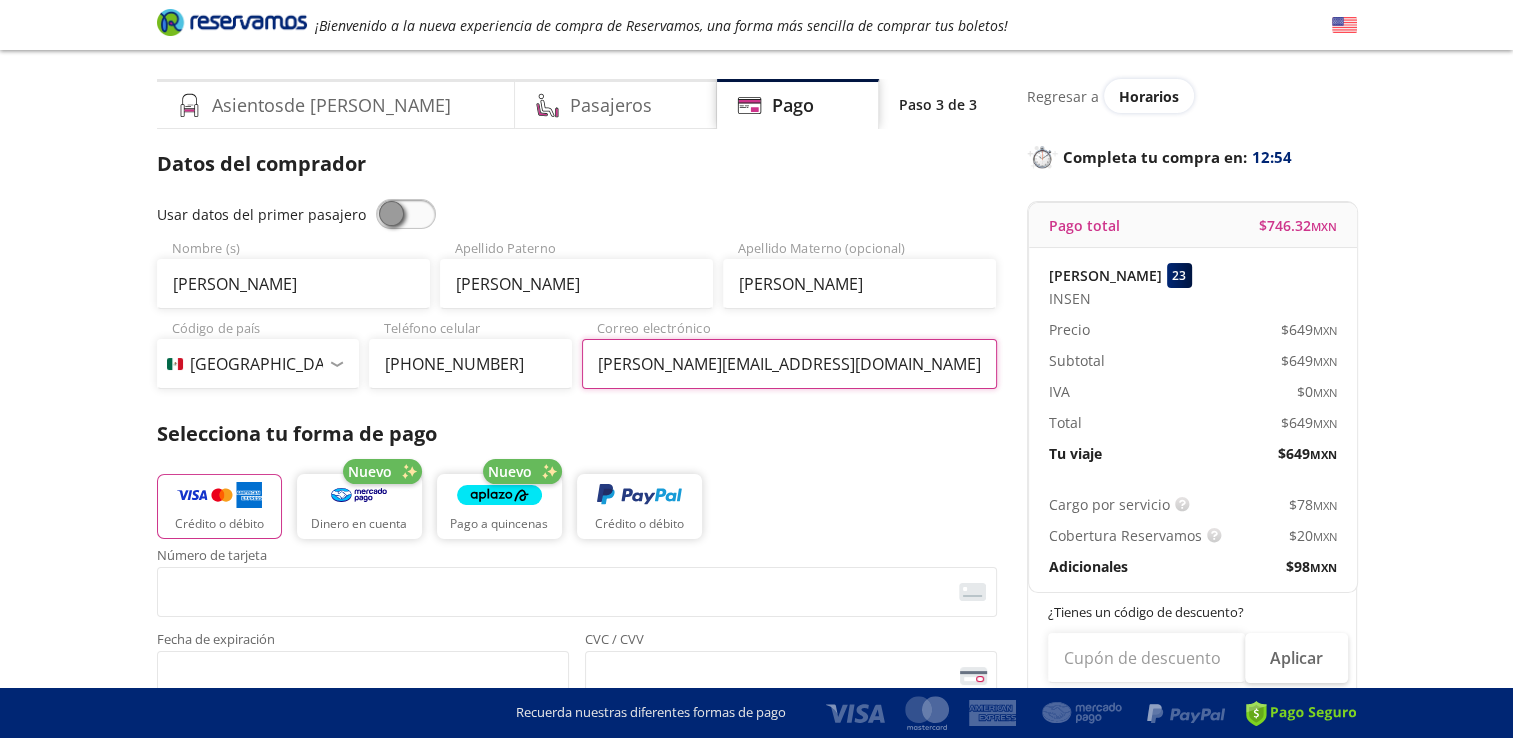 type on "[EMAIL_ADDRESS][DOMAIN_NAME]" 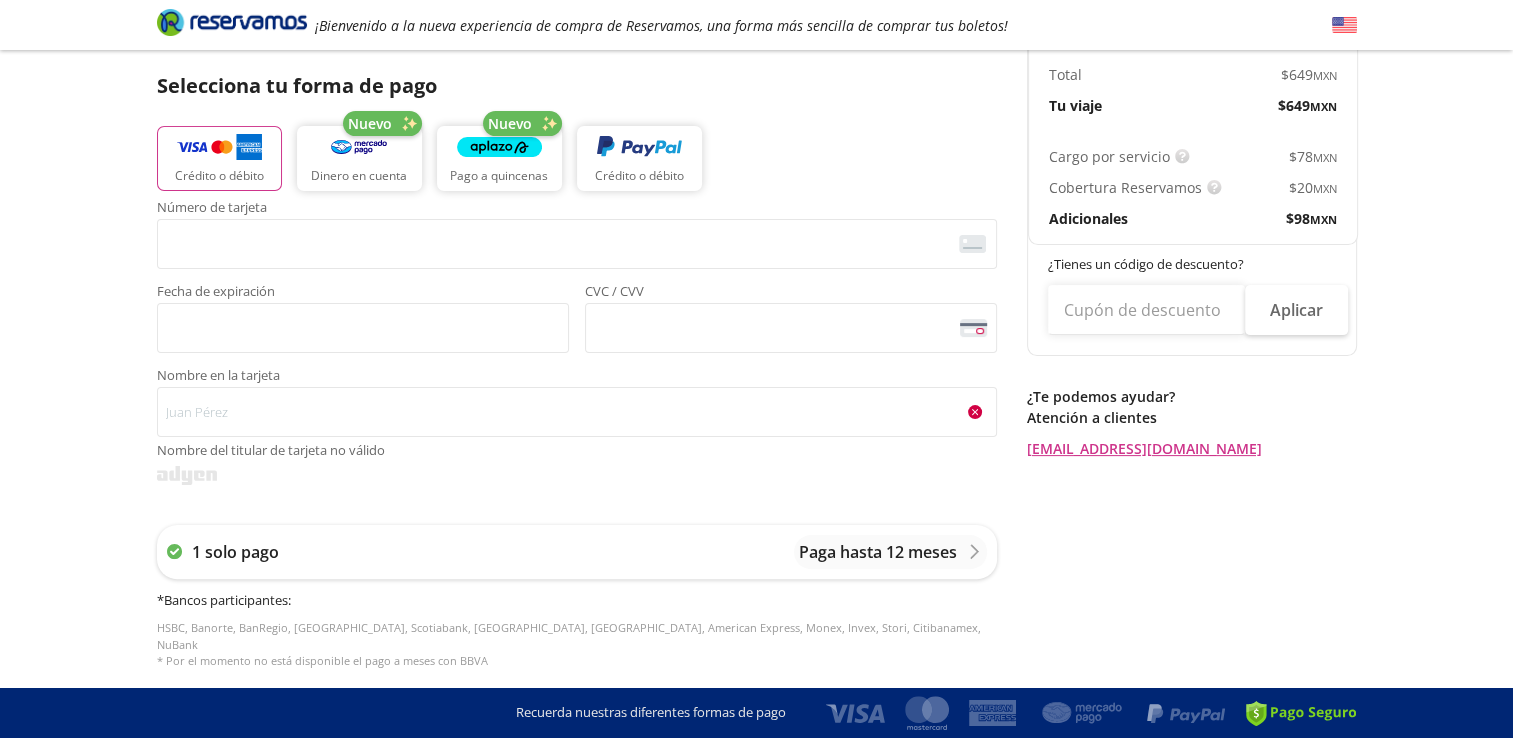 scroll, scrollTop: 398, scrollLeft: 0, axis: vertical 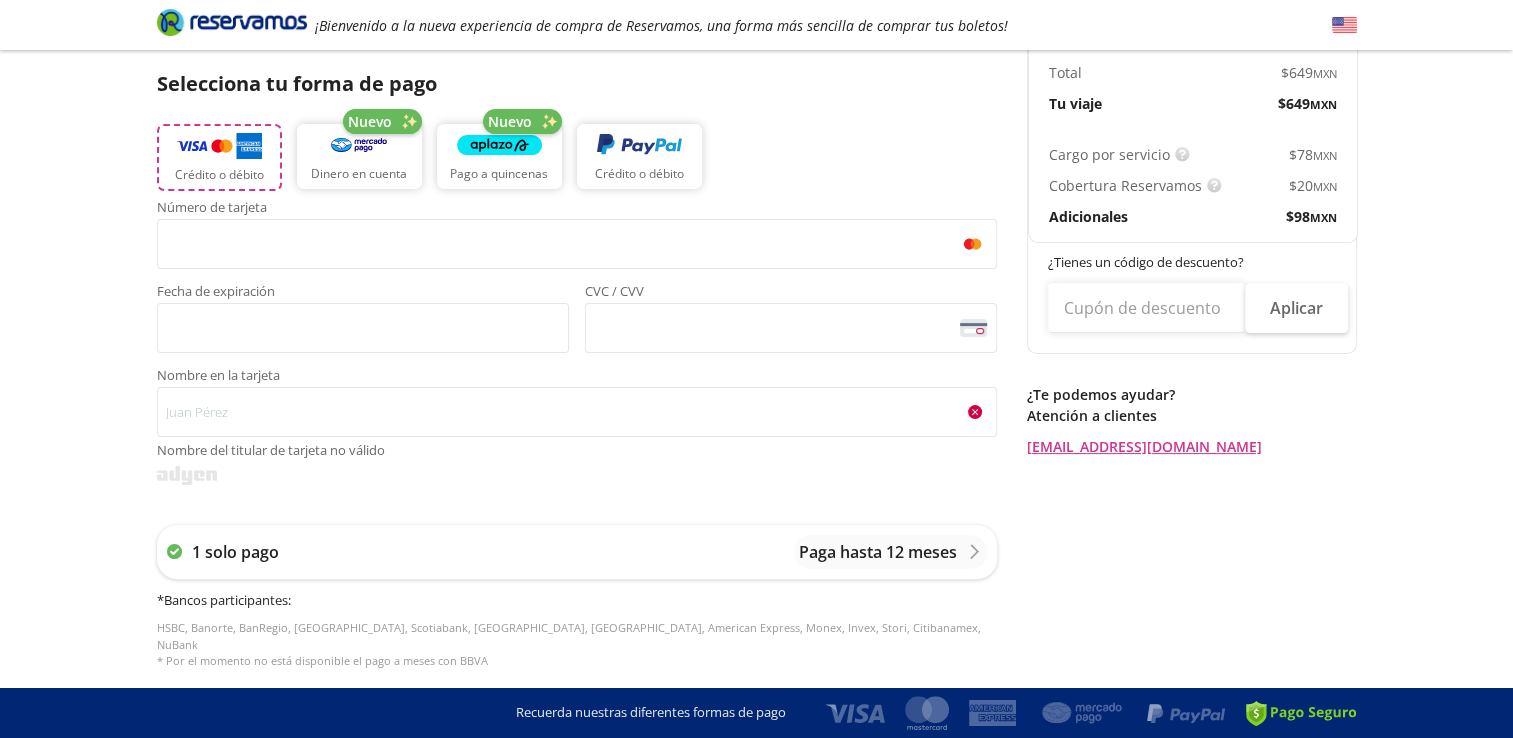 click on "Crédito o débito" at bounding box center (219, 175) 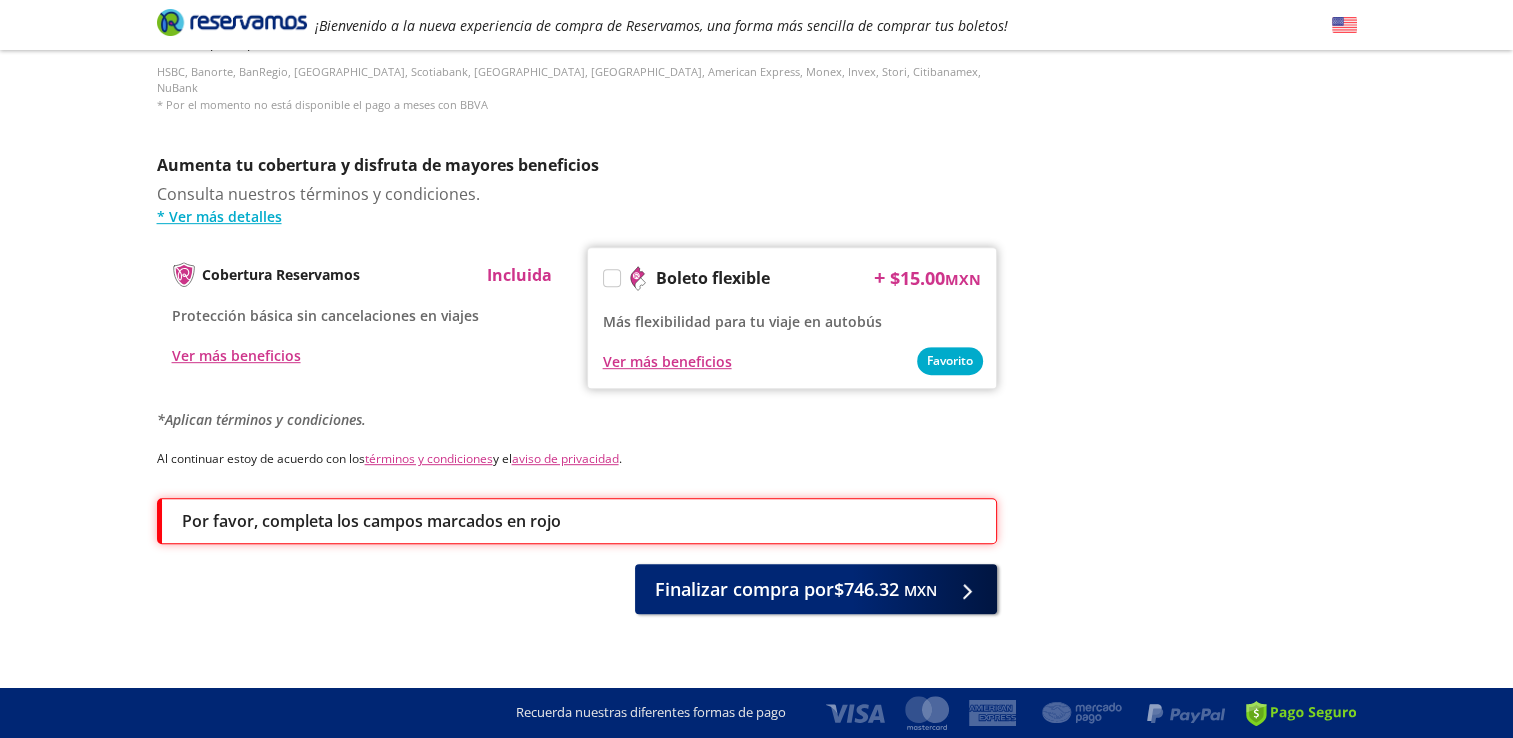 scroll, scrollTop: 713, scrollLeft: 0, axis: vertical 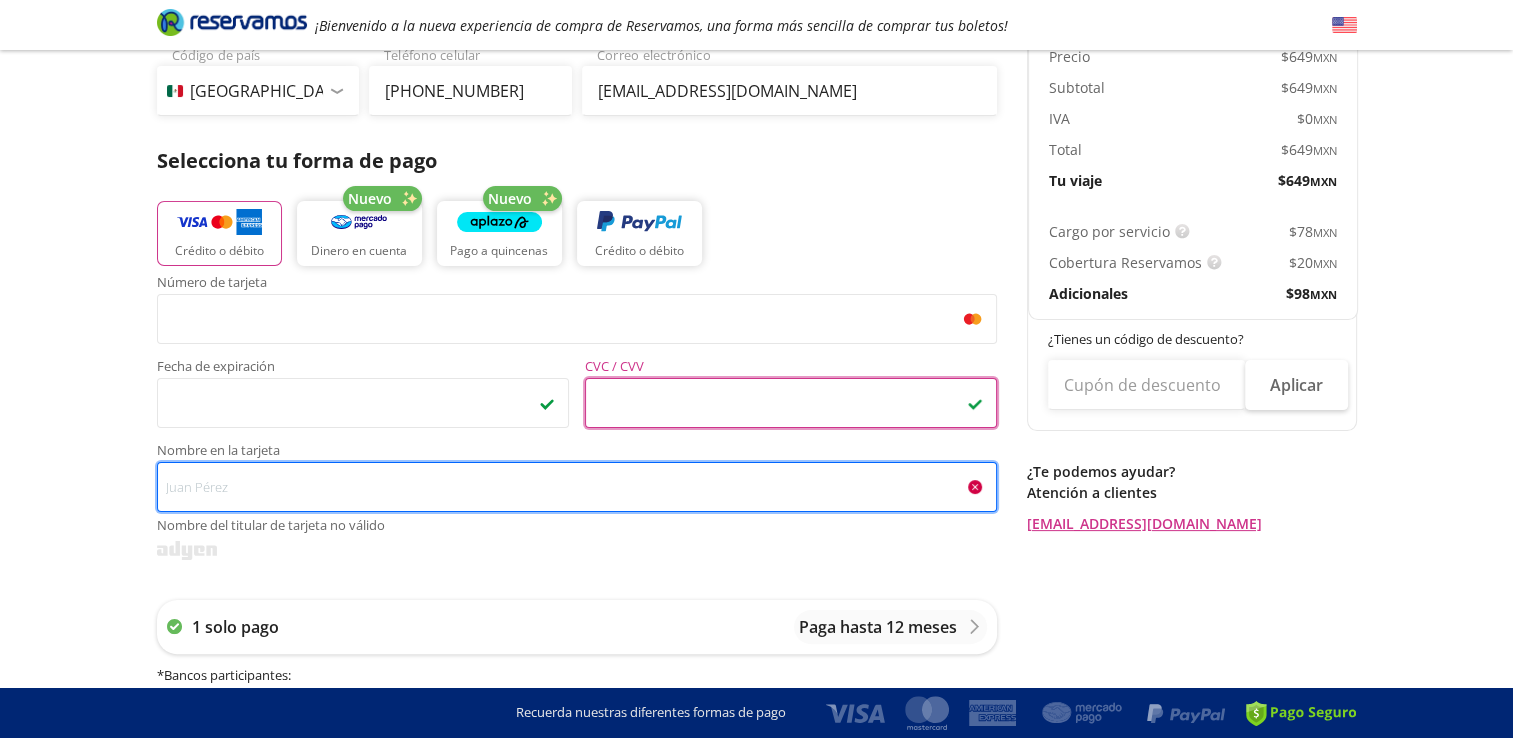 click on "Nombre en la tarjeta Nombre del titular de tarjeta no válido" at bounding box center [577, 487] 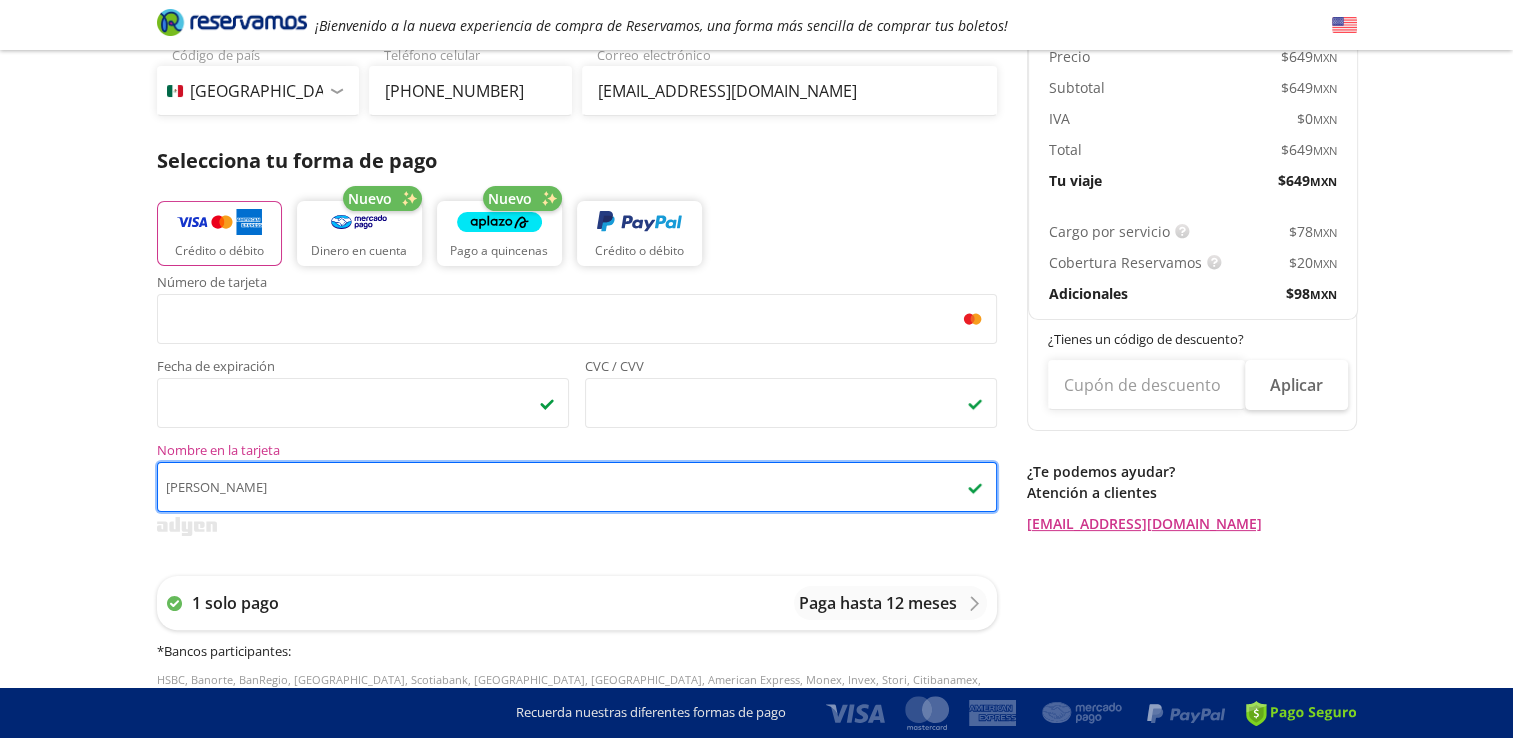 type on "[PERSON_NAME]" 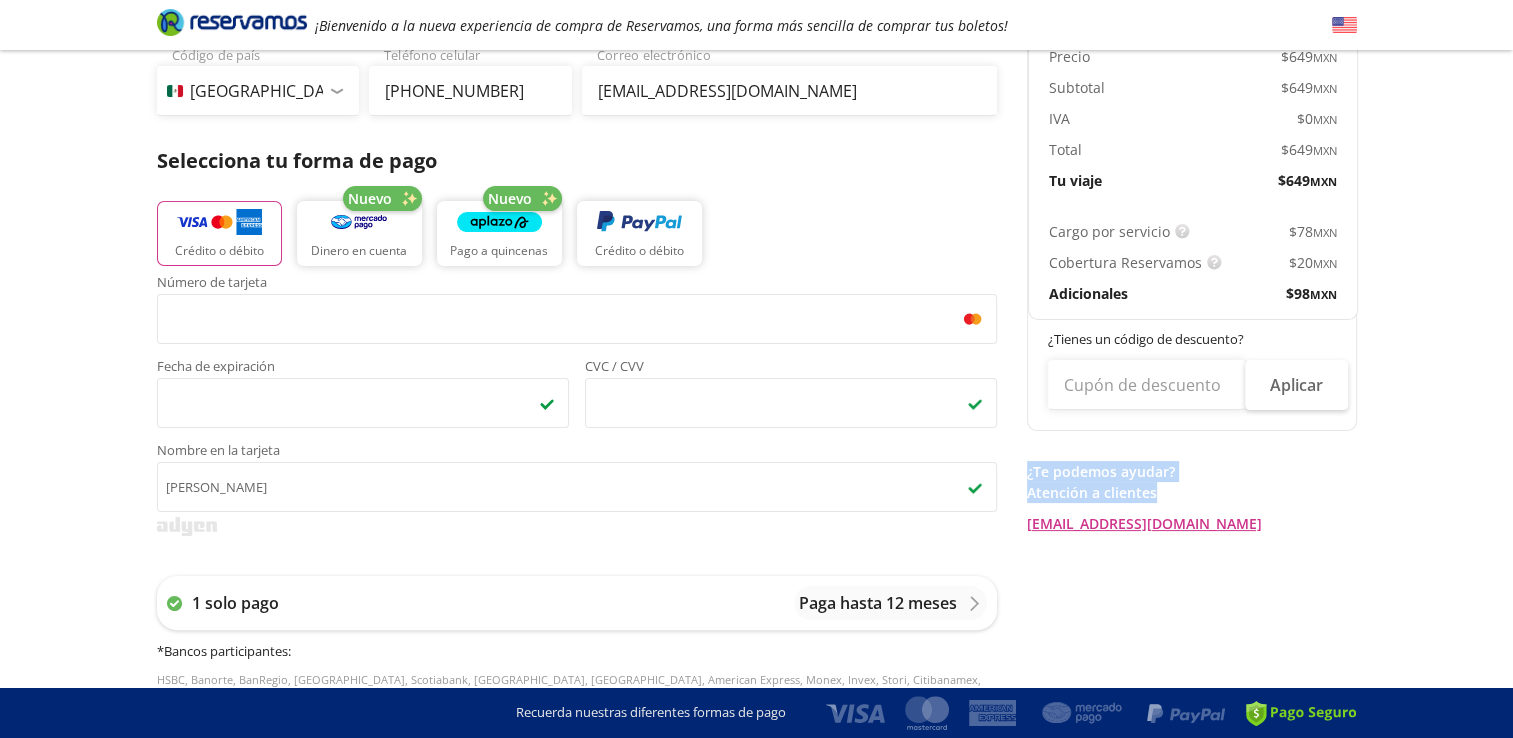 drag, startPoint x: 1502, startPoint y: 353, endPoint x: 1516, endPoint y: 484, distance: 131.74597 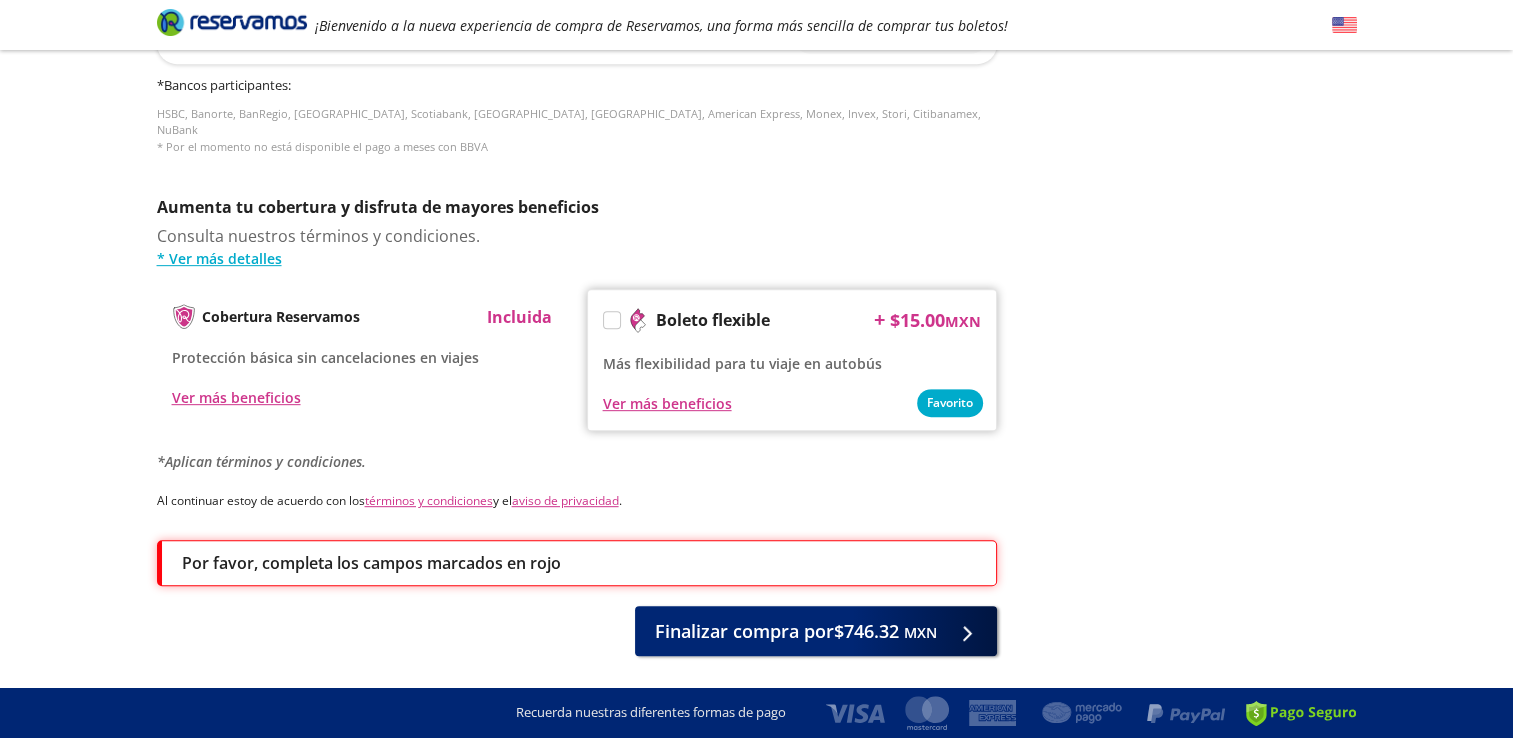 scroll, scrollTop: 888, scrollLeft: 0, axis: vertical 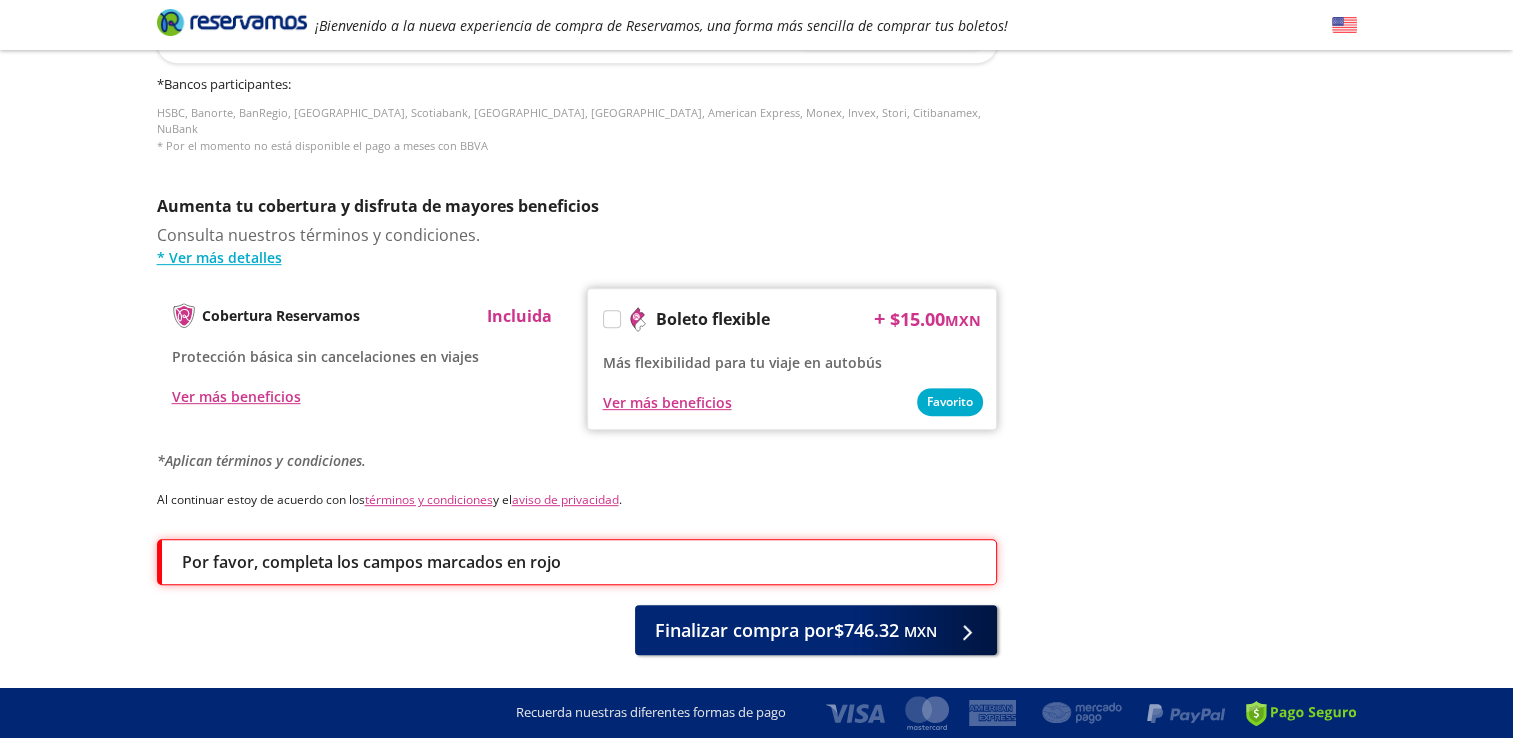 click at bounding box center [612, 319] 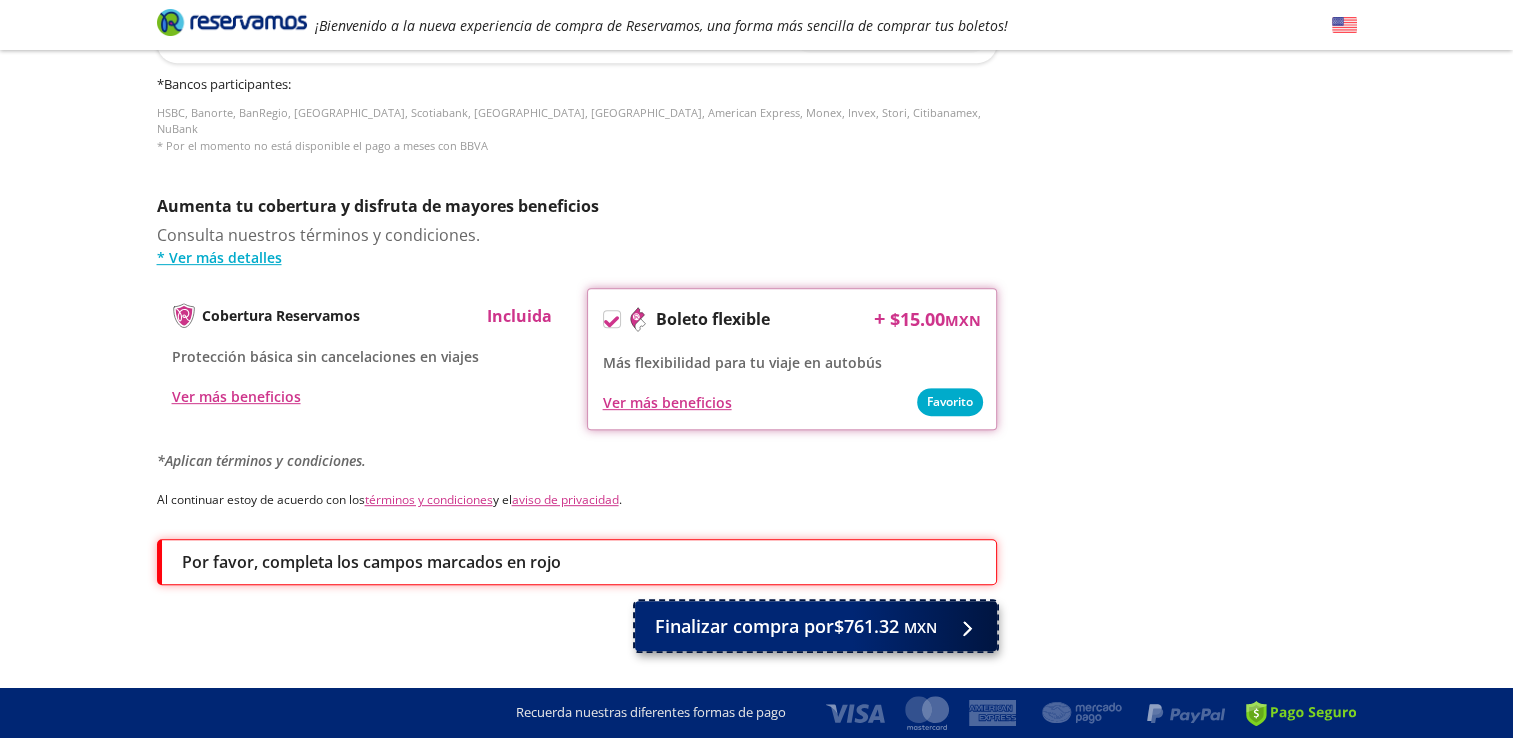 click on "Finalizar compra por  $761.32   MXN" at bounding box center [796, 626] 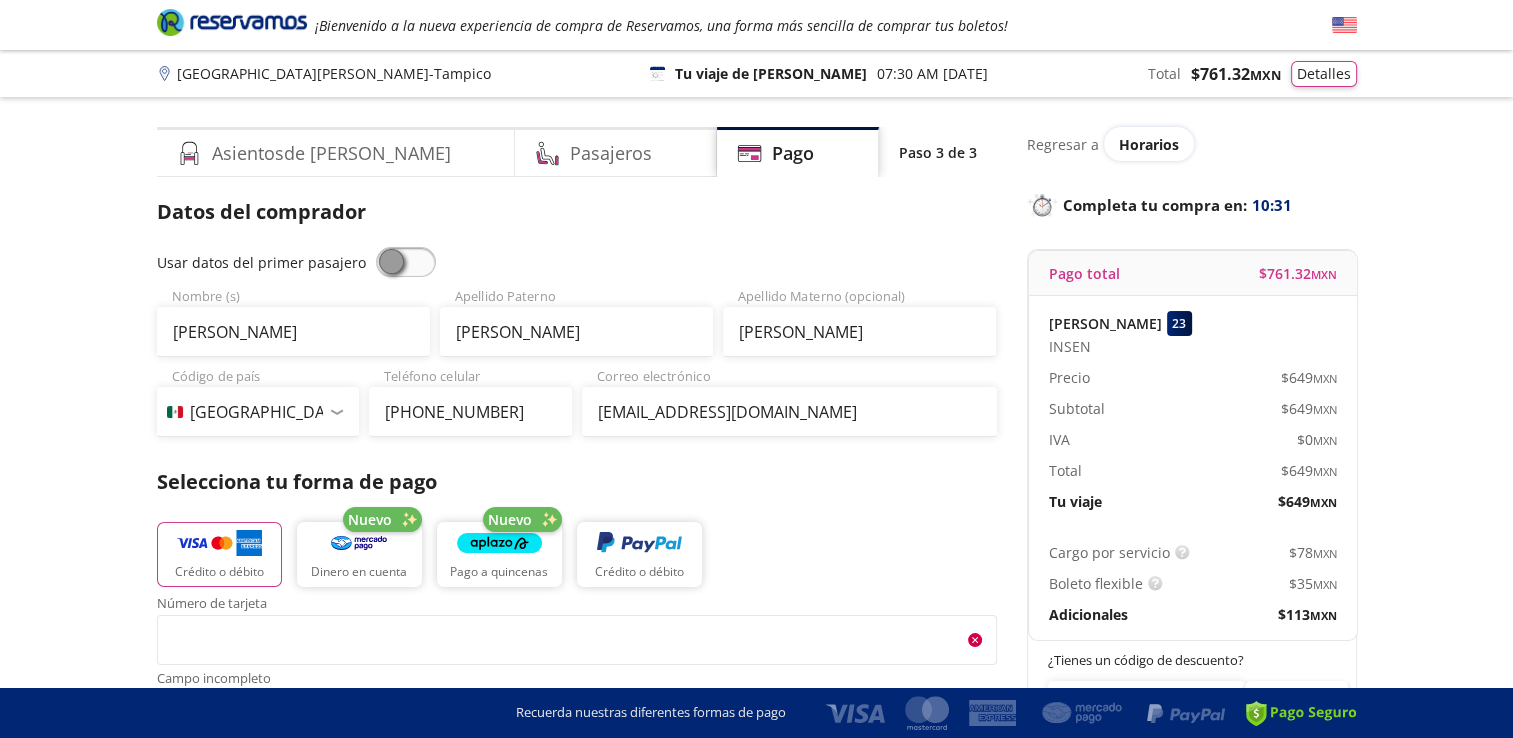 scroll, scrollTop: 999, scrollLeft: 0, axis: vertical 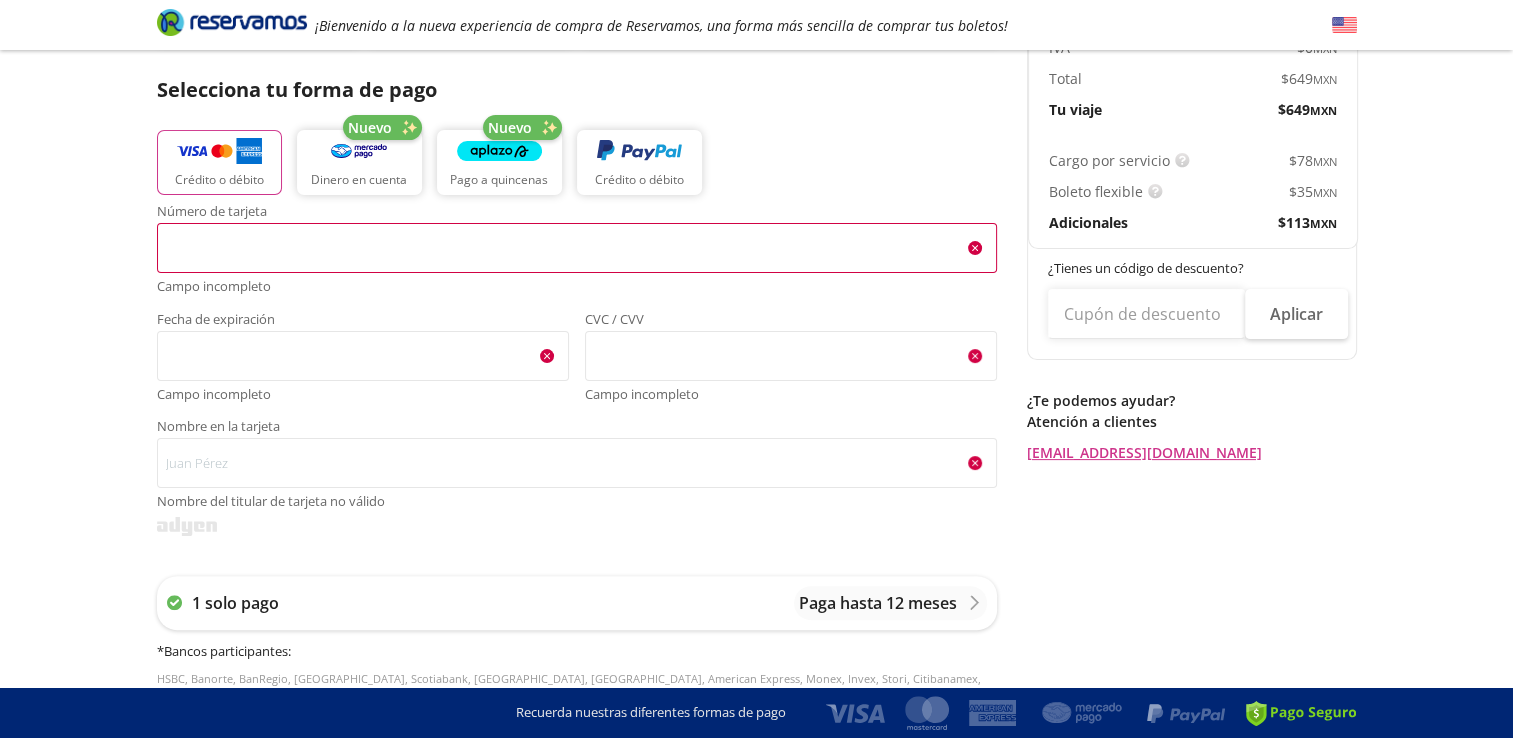 drag, startPoint x: 244, startPoint y: 169, endPoint x: 188, endPoint y: 270, distance: 115.48593 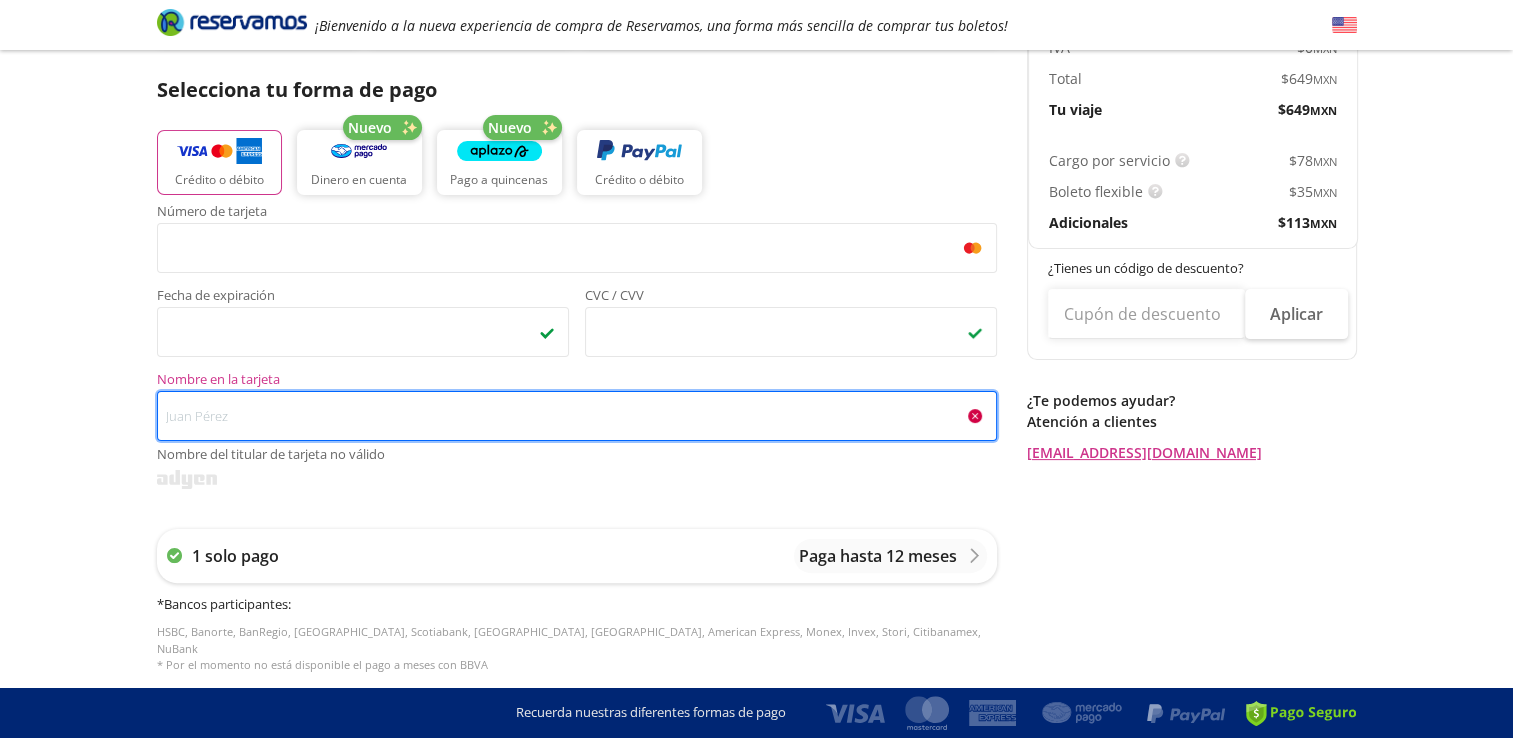 click on "Nombre en la tarjeta Nombre del titular de tarjeta no válido" at bounding box center (577, 416) 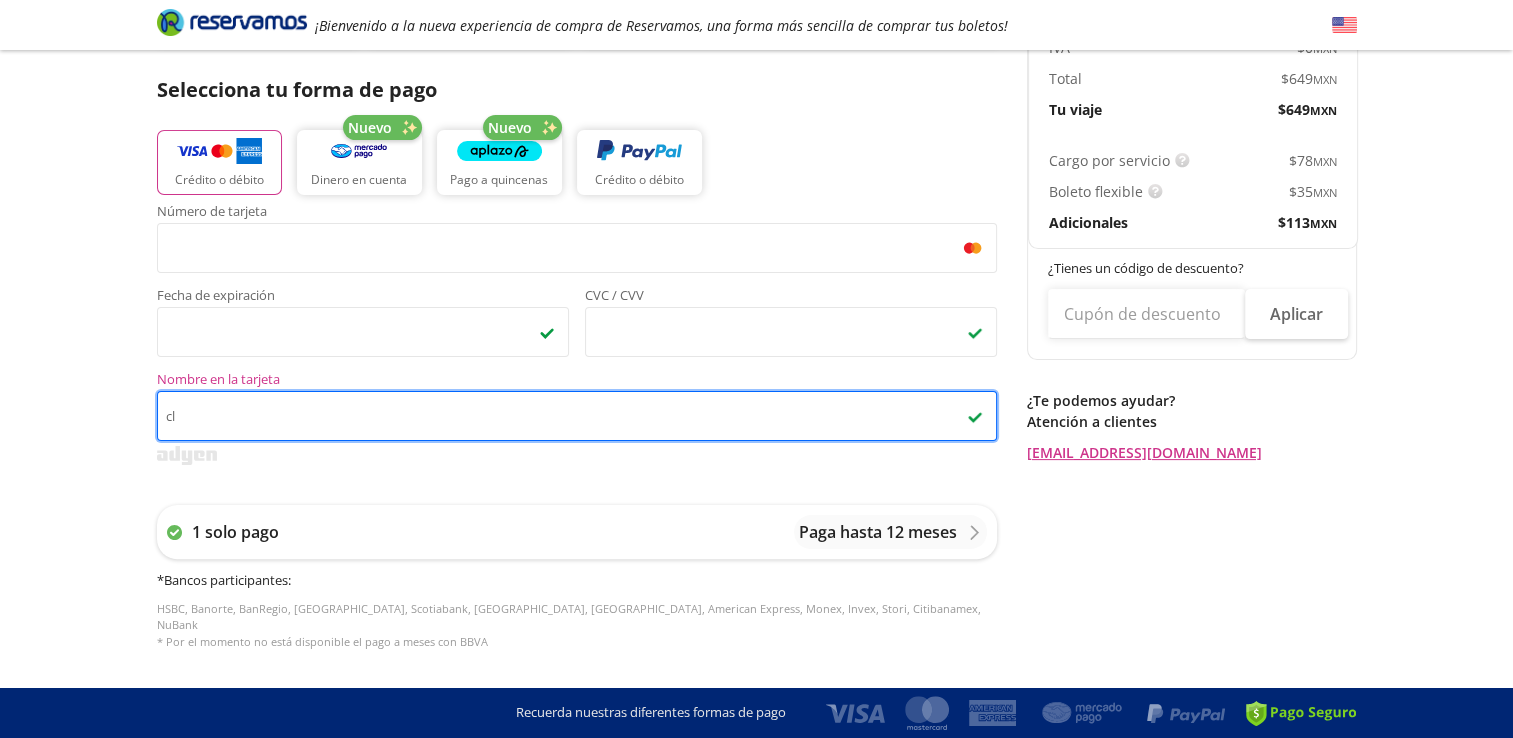 type on "c" 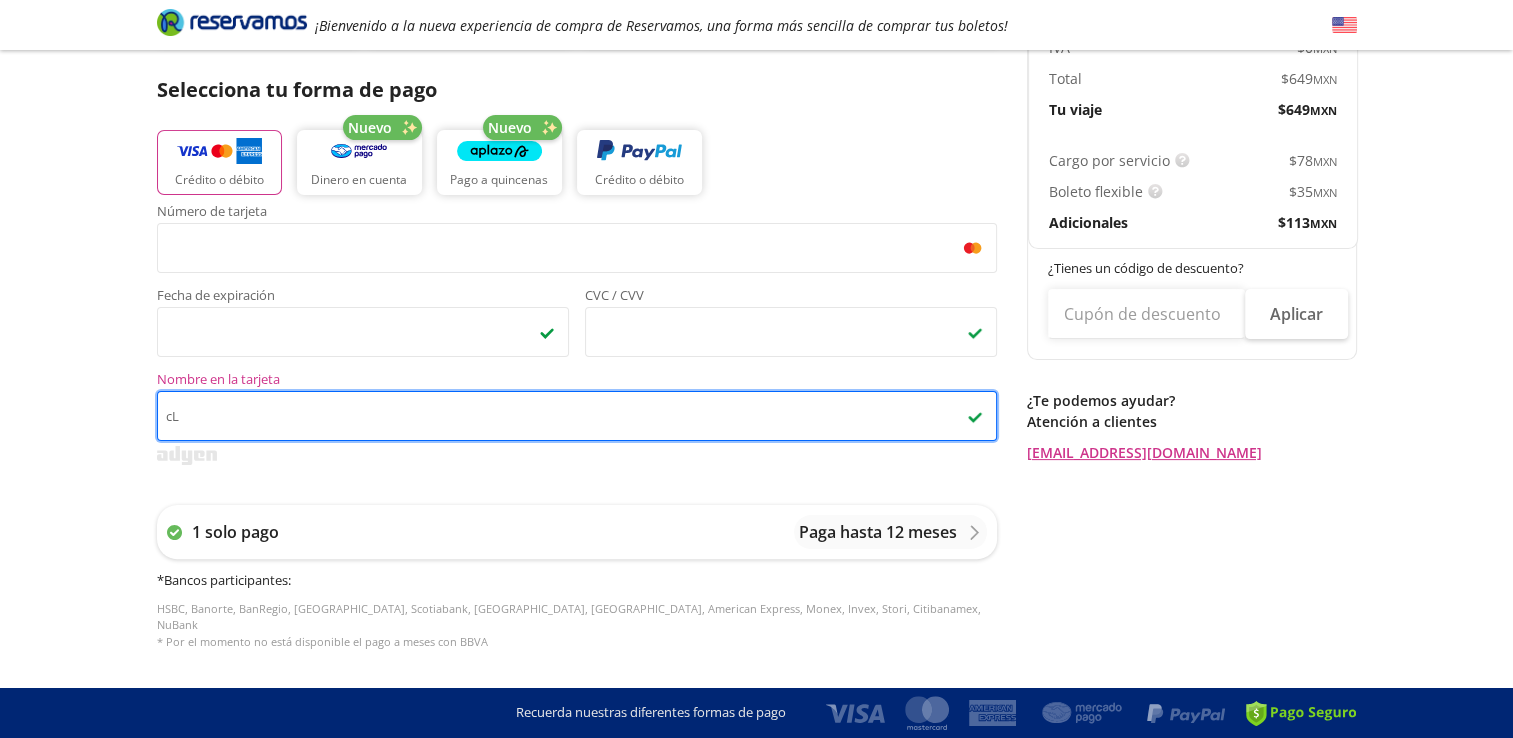 type on "c" 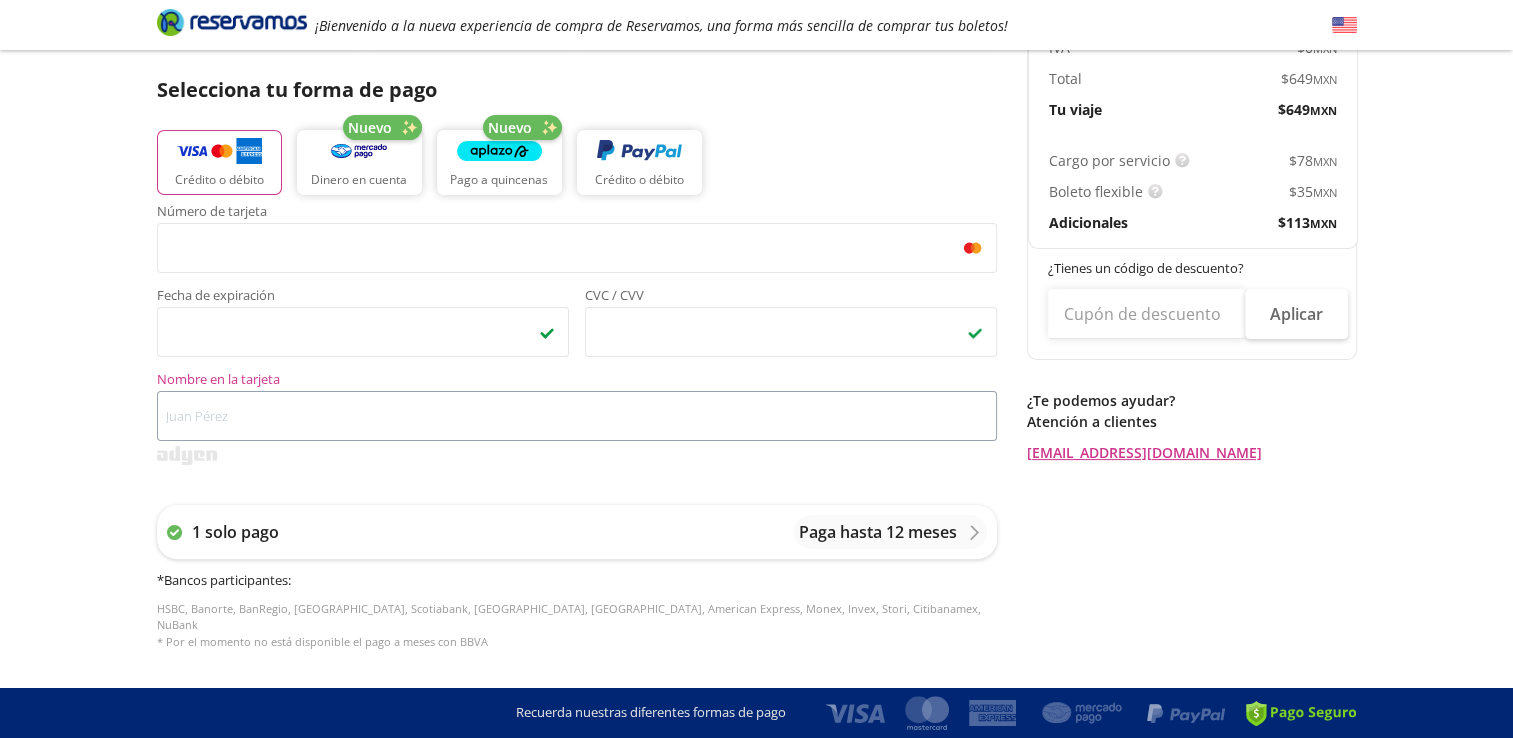scroll, scrollTop: 784, scrollLeft: 0, axis: vertical 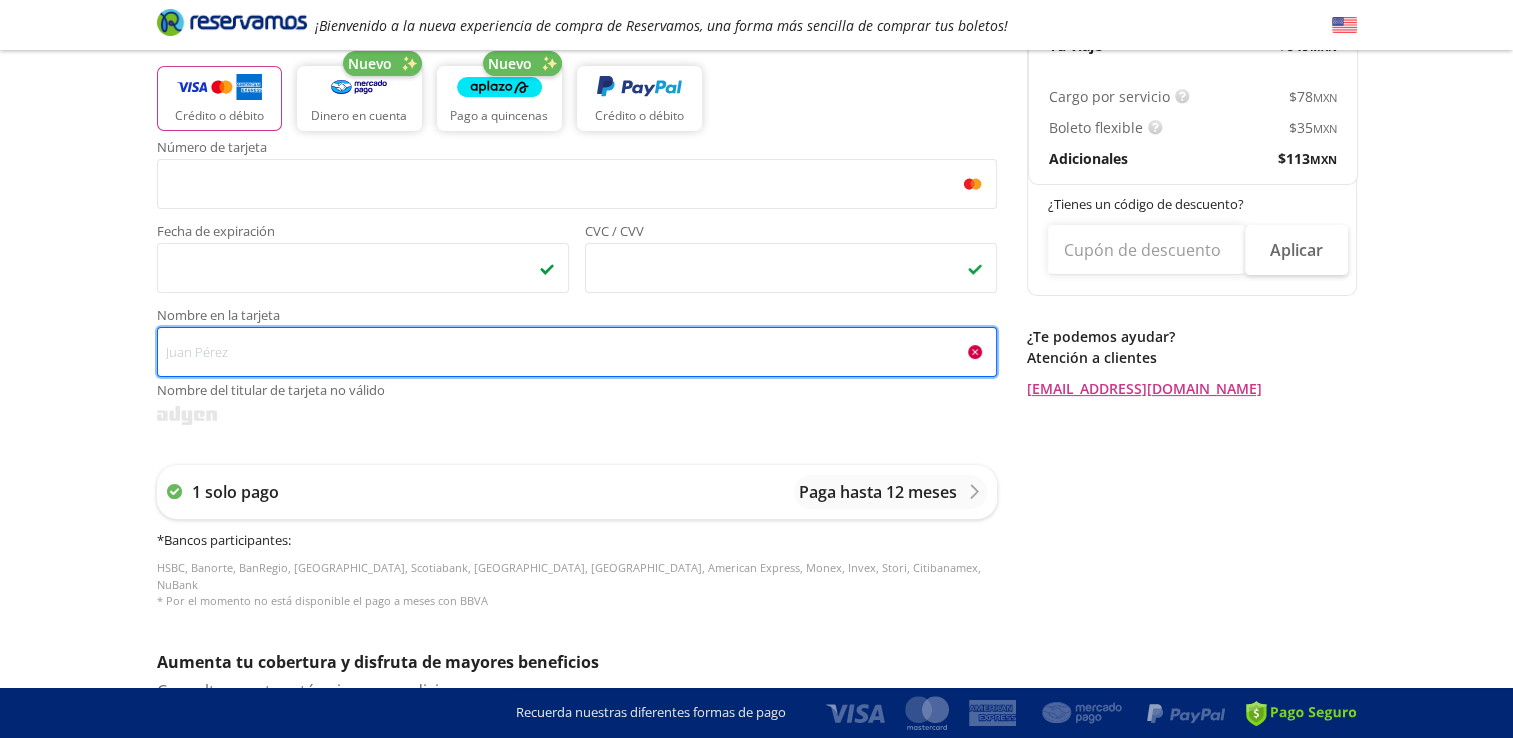 click on "Nombre en la tarjeta Nombre del titular de tarjeta no válido" at bounding box center [577, 352] 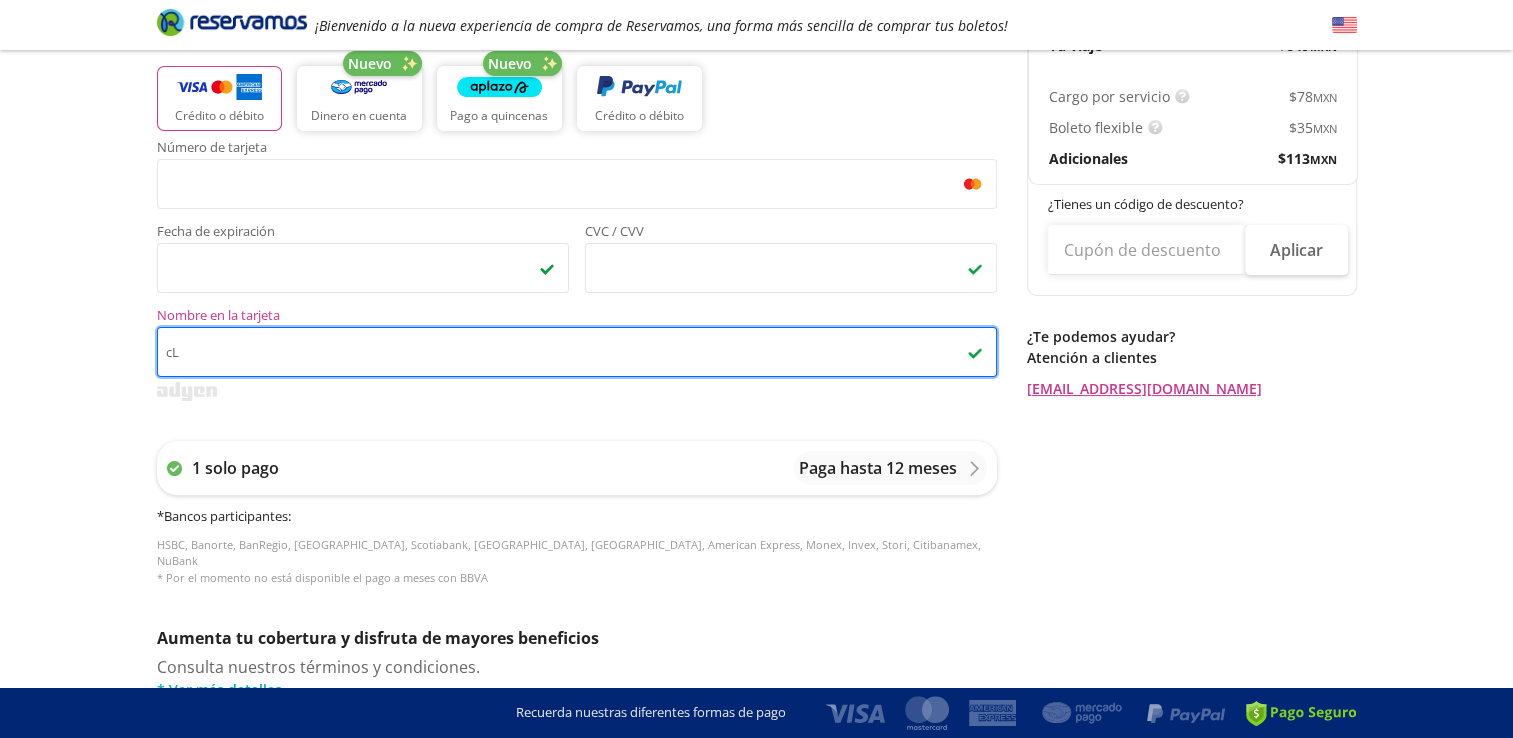 type on "c" 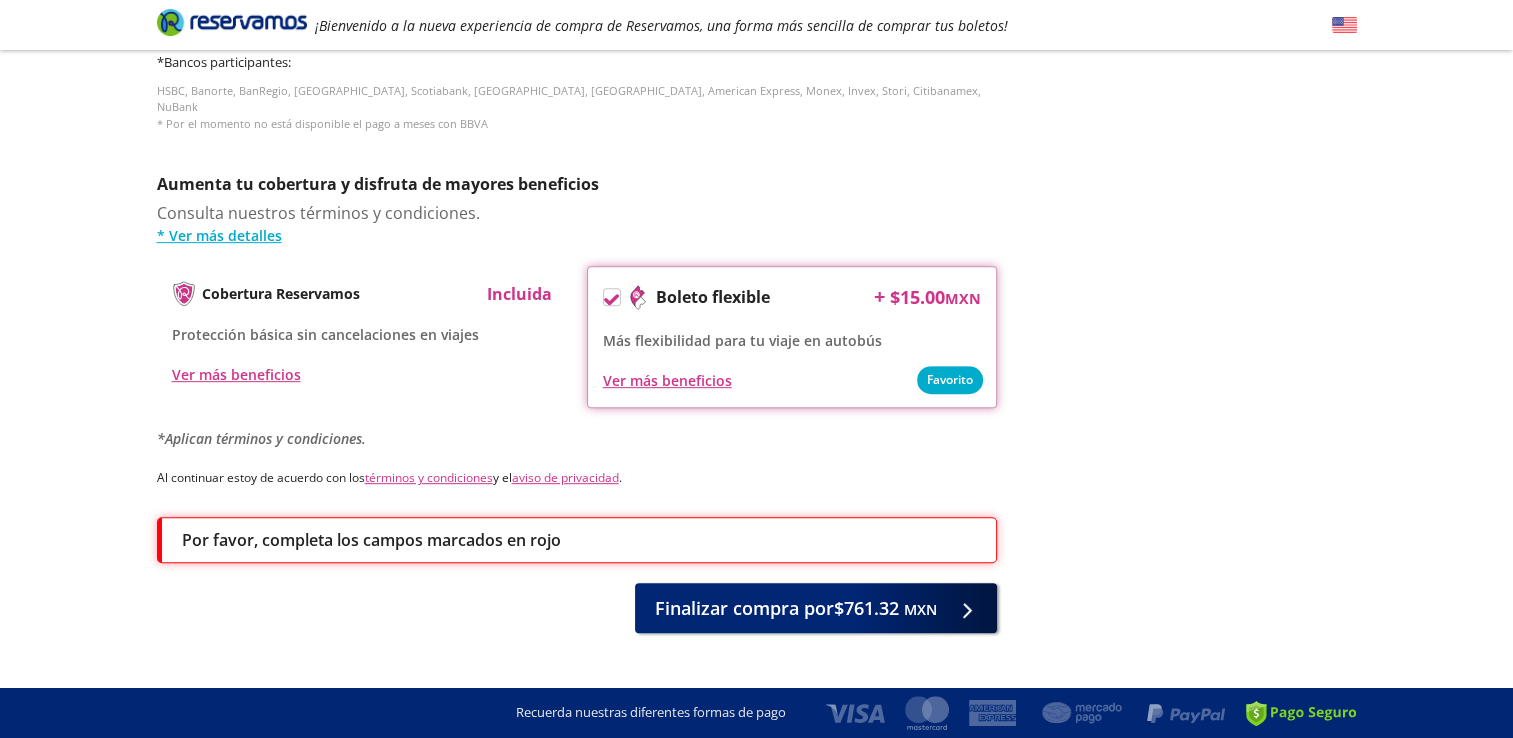 scroll, scrollTop: 928, scrollLeft: 0, axis: vertical 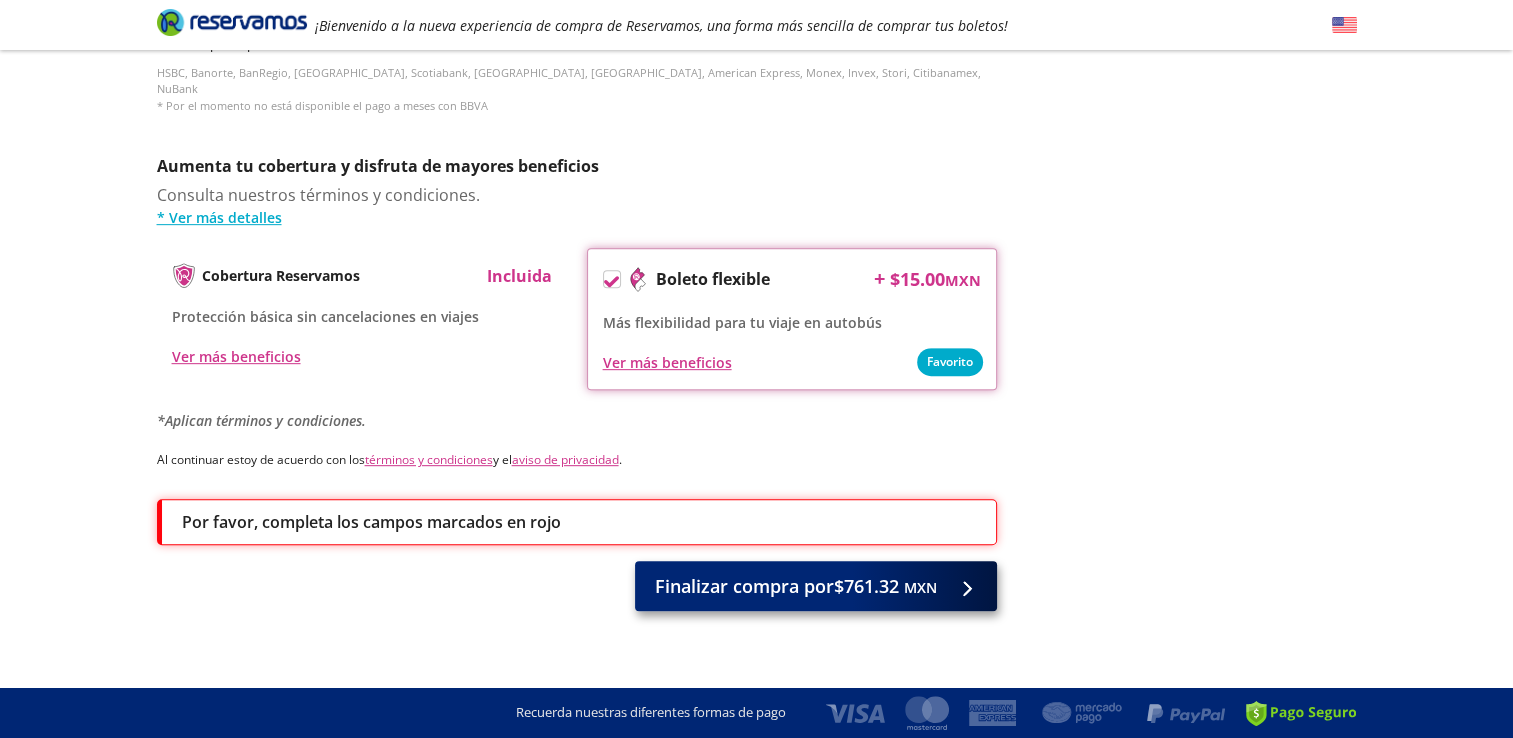 type on "[PERSON_NAME]" 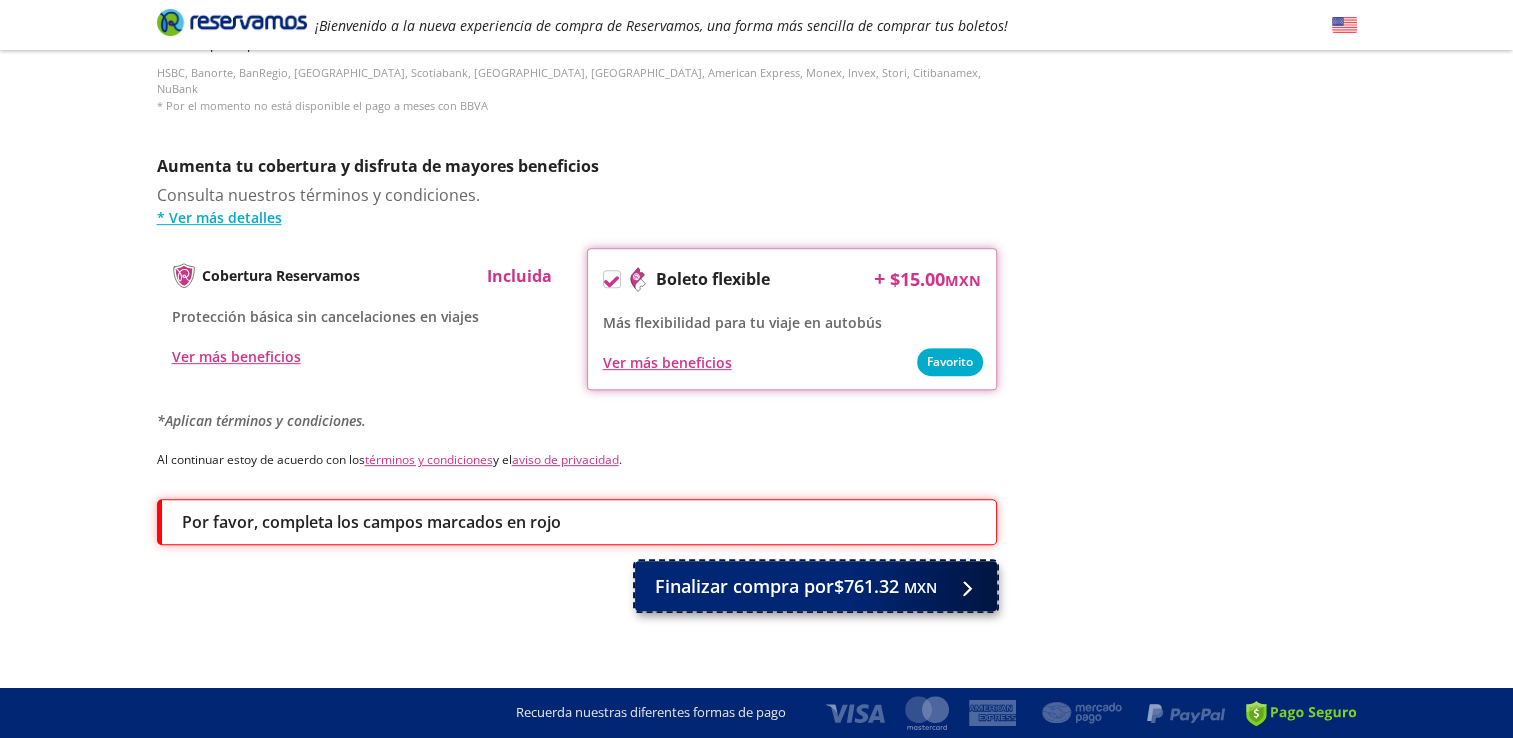 click on "Finalizar compra por  $761.32   MXN" at bounding box center (796, 586) 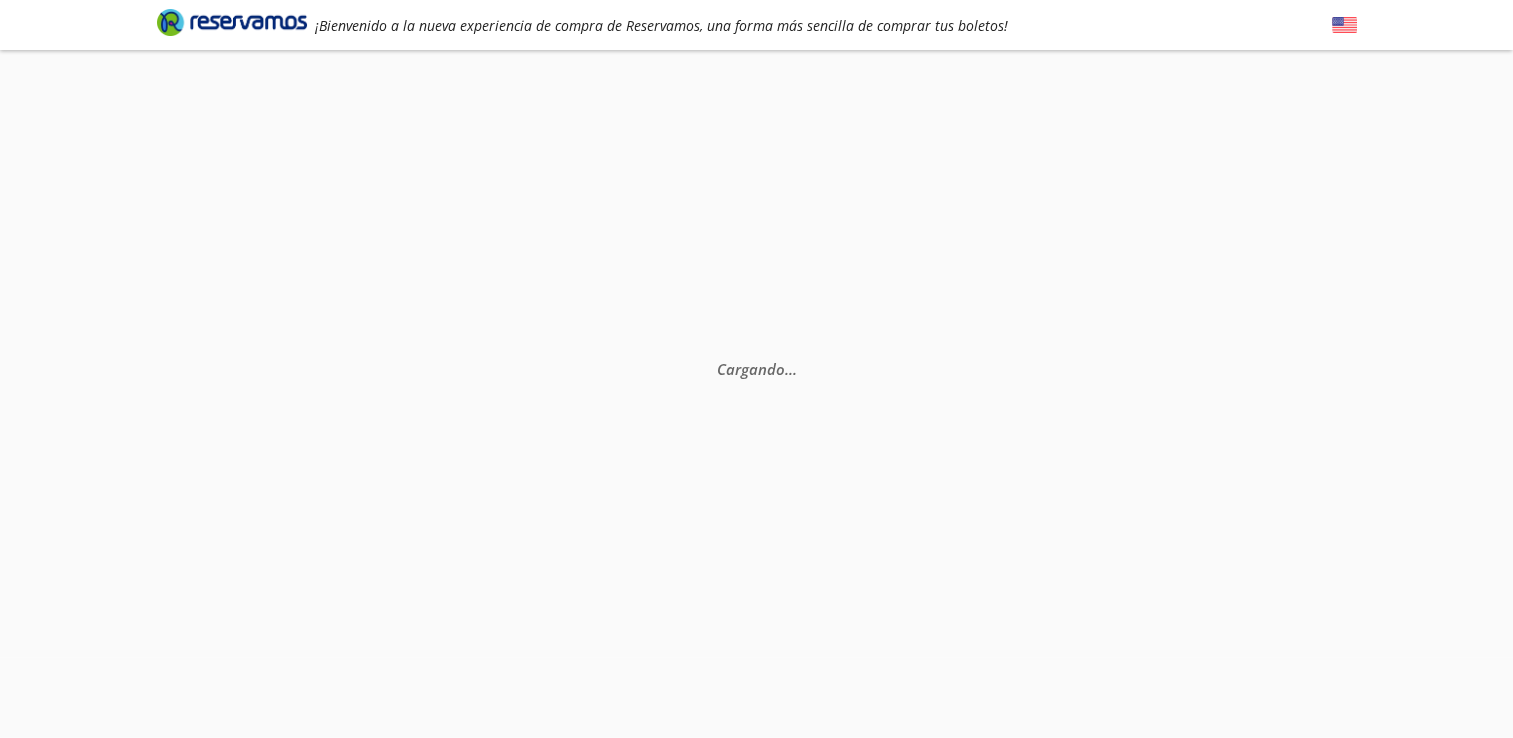 scroll, scrollTop: 0, scrollLeft: 0, axis: both 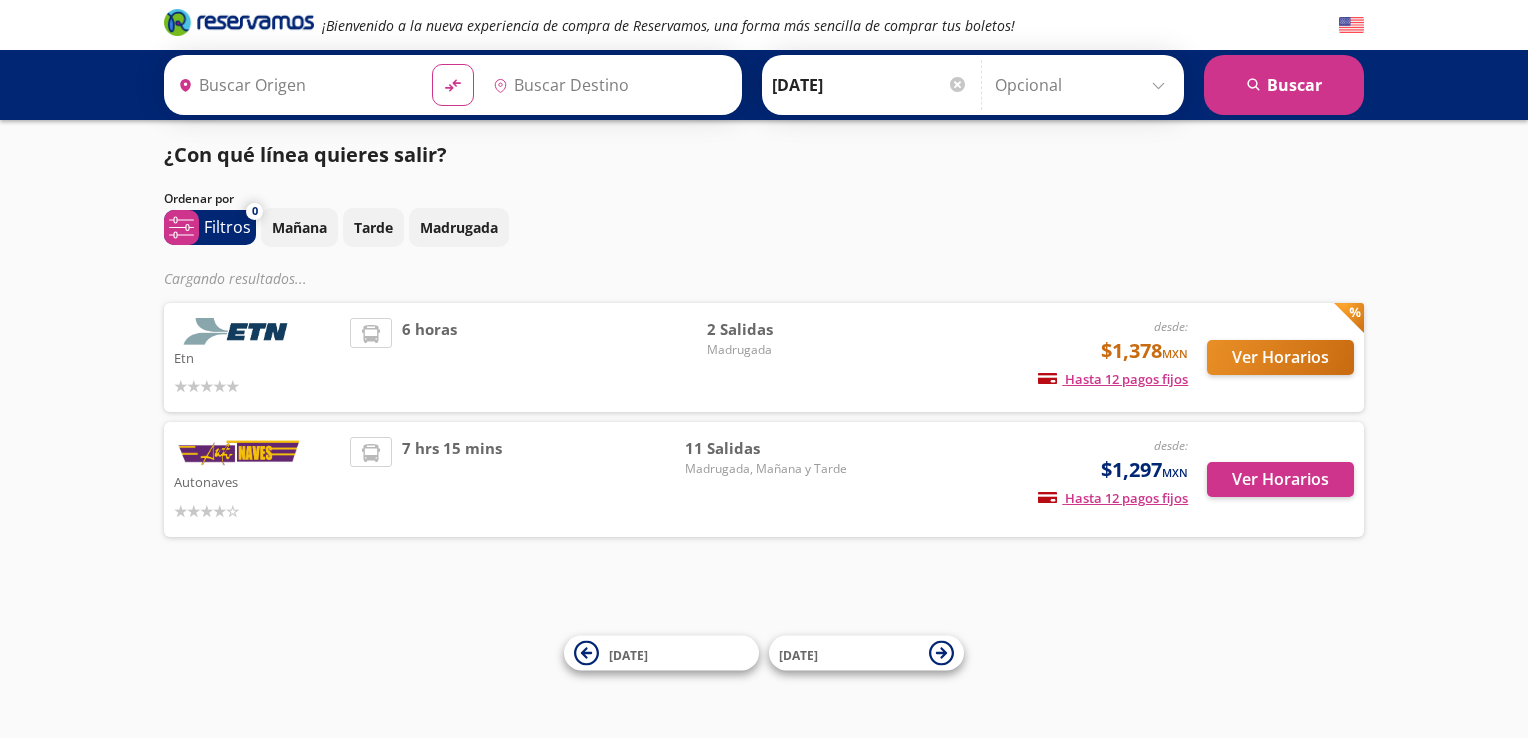 type on "[GEOGRAPHIC_DATA][PERSON_NAME], [GEOGRAPHIC_DATA][PERSON_NAME]" 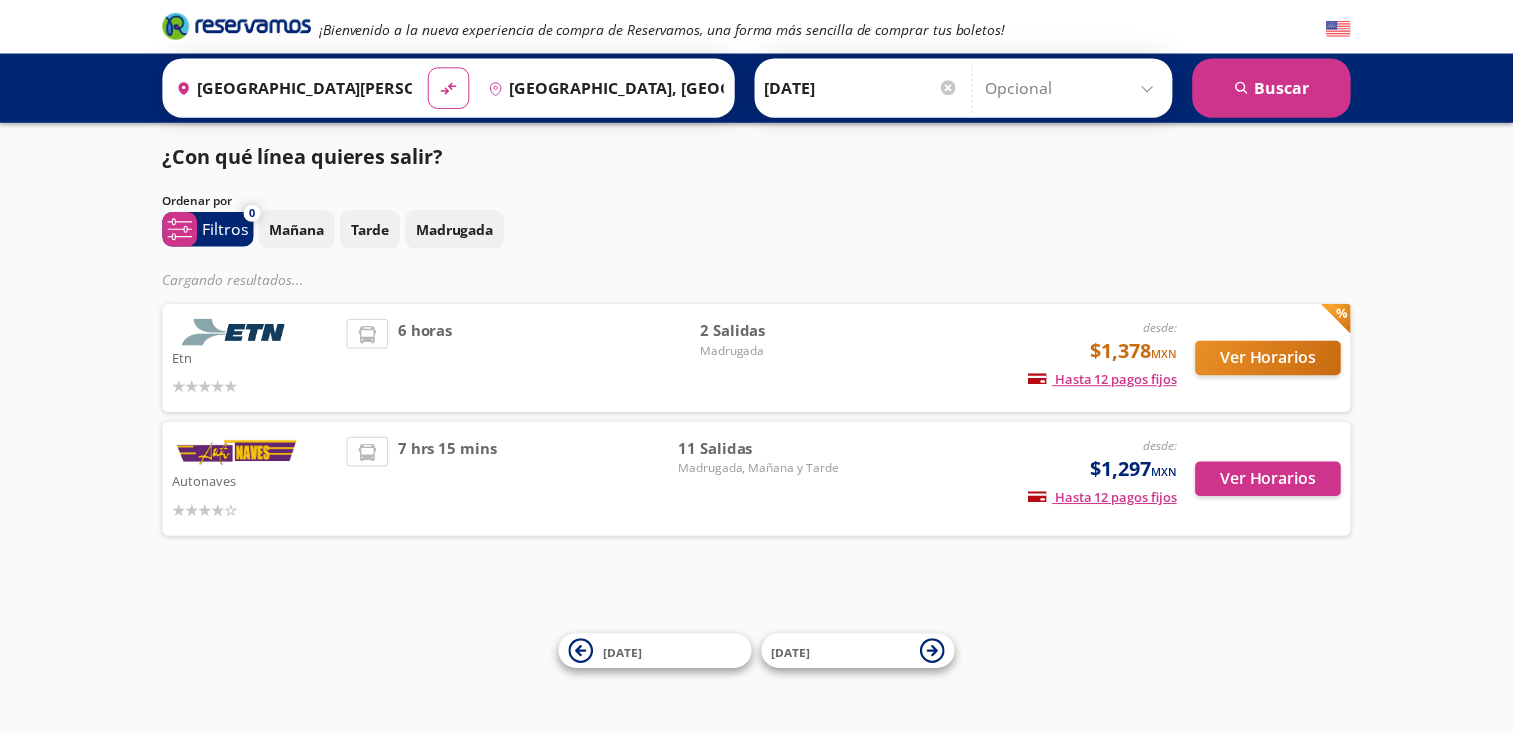 scroll, scrollTop: 0, scrollLeft: 0, axis: both 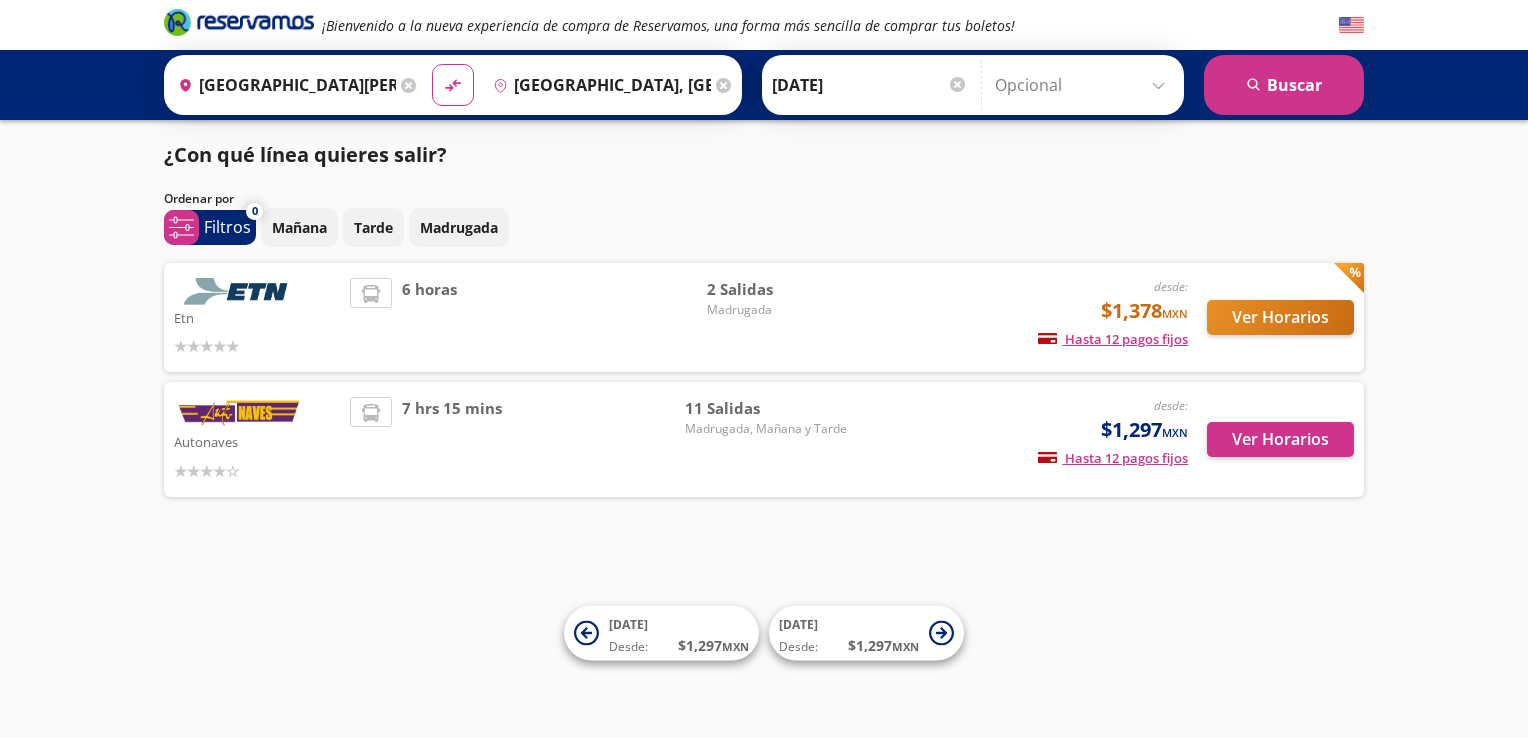 click on "Ver Horarios" at bounding box center [1271, 439] 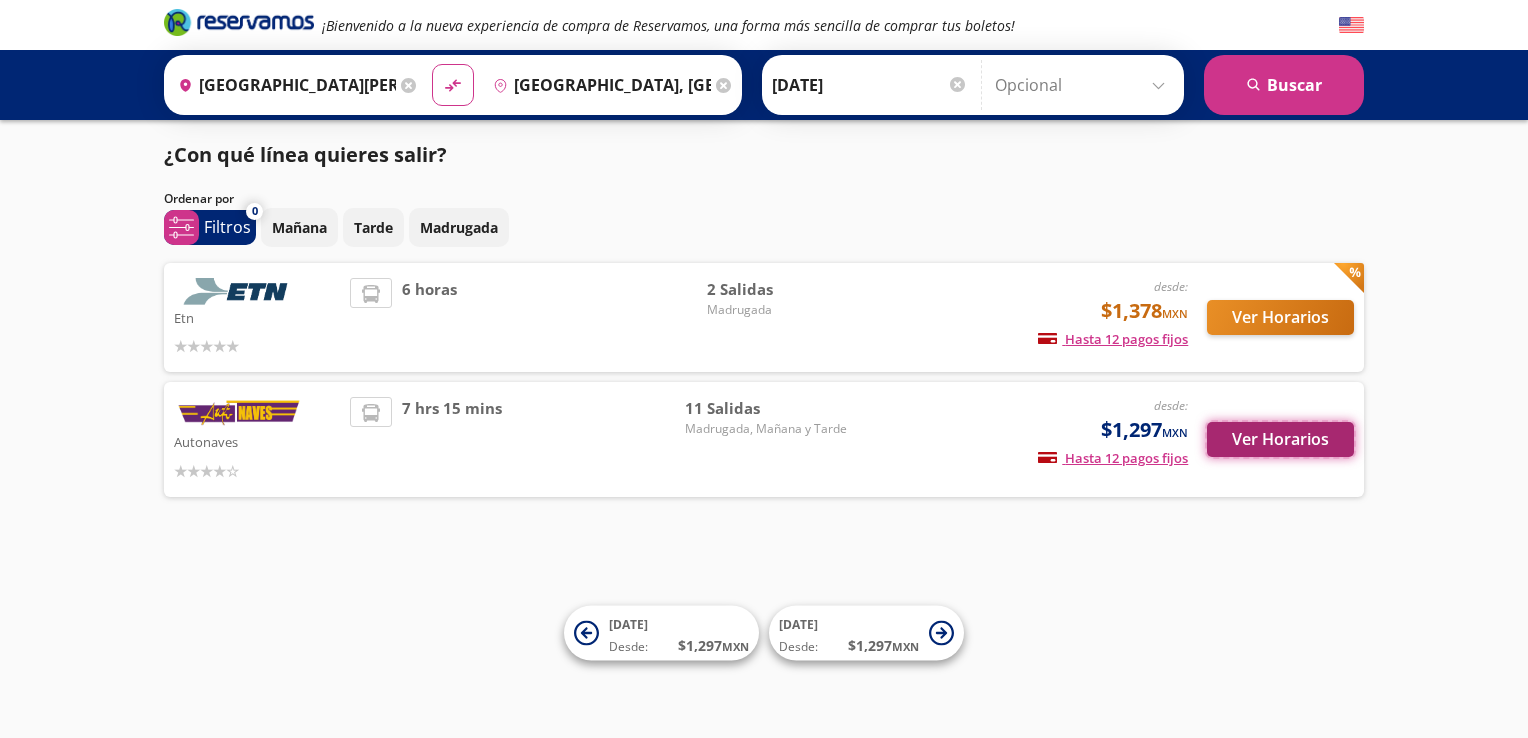 click on "Ver Horarios" at bounding box center [1280, 439] 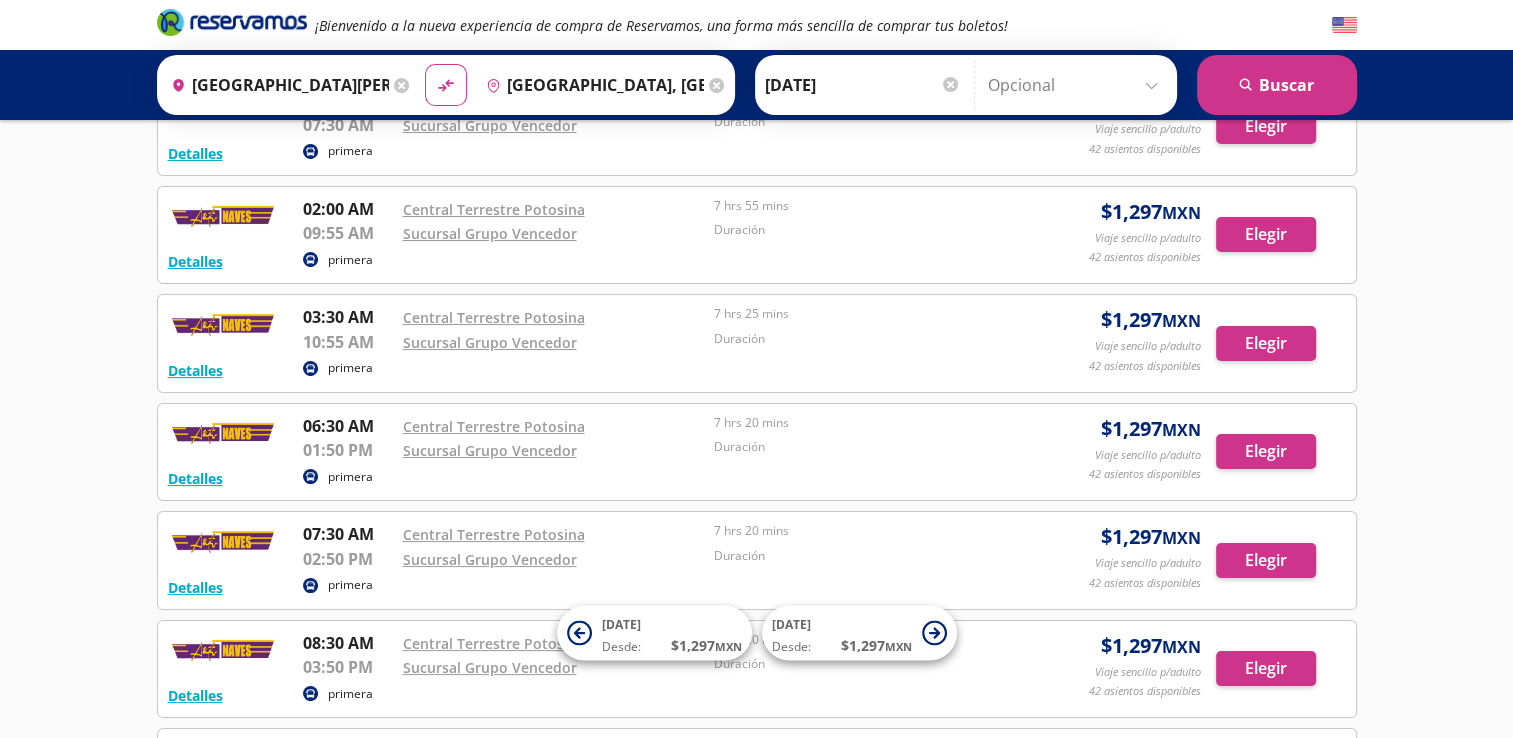 scroll, scrollTop: 205, scrollLeft: 0, axis: vertical 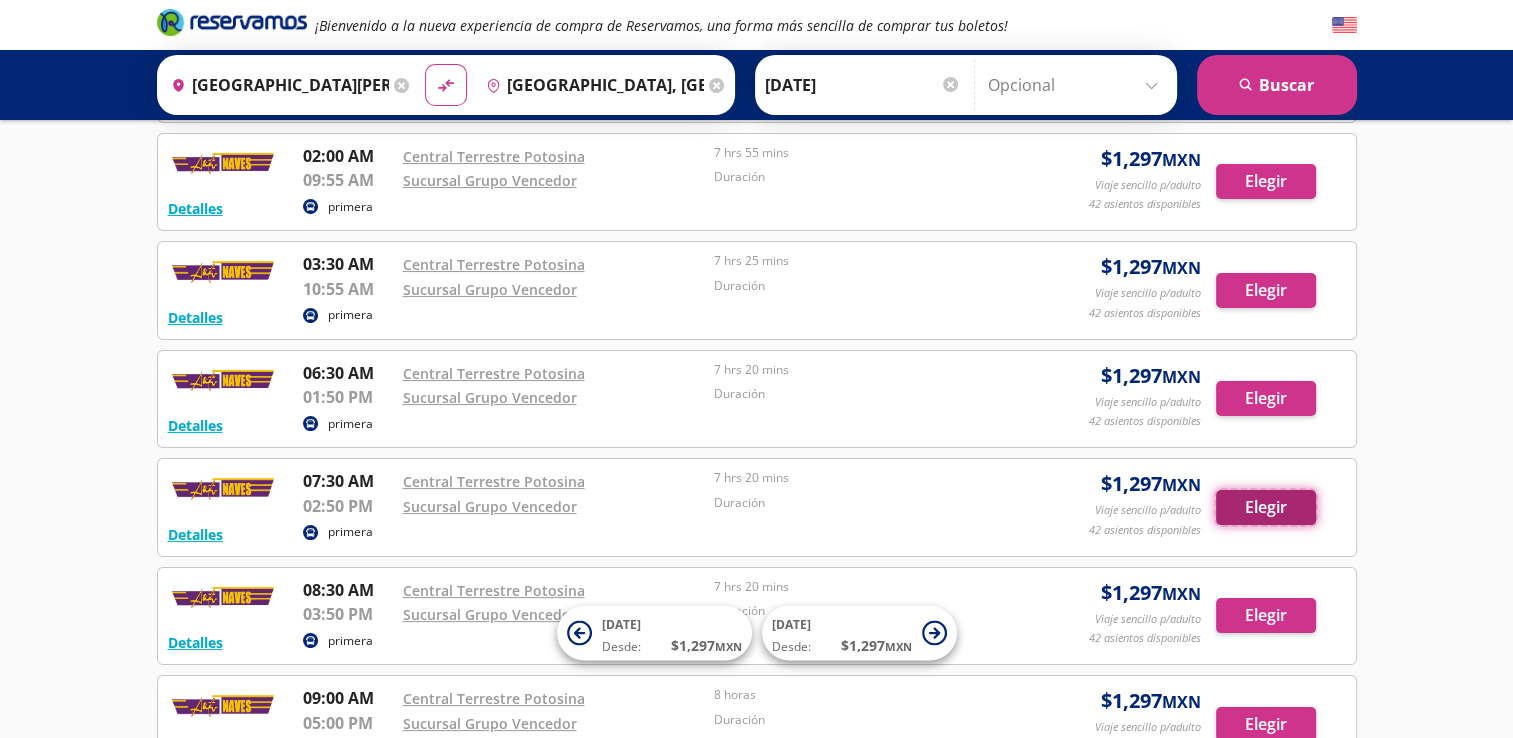 click on "Elegir" at bounding box center [1266, 507] 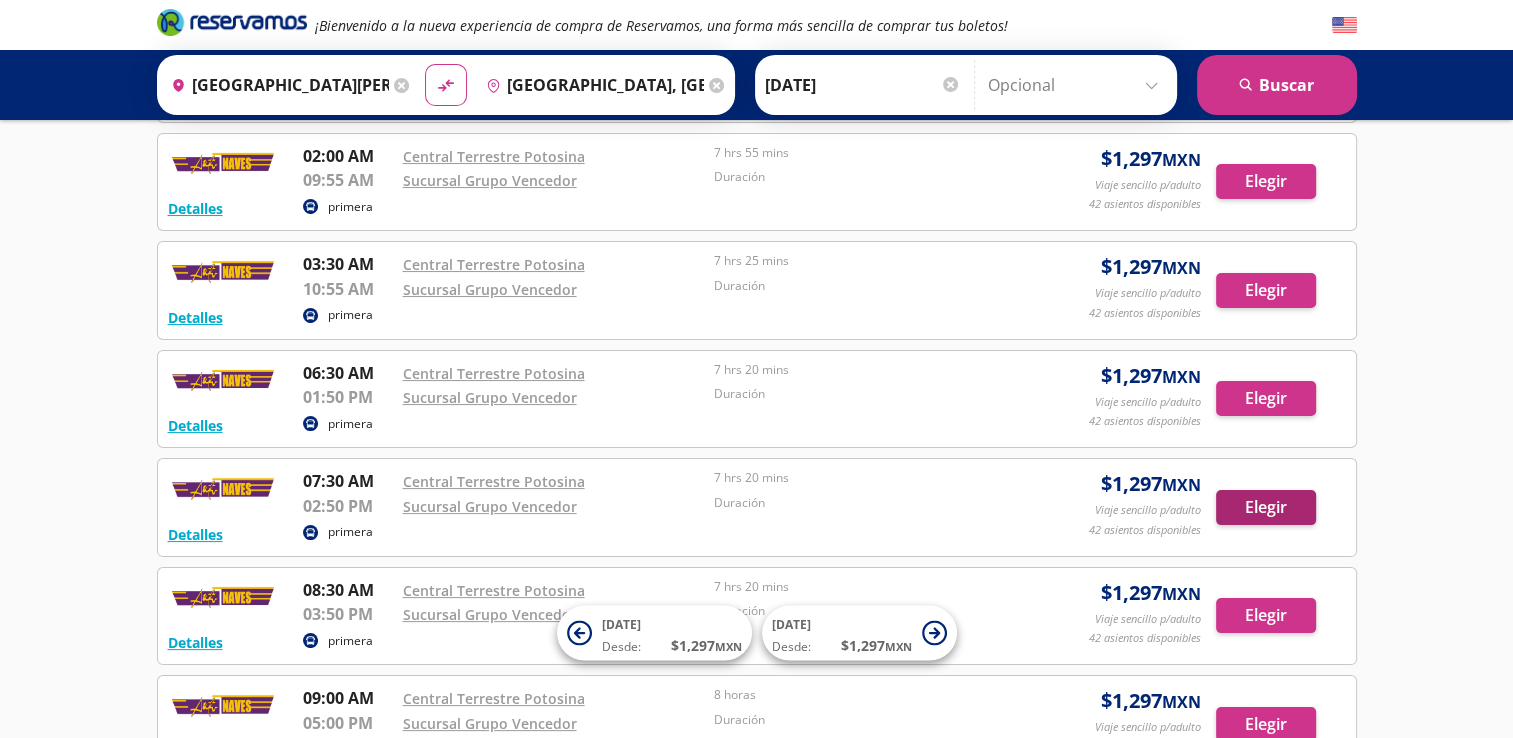 scroll, scrollTop: 0, scrollLeft: 0, axis: both 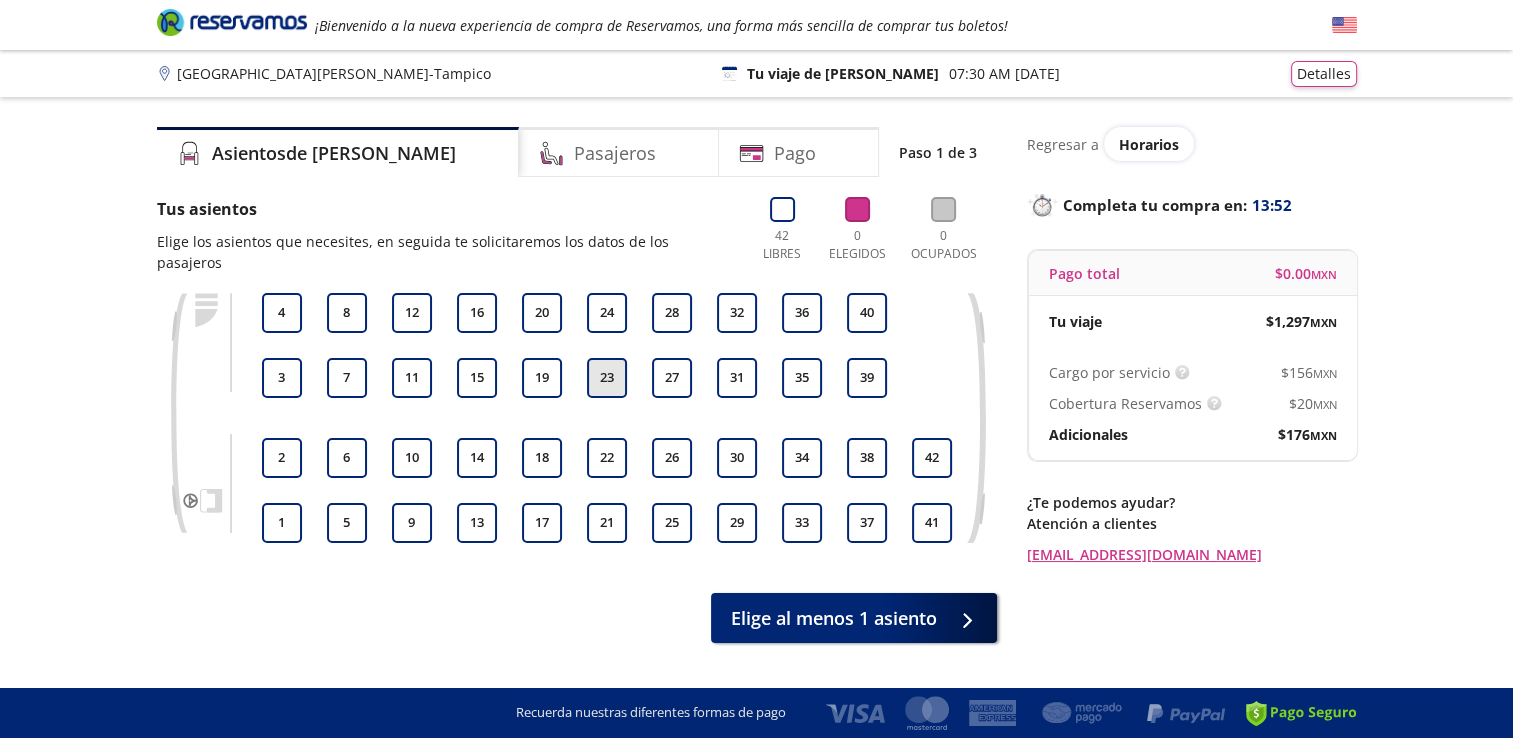 click on "23" at bounding box center [607, 378] 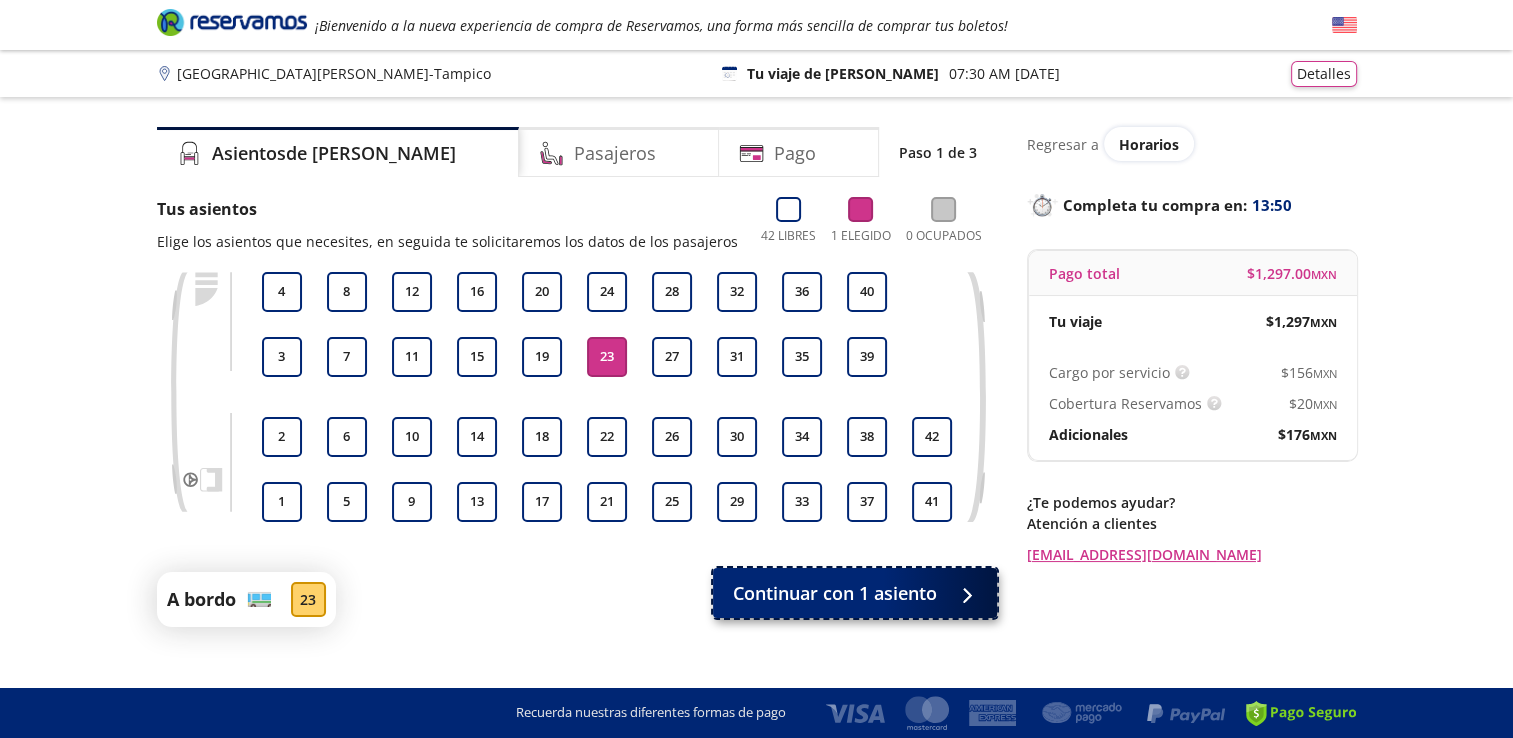 click on "Continuar con 1 asiento" at bounding box center (855, 593) 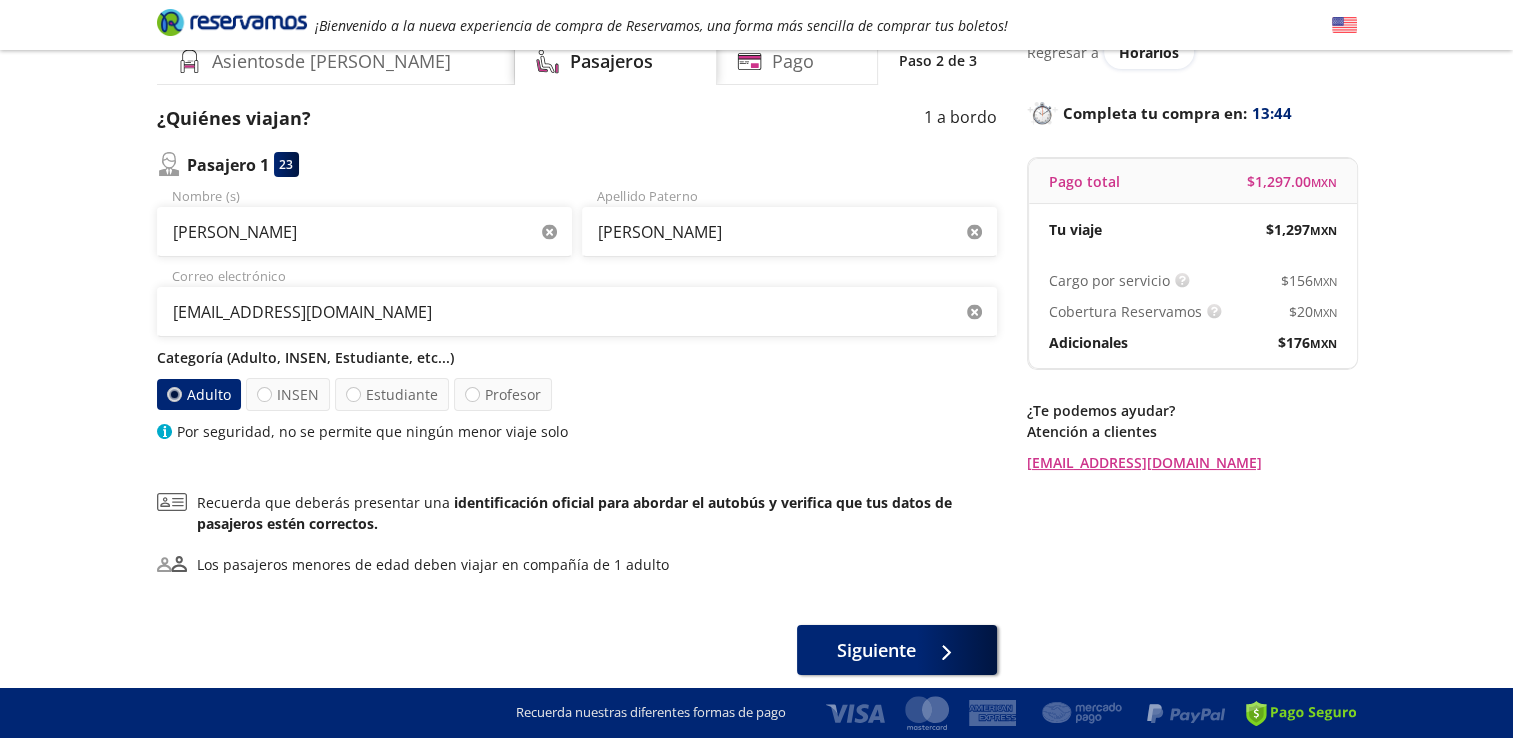 scroll, scrollTop: 168, scrollLeft: 0, axis: vertical 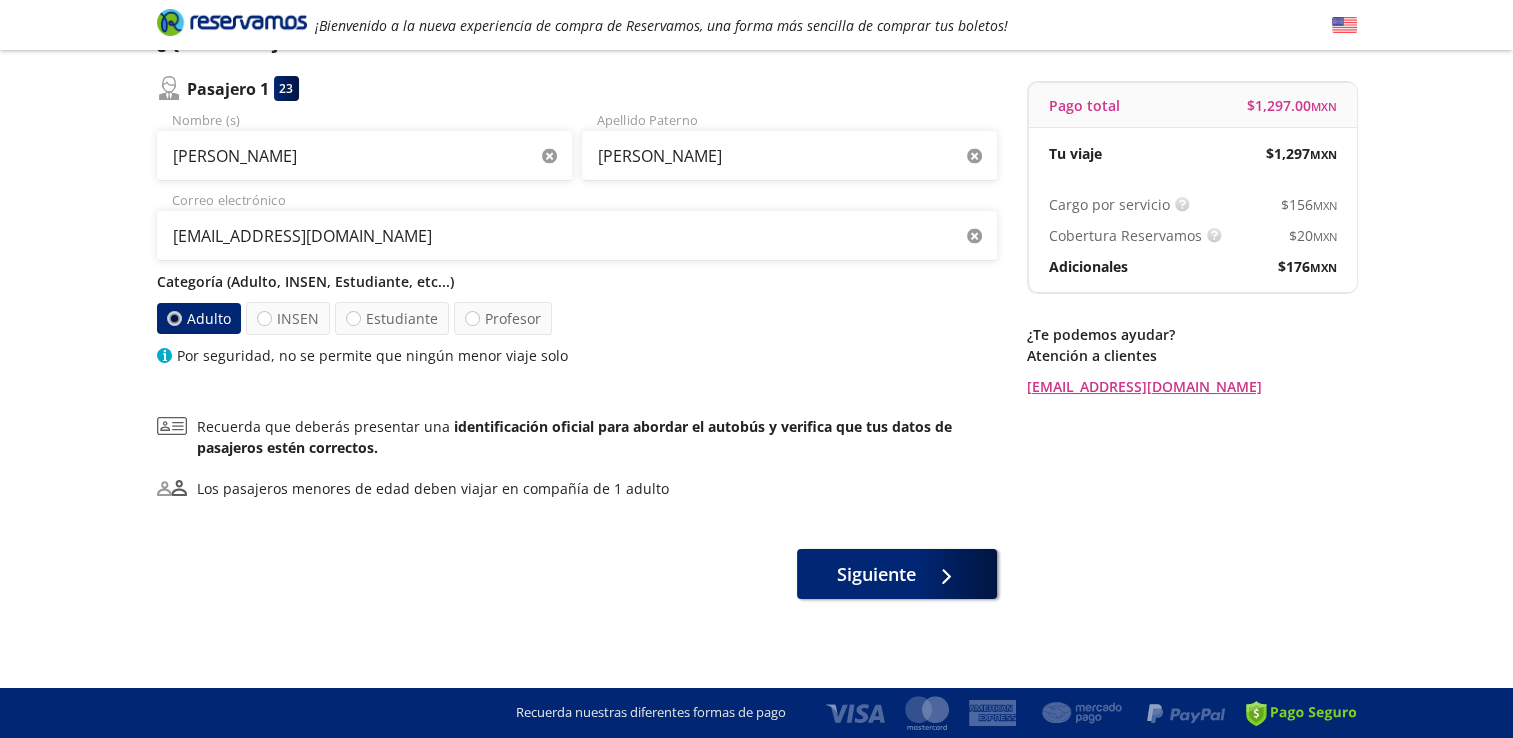 drag, startPoint x: 263, startPoint y: 321, endPoint x: 866, endPoint y: 339, distance: 603.2686 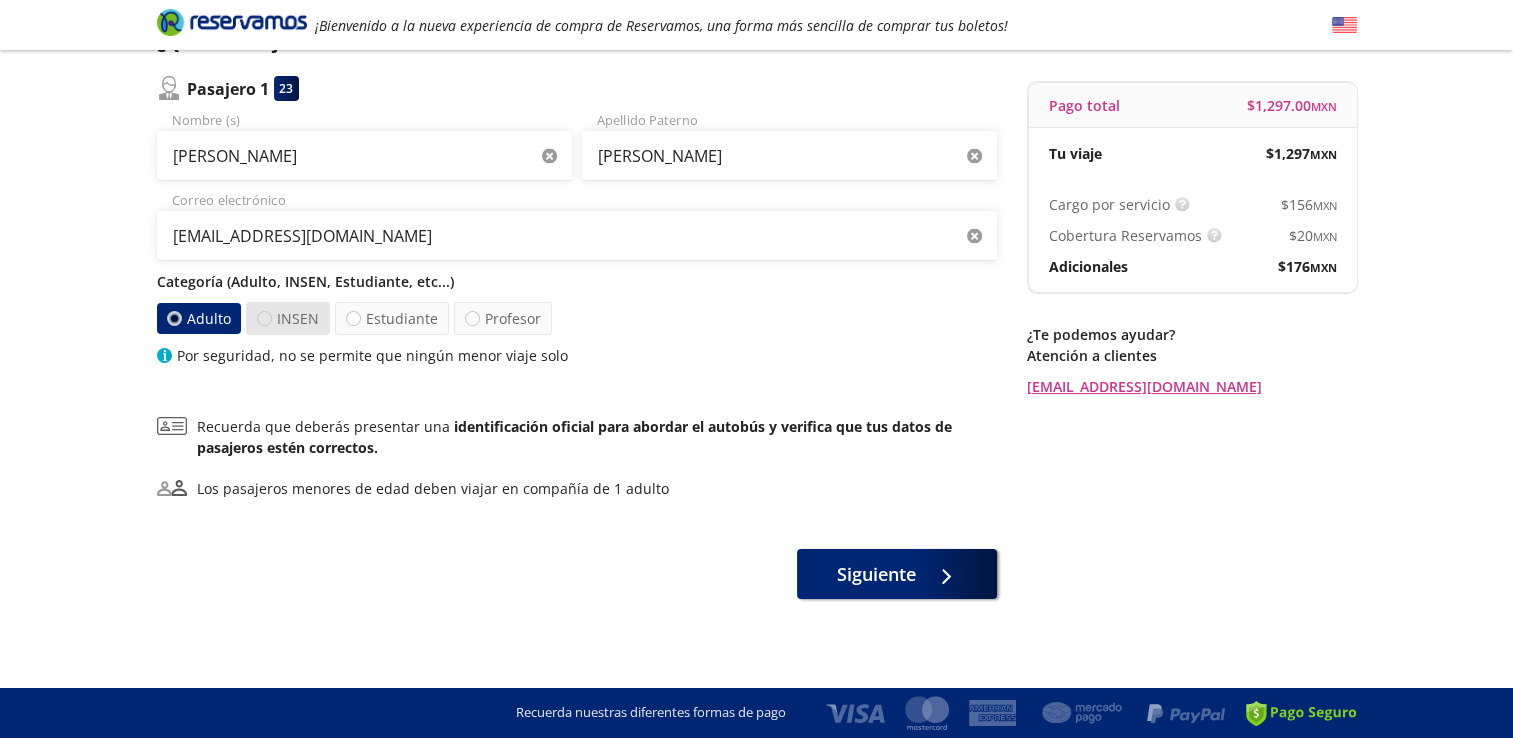 click at bounding box center [264, 318] 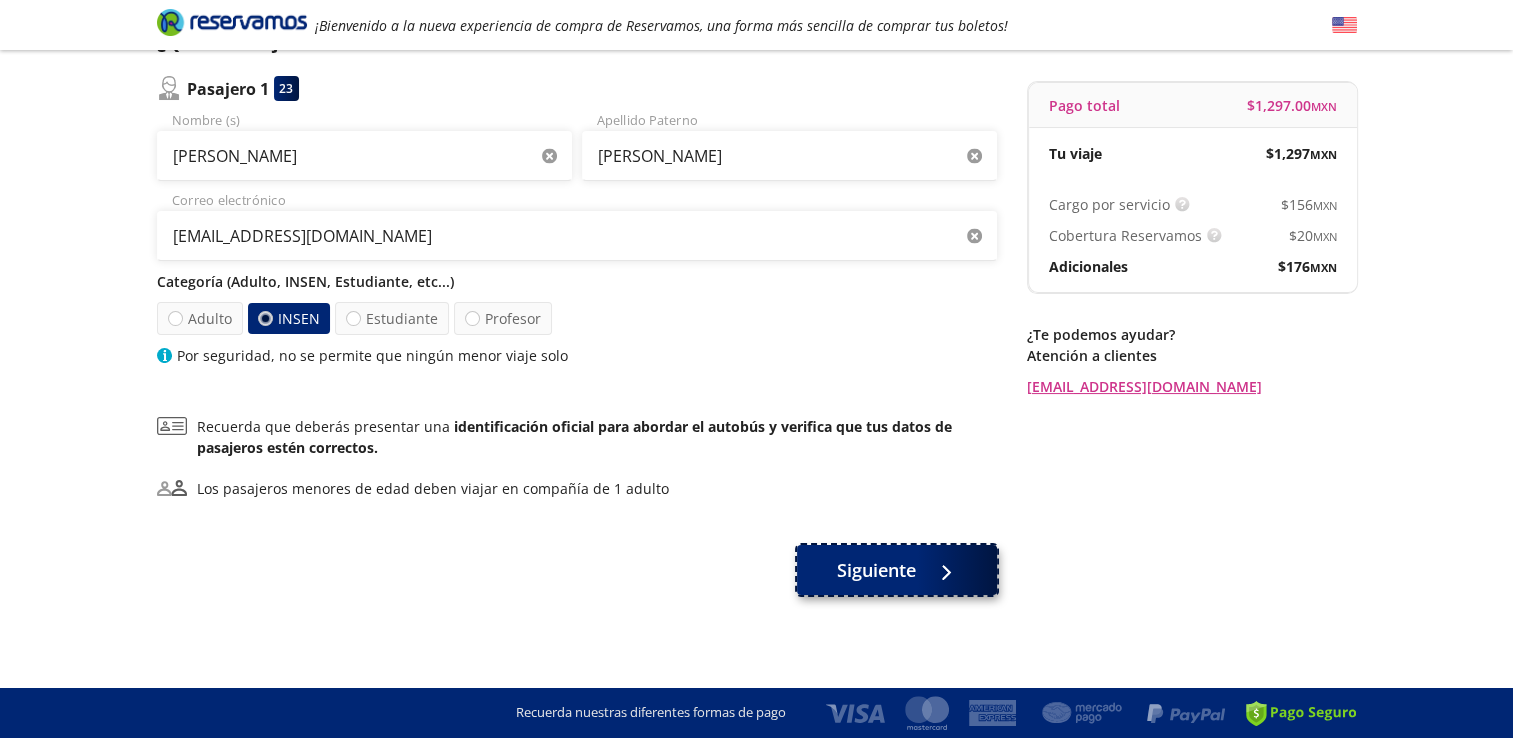click on "Siguiente" at bounding box center (876, 570) 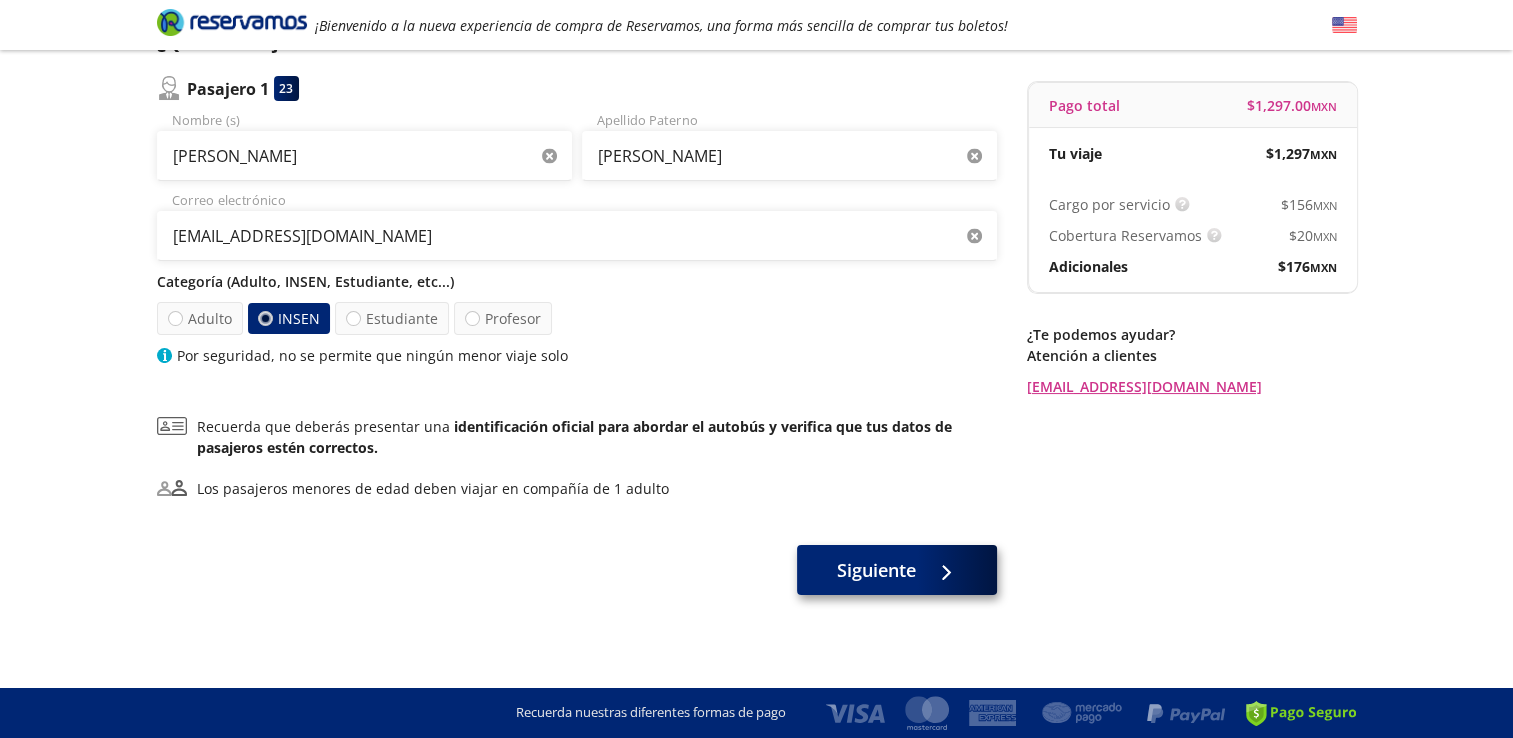 scroll, scrollTop: 0, scrollLeft: 0, axis: both 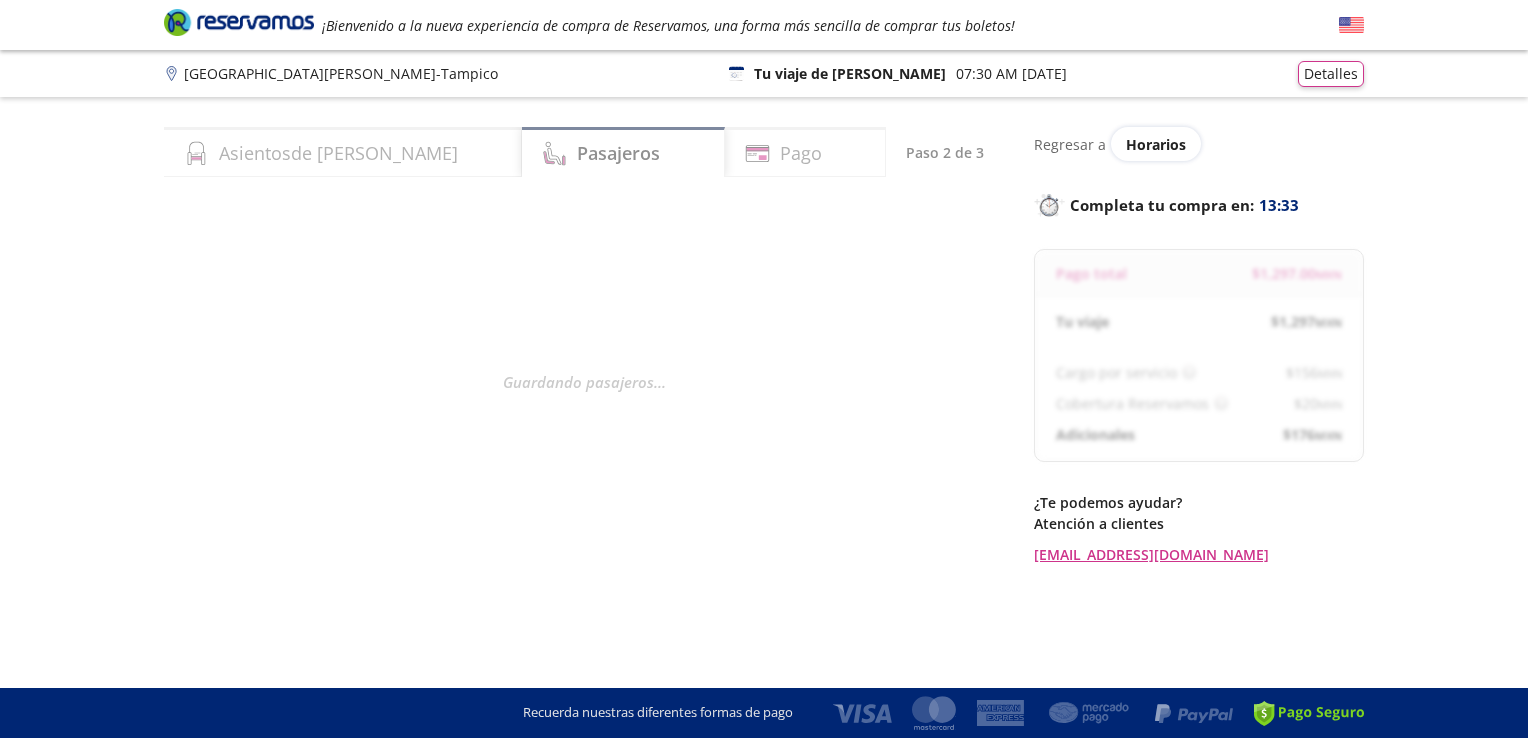 select on "MX" 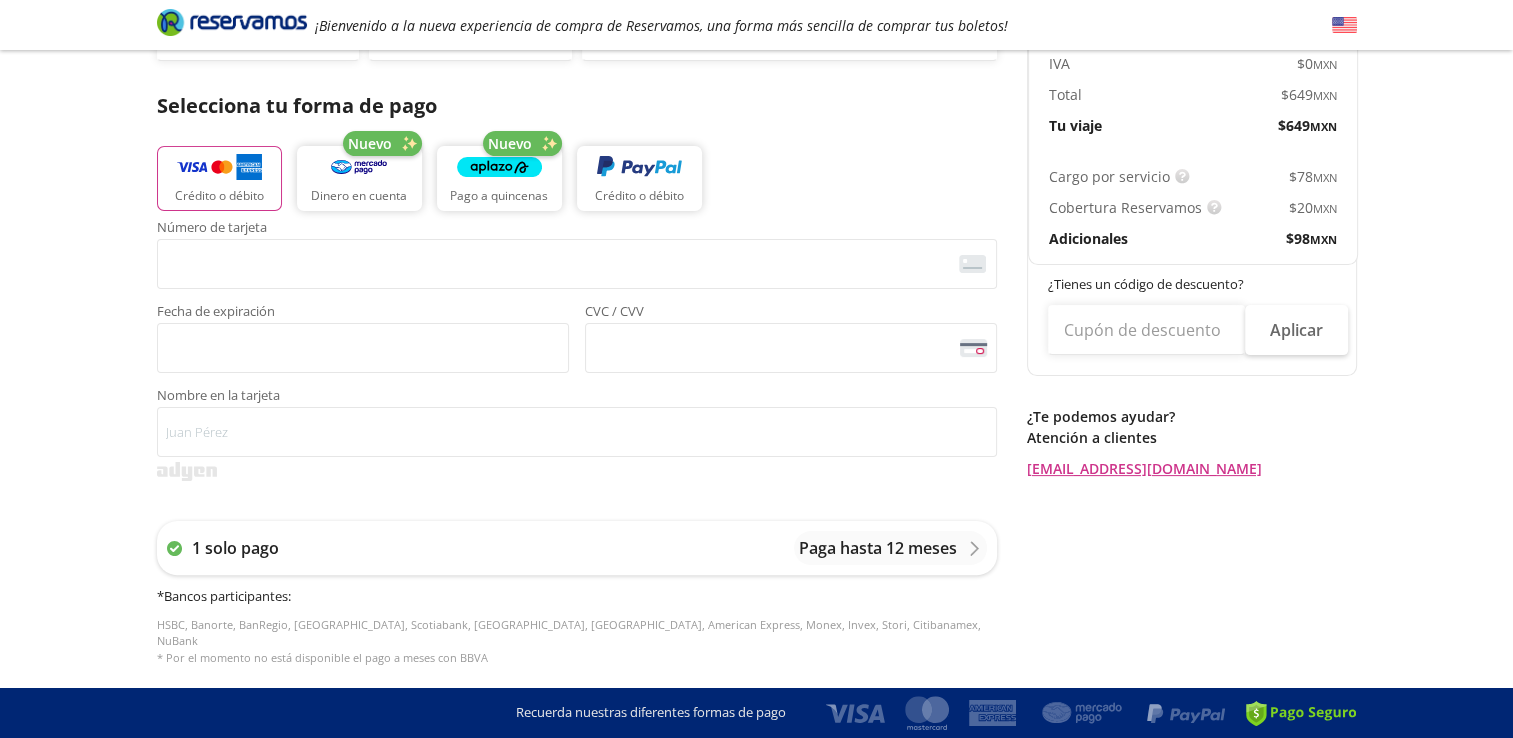 scroll, scrollTop: 389, scrollLeft: 0, axis: vertical 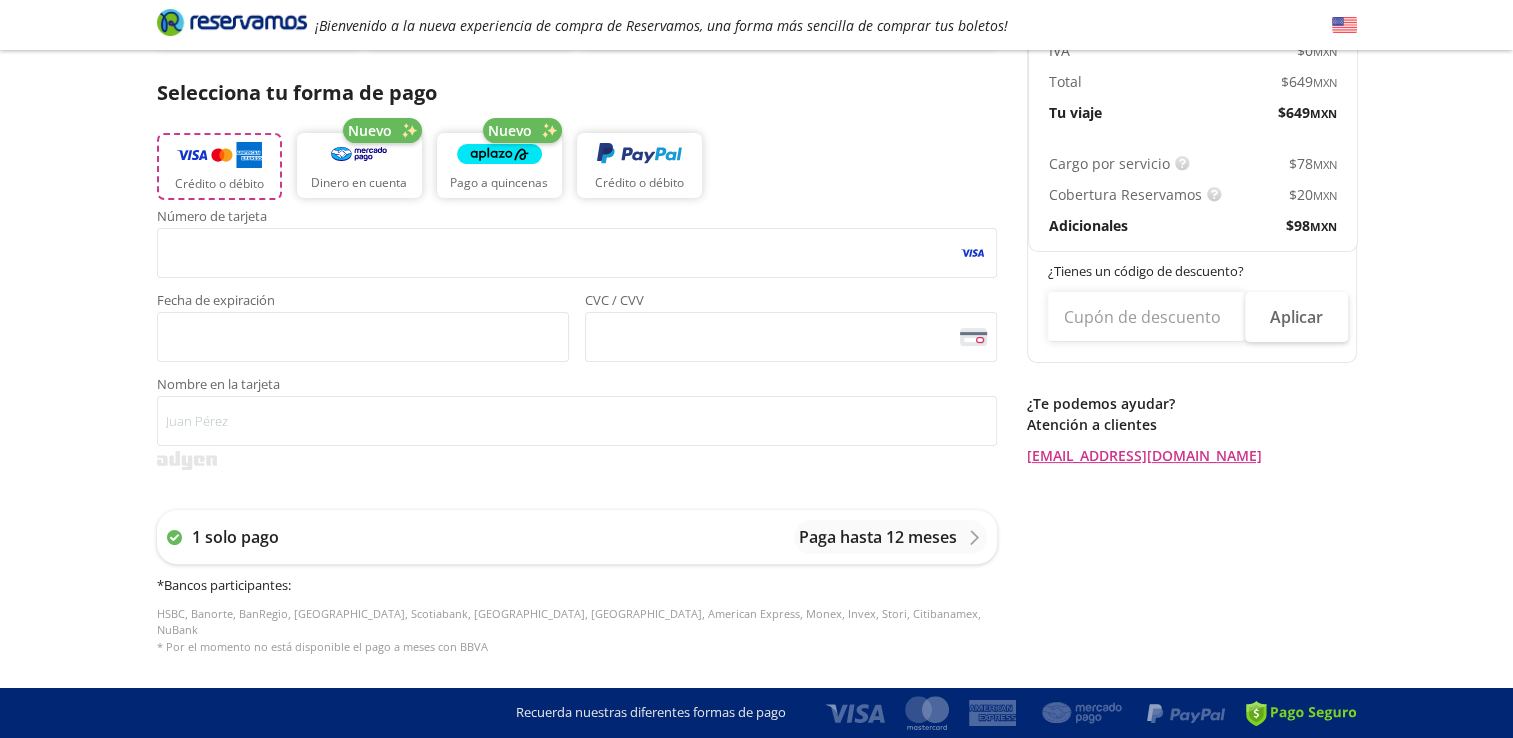 click on "Crédito o débito" at bounding box center [219, 184] 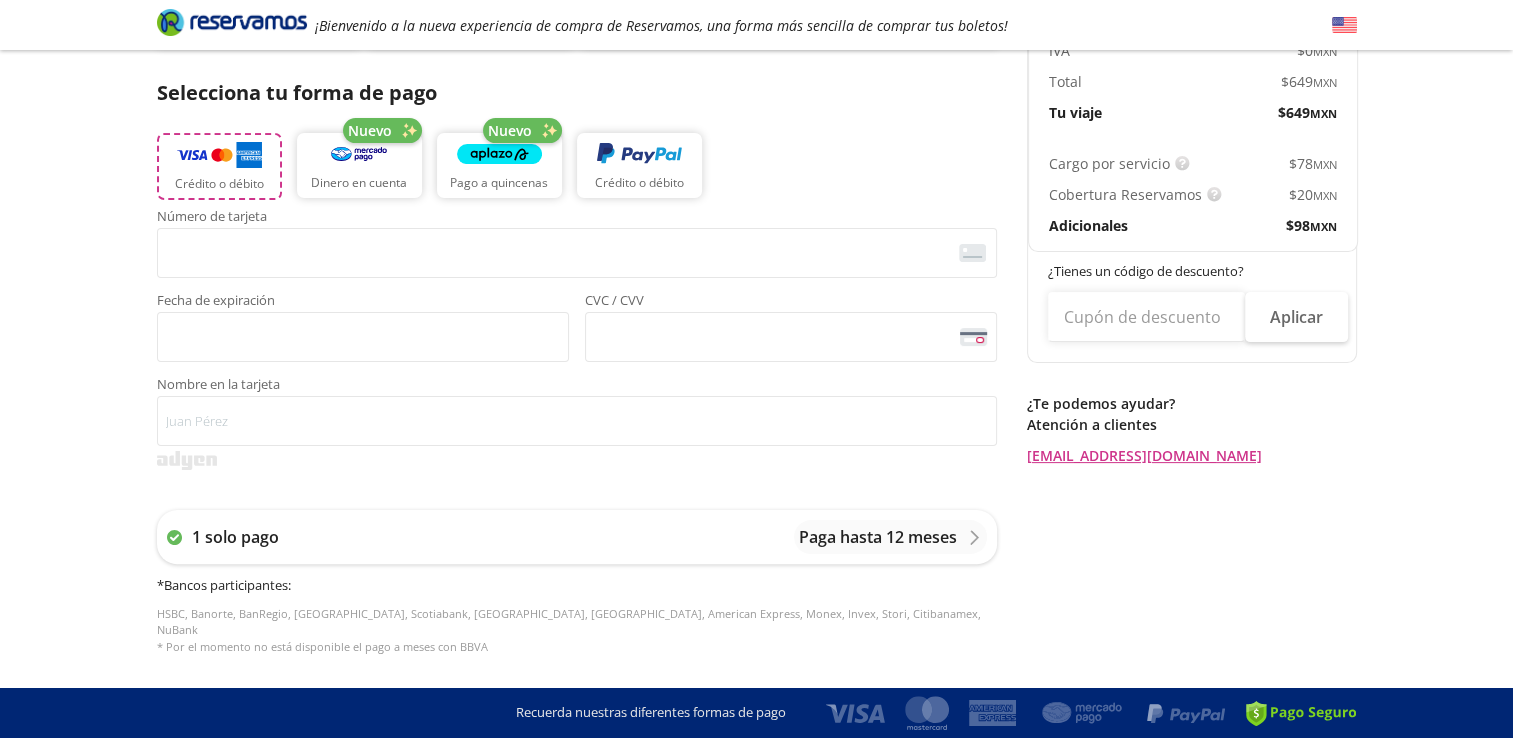 click at bounding box center (219, 155) 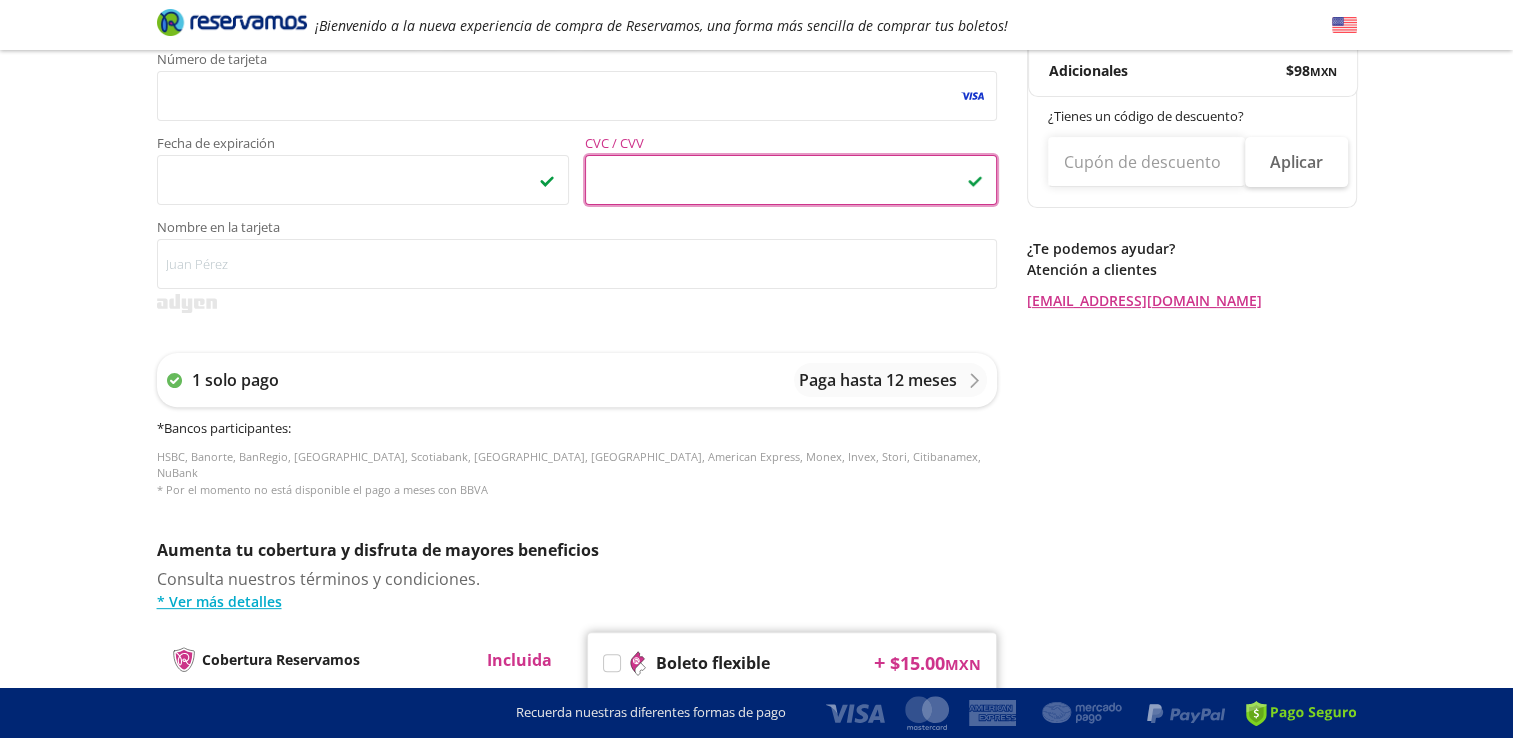 scroll, scrollTop: 572, scrollLeft: 0, axis: vertical 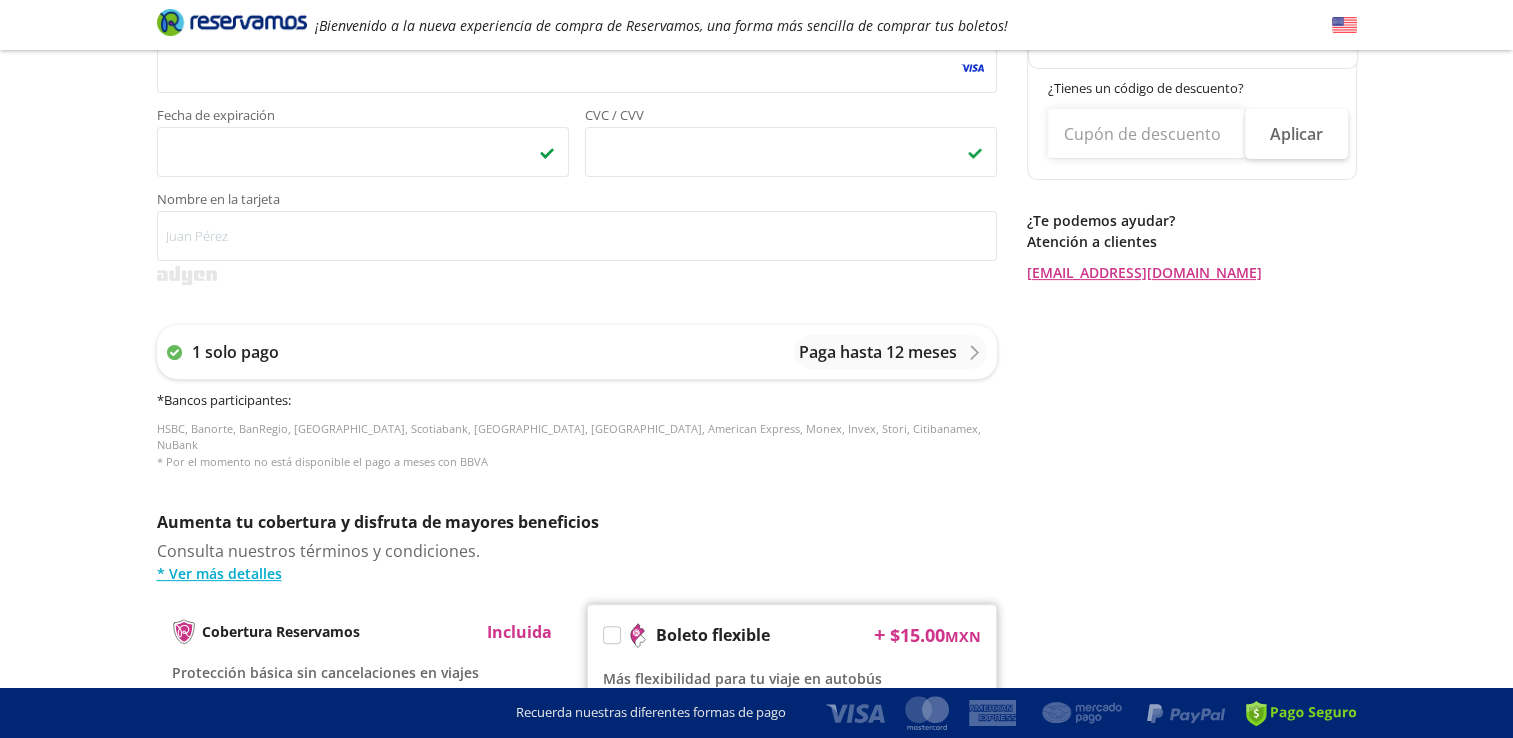 click on "Regresar a Horarios Completa tu compra en : 12:15 Pago total $ 746.32  MXN JULIAN BLANCO TORRES 23 INSEN Precio  $ 649  MXN Subtotal  $ 649  MXN IVA  $ 0  MXN Total  $ 649  MXN Tu viaje  $ 649  MXN Cargo por servicio  Esto nos permite seguir trabajando para ofrecerte la mayor cobertura de rutas y brindarte una experiencia de compra segura y garantizada. $ 78  MXN Cobertura Reservamos  Sólo 1 cambio (mínimo con solicitud 6 horas previas a la salida del viaje). Válido con la misma línea que realizaste la compra. $ 20  MXN Adicionales  $ 98  MXN ¿Tienes un código de descuento? Aplicar ¿Te podemos ayudar? Atención a clientes contacto@reservamos.mx" at bounding box center [1192, 230] 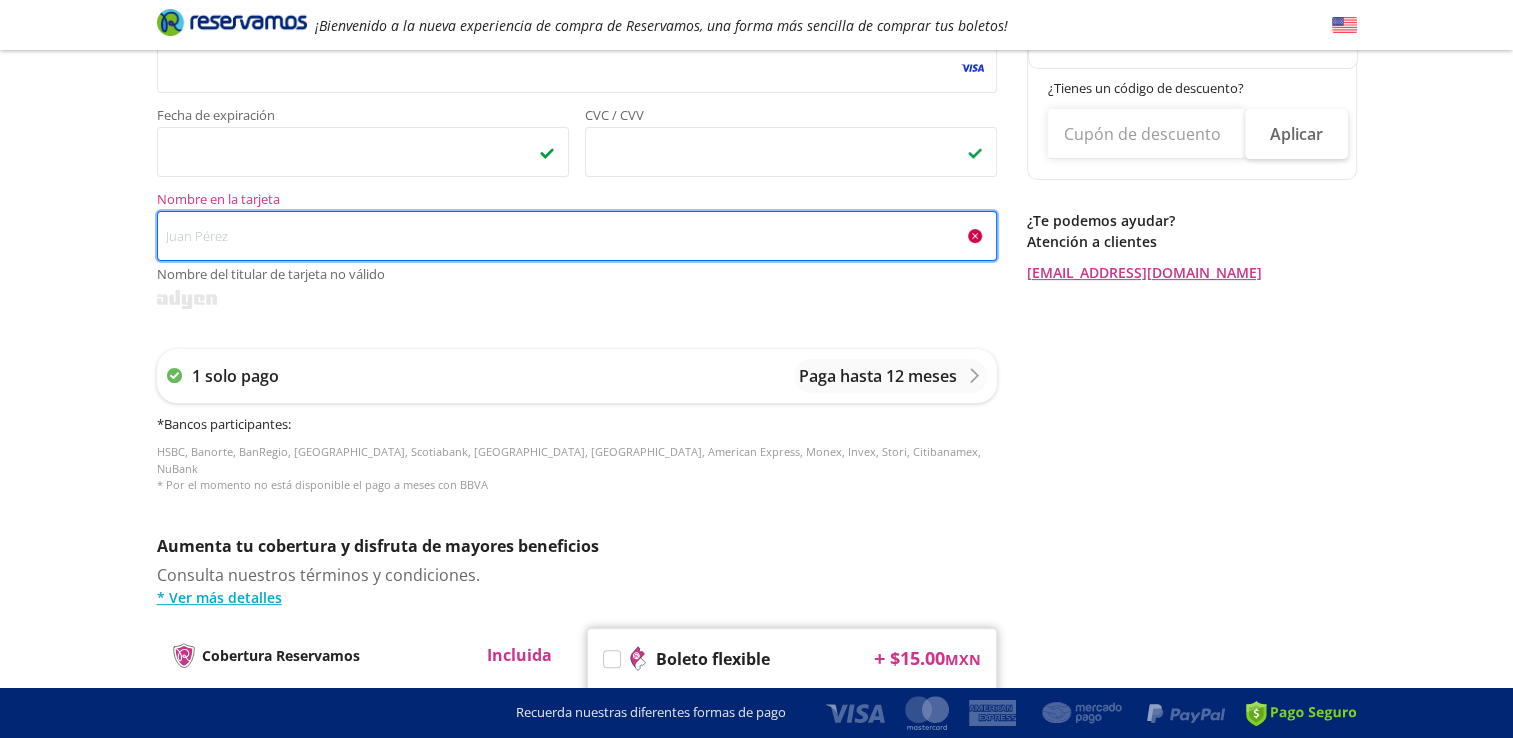 click on "Nombre en la tarjeta Nombre del titular de tarjeta no válido" at bounding box center [577, 236] 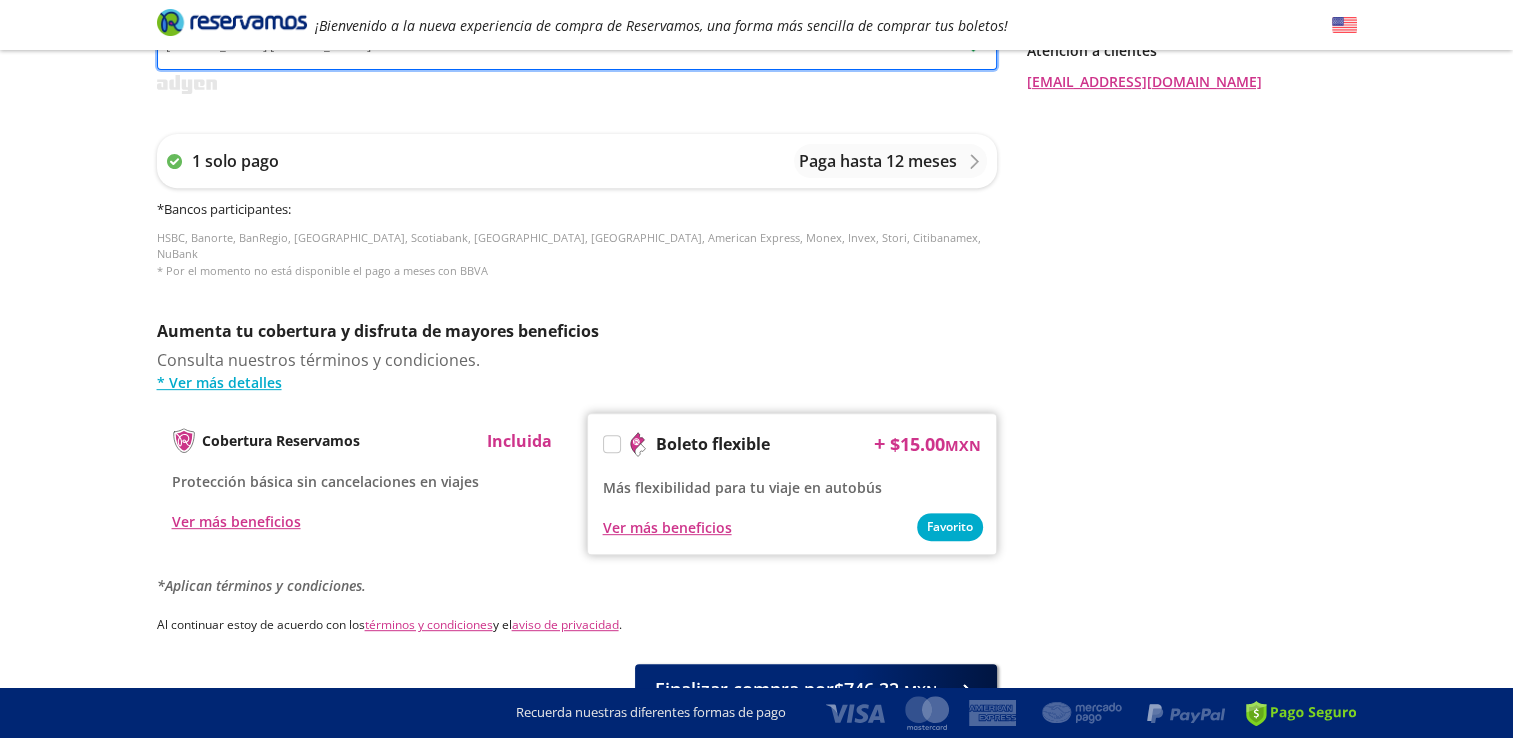 scroll, scrollTop: 862, scrollLeft: 0, axis: vertical 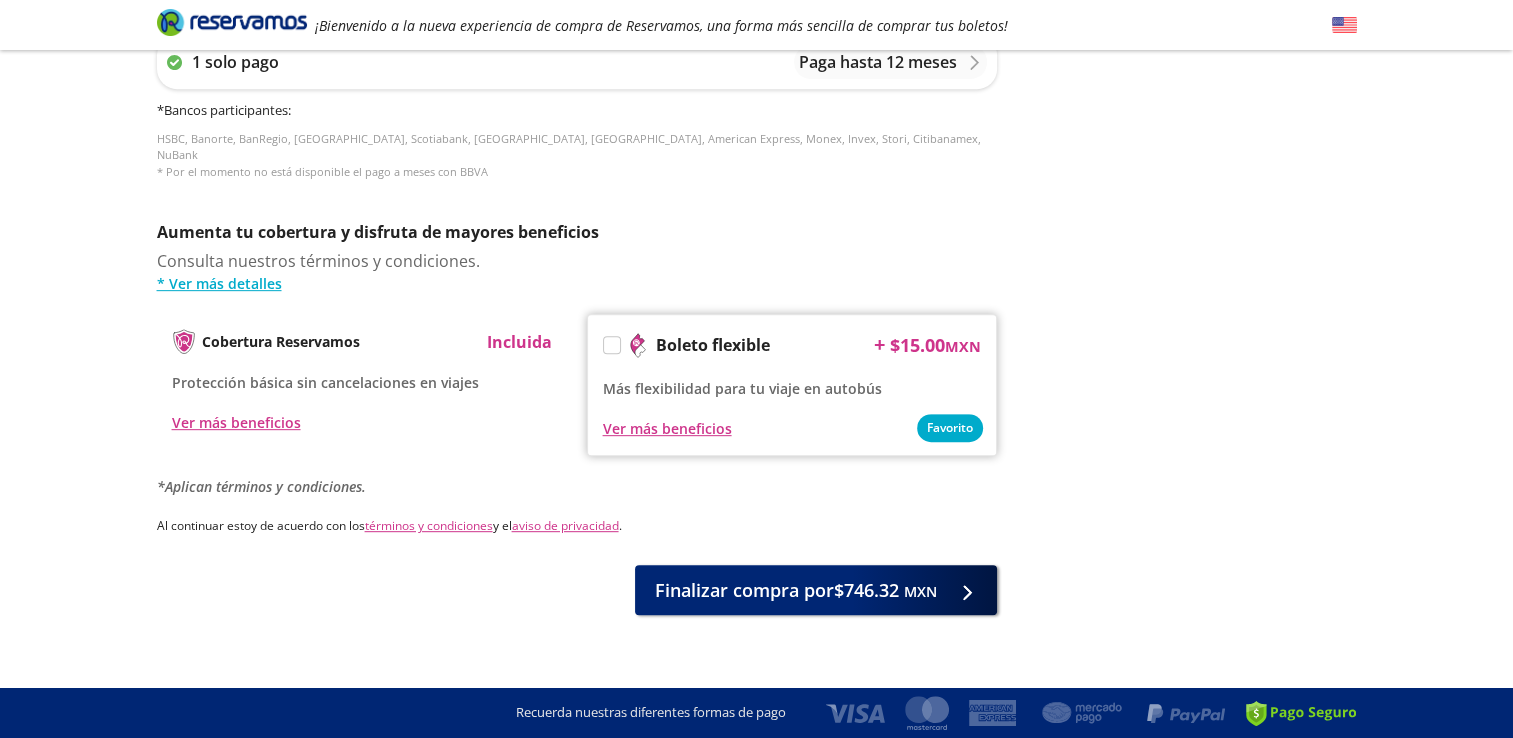 type on "claudia lopez bustos" 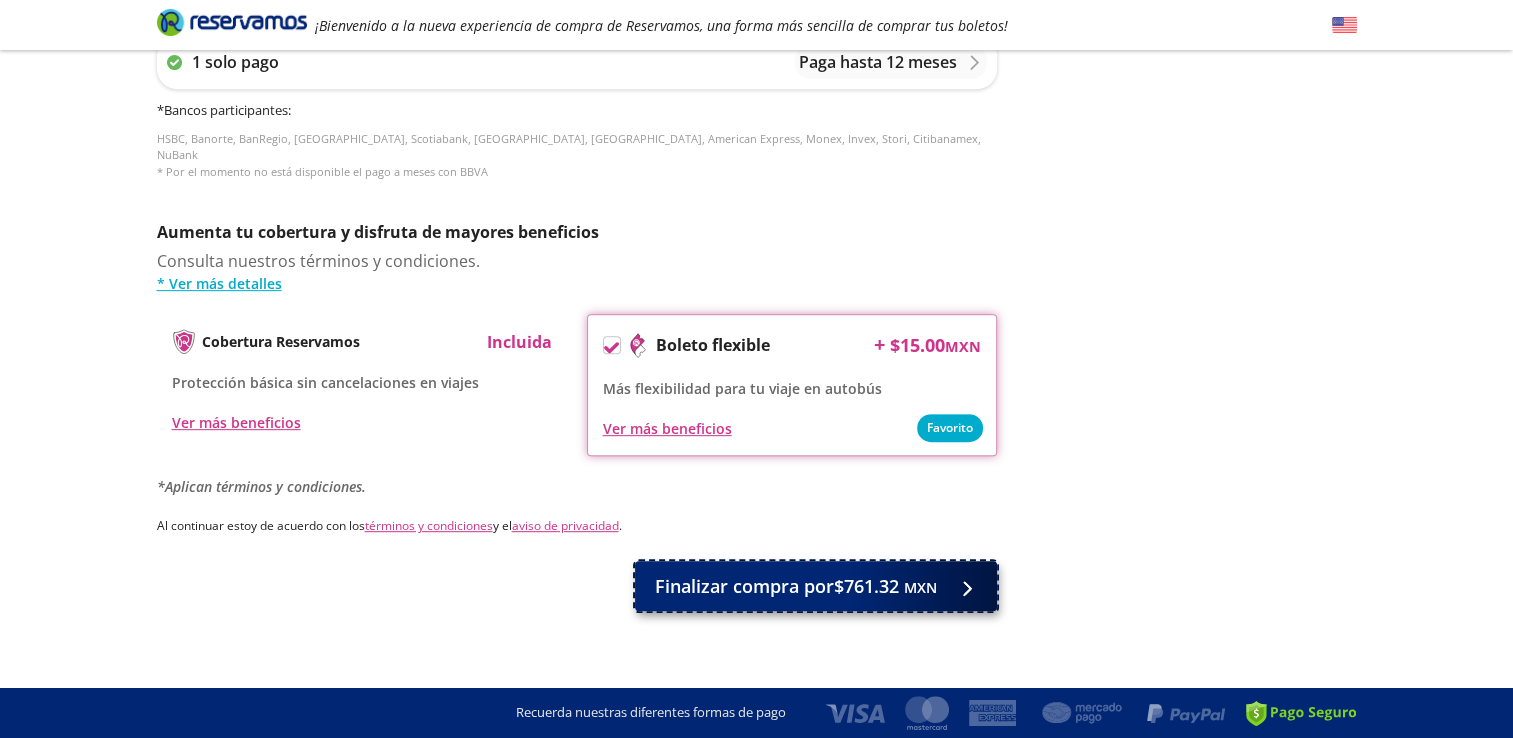 click on "Finalizar compra por  $761.32   MXN" at bounding box center (816, 586) 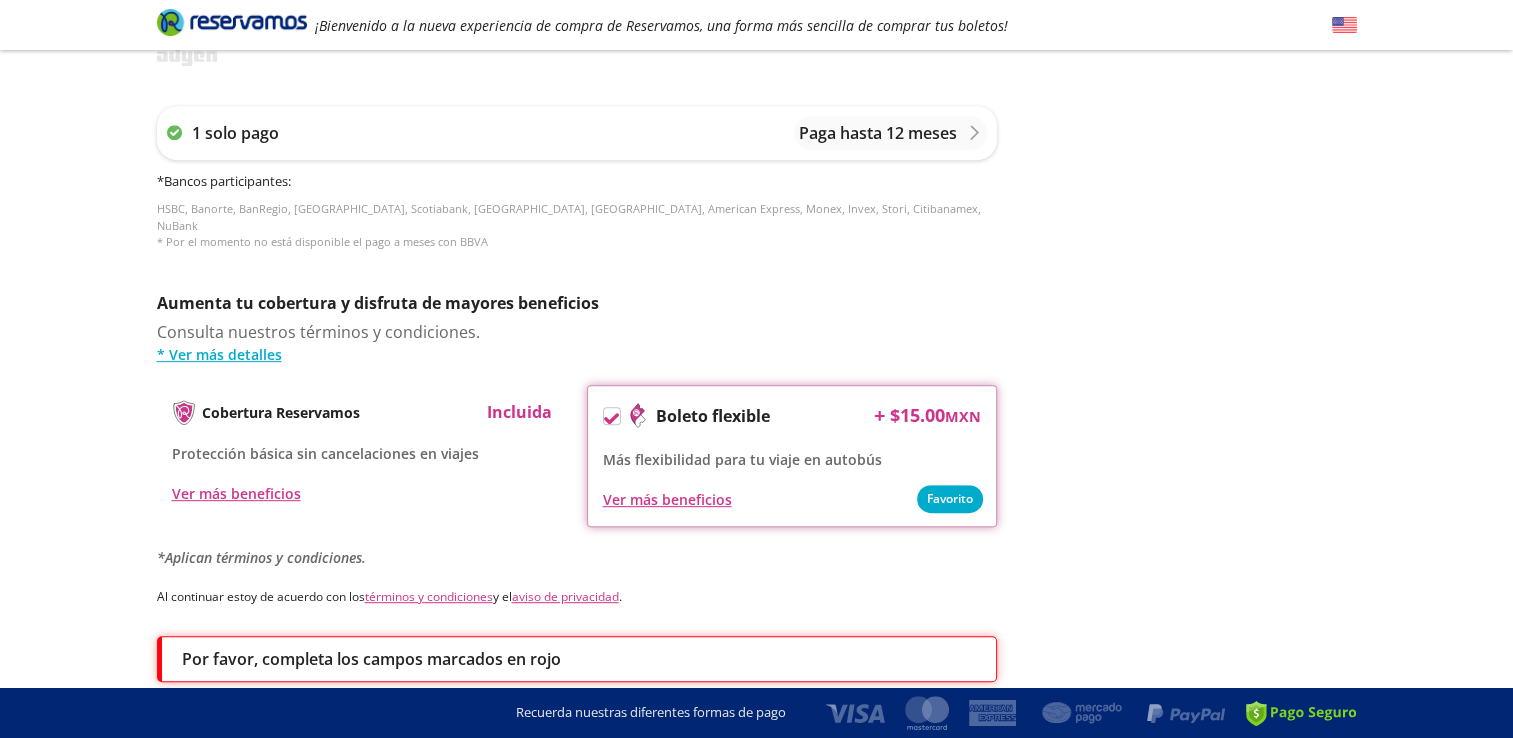scroll, scrollTop: 998, scrollLeft: 0, axis: vertical 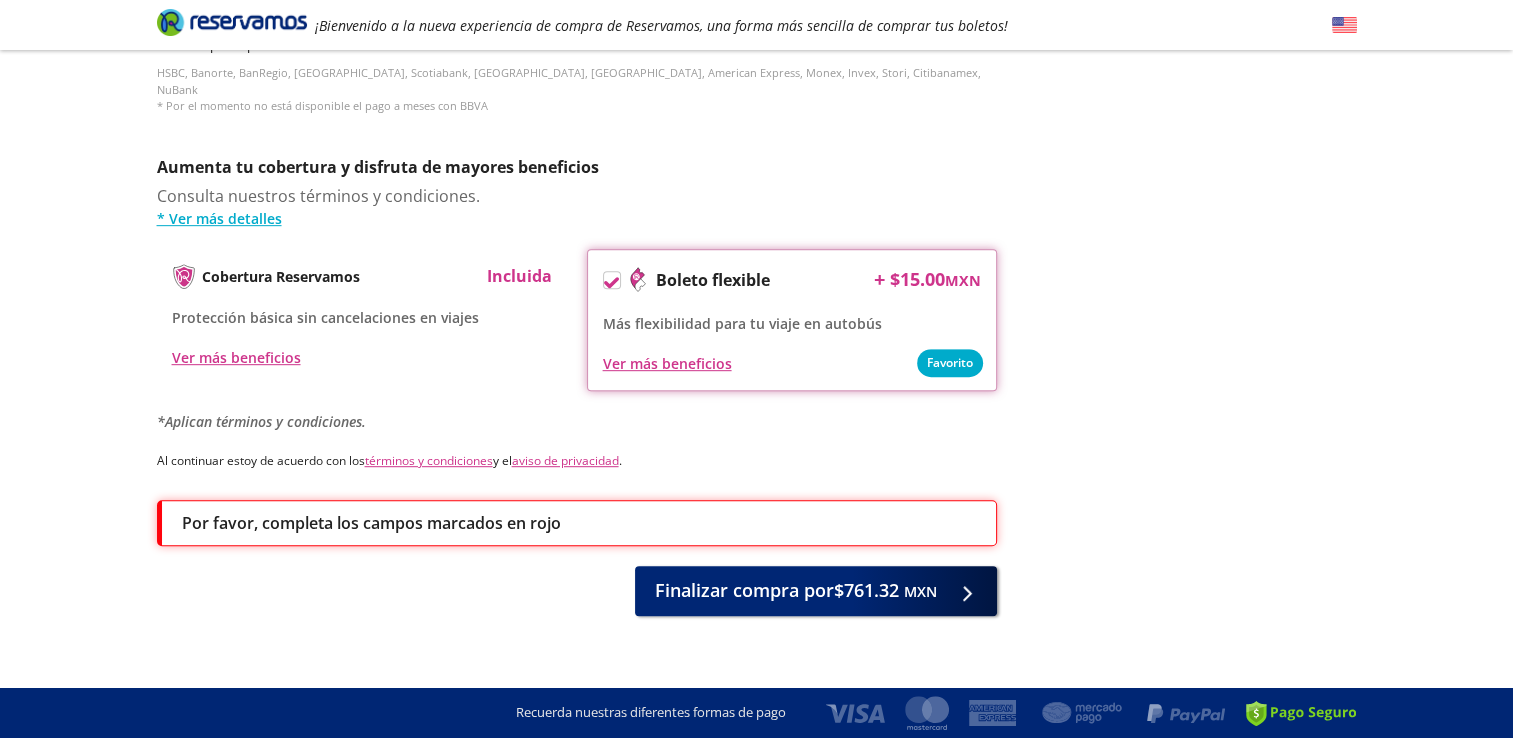click on "Regresar a Horarios Completa tu compra en : 11:48 Pago total $ 761.32  MXN JULIAN BLANCO TORRES 23 INSEN Precio  $ 649  MXN Subtotal  $ 649  MXN IVA  $ 0  MXN Total  $ 649  MXN Tu viaje  $ 649  MXN Cargo por servicio  Esto nos permite seguir trabajando para ofrecerte la mayor cobertura de rutas y brindarte una experiencia de compra segura y garantizada. $ 78  MXN Boleto flexible  Cambios ilimitados* (mínimo con solicitud 2 horas previas a la salida del viaje). Válido con la misma línea que realizaste la compra. $ 35  MXN Adicionales  $ 113  MXN ¿Tienes un código de descuento? Aplicar ¿Te podemos ayudar? Atención a clientes contacto@reservamos.mx" at bounding box center [1192, -128] 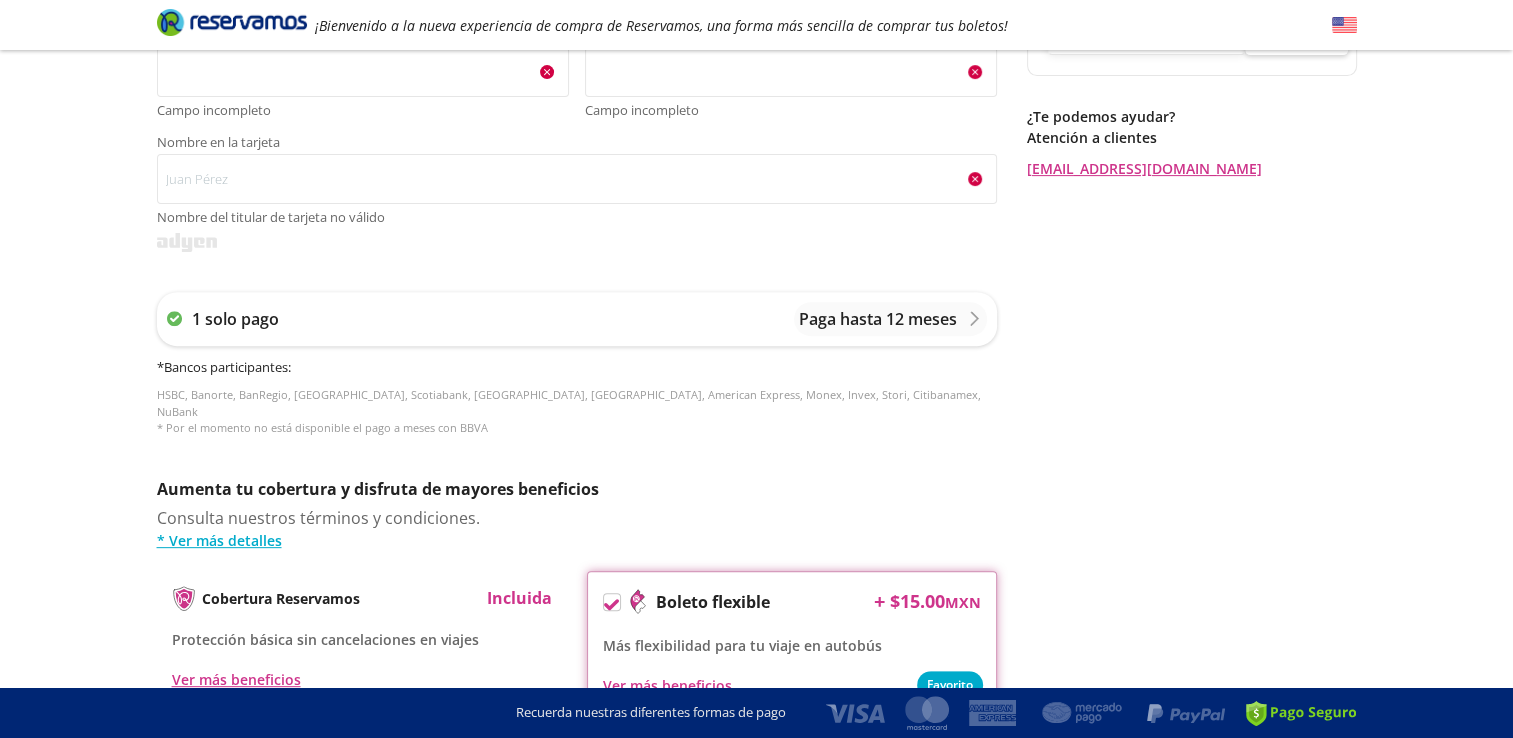 scroll, scrollTop: 641, scrollLeft: 0, axis: vertical 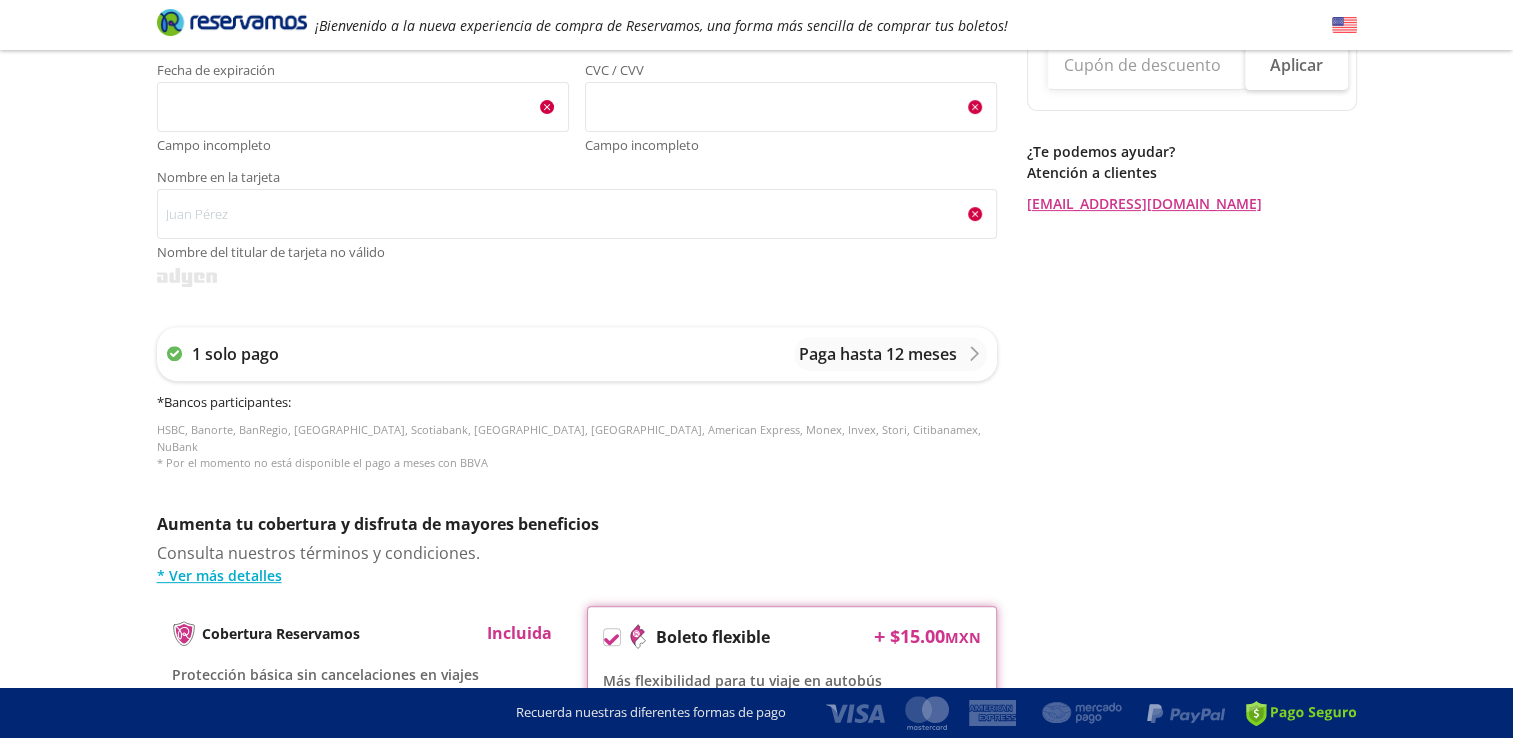 click on "Group 9 Created with Sketch. Pago San Luis Potosí  -  Tampico ¡Bienvenido a la nueva experiencia de compra de Reservamos, una forma más sencilla de comprar tus boletos! Completa tu compra en : 11:46 San Luis Potosí  -  Tampico User 1 Viaje sencillo Total $ 761.32  MXN Detalles Completa tu compra en : 11:46 Asientos  de Ida Pasajeros Pago Paso 3 de 3 Servicios adicionales ¿Tienes un código de descuento? Aplicar Datos del comprador Usar datos del primer pasajero Claudia Nombre (s) Lopez Apellido Paterno Bustos Apellido Materno (opcional) Código de país Estados Unidos +1 México +52 Colombia +57 Brasil +55 Afganistán +93 Albania +355 Alemania +49 Andorra +376 Angola +244 Anguila +1 Antigua y Barbuda +1 Arabia Saudita +966 Argelia +213 Argentina +54 Armenia +374 Aruba +297 Australia +61 Austria +43 Azerbaiyán +994 Bahamas +1 Bangladés +880 Barbados +1 Baréin +973 Bélgica +32 Belice +501 Benín +229 Bermudas +1 Bielorrusia +375 Birmania +95 Bolivia +591 Bosnia y Herzegovina +387 Botsuana +267 Cuba +53" at bounding box center [756, 236] 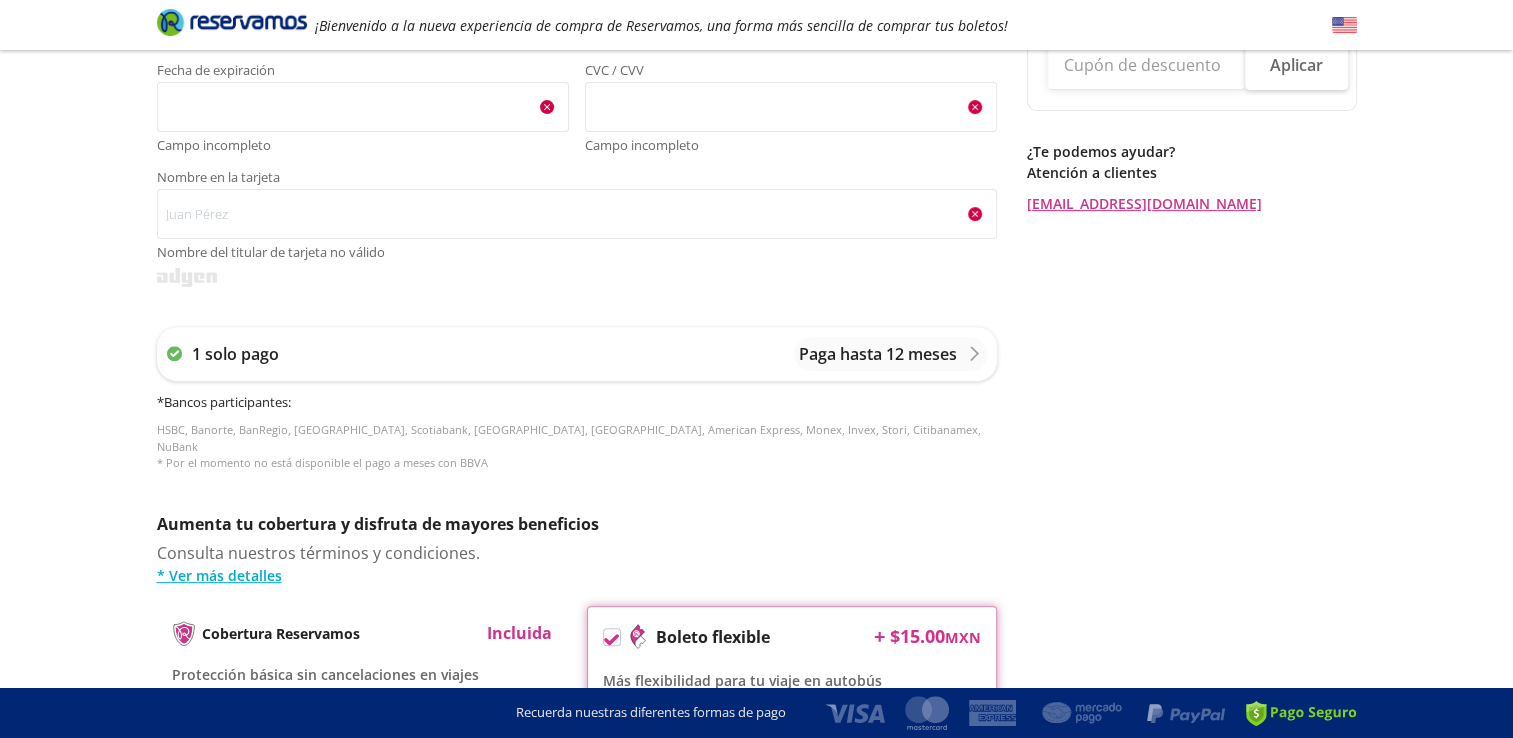 scroll, scrollTop: 470, scrollLeft: 0, axis: vertical 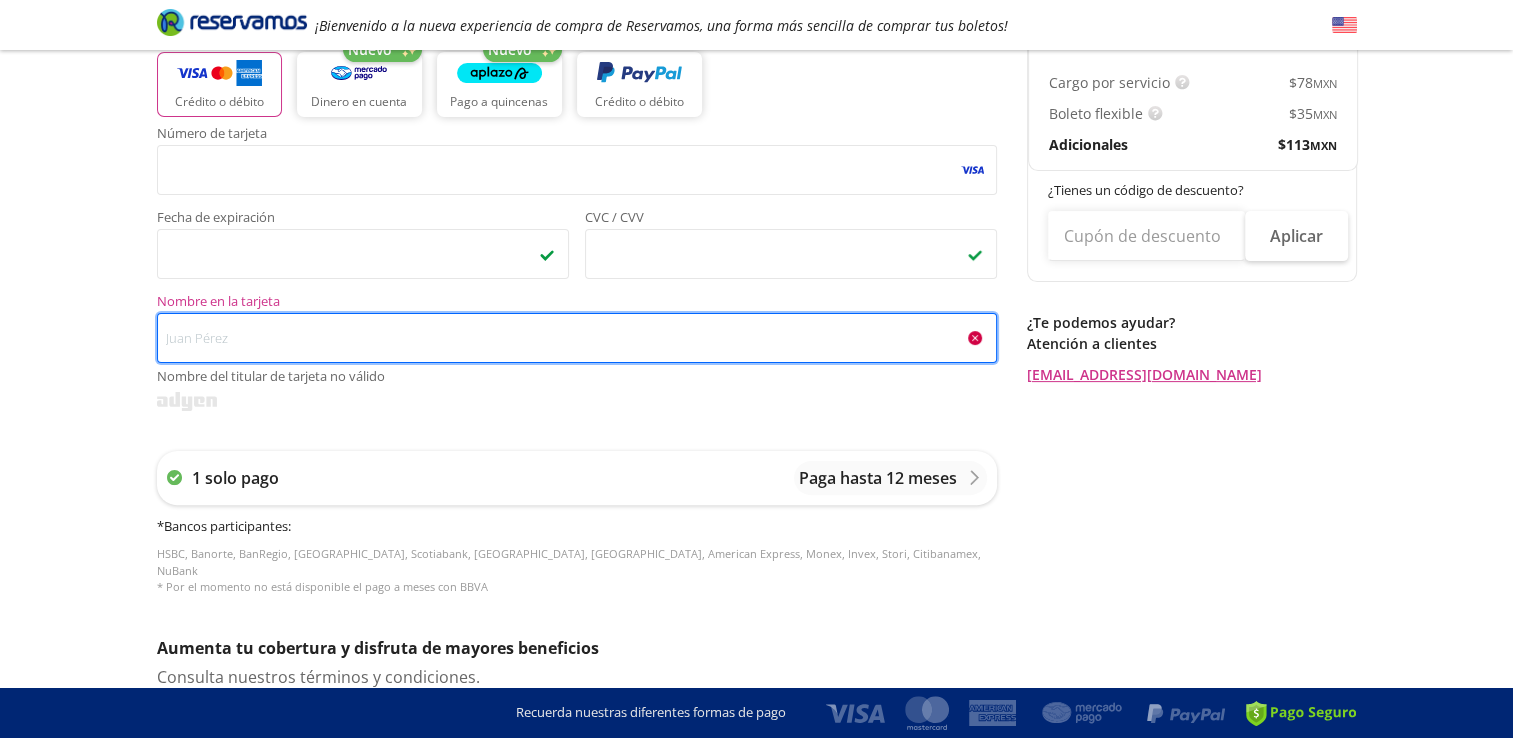 click on "Nombre en la tarjeta Nombre del titular de tarjeta no válido" at bounding box center [577, 338] 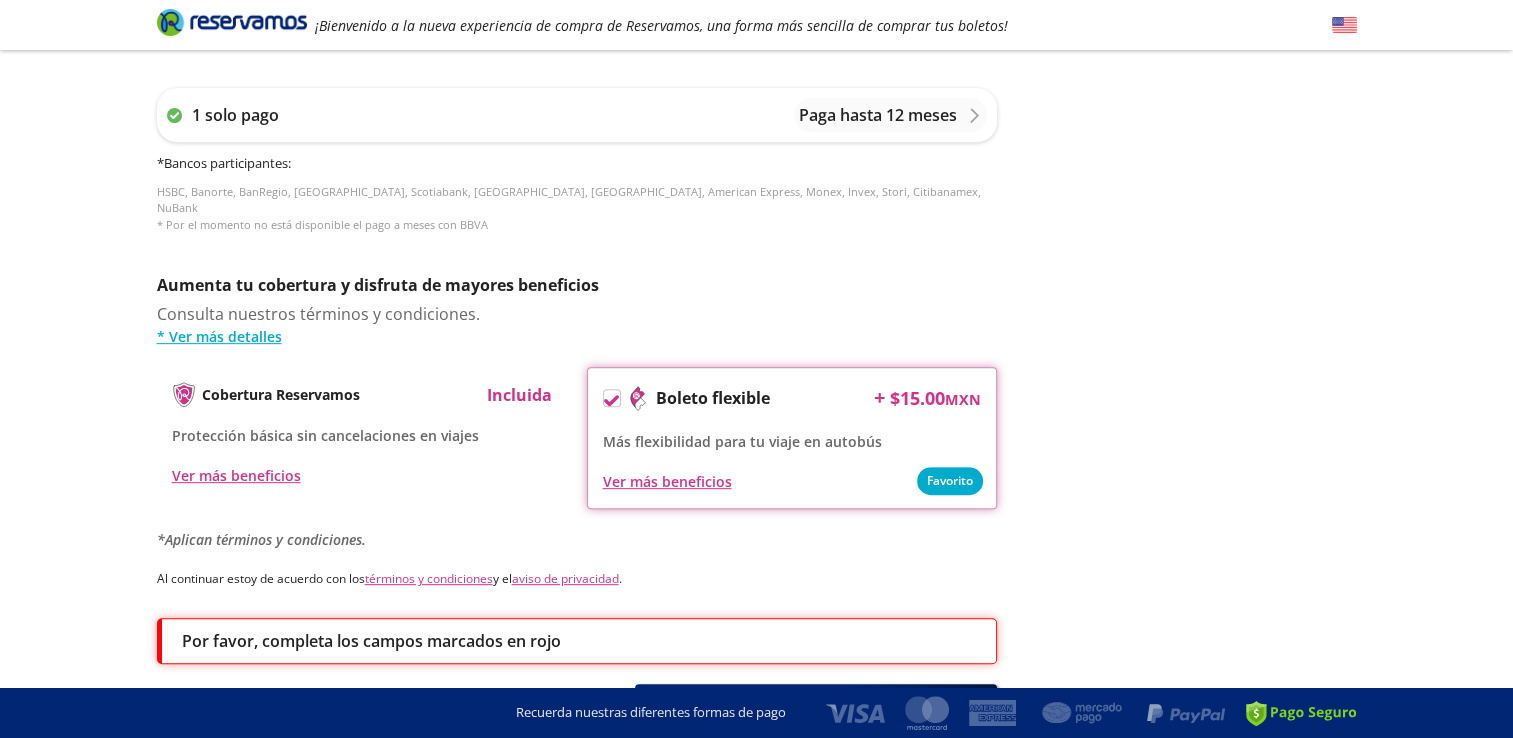 scroll, scrollTop: 871, scrollLeft: 0, axis: vertical 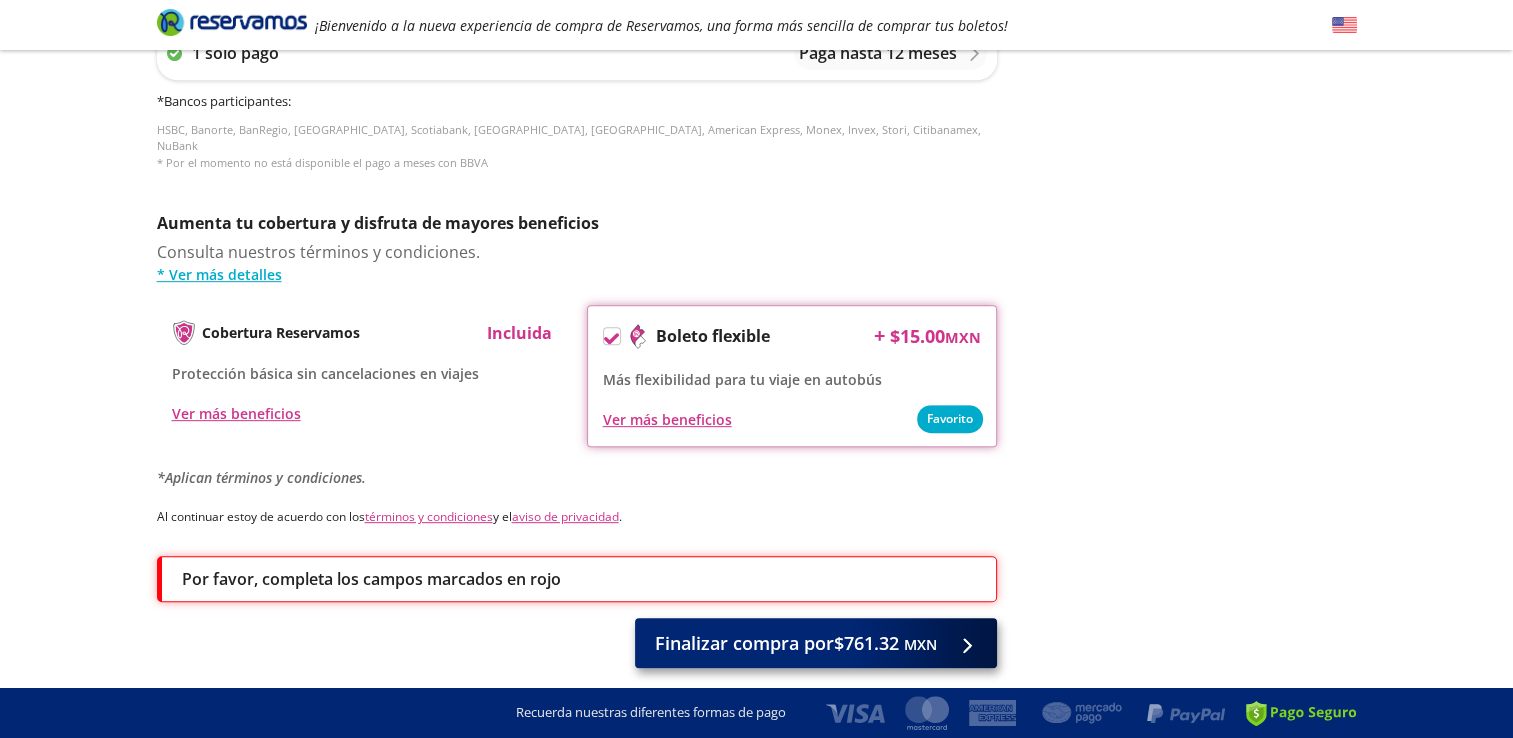 type on "claudia lopez bustos" 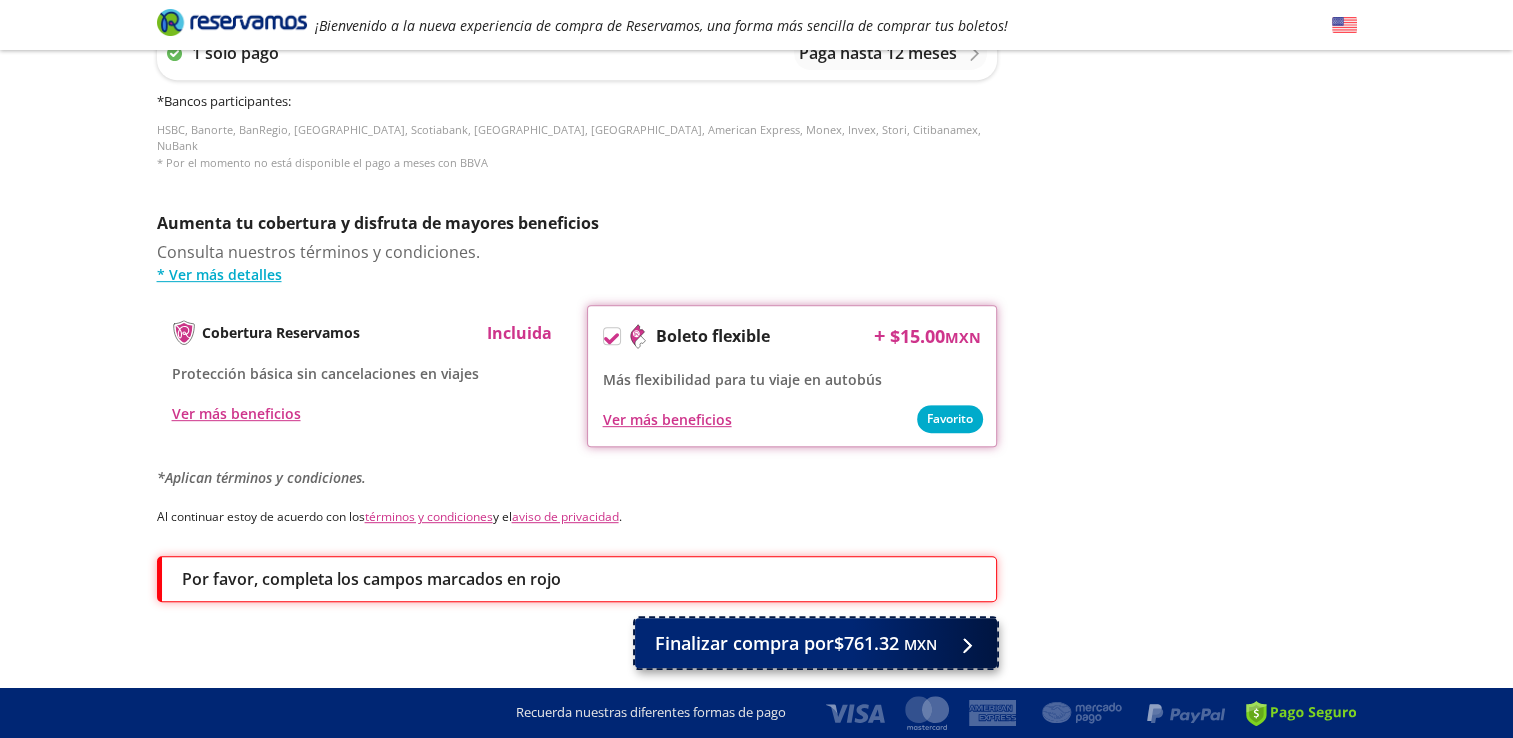 click on "Finalizar compra por  $761.32   MXN" at bounding box center [816, 643] 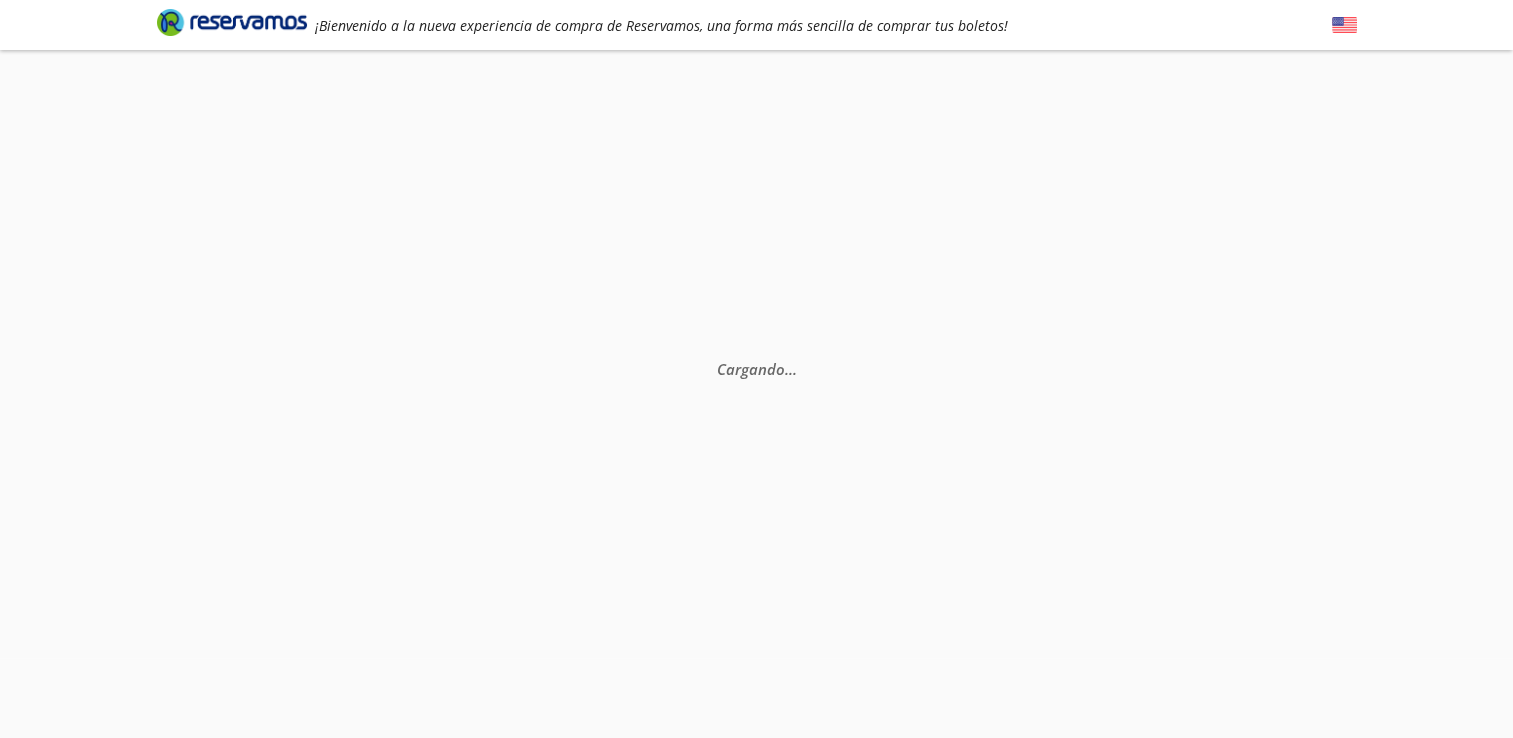 scroll, scrollTop: 0, scrollLeft: 0, axis: both 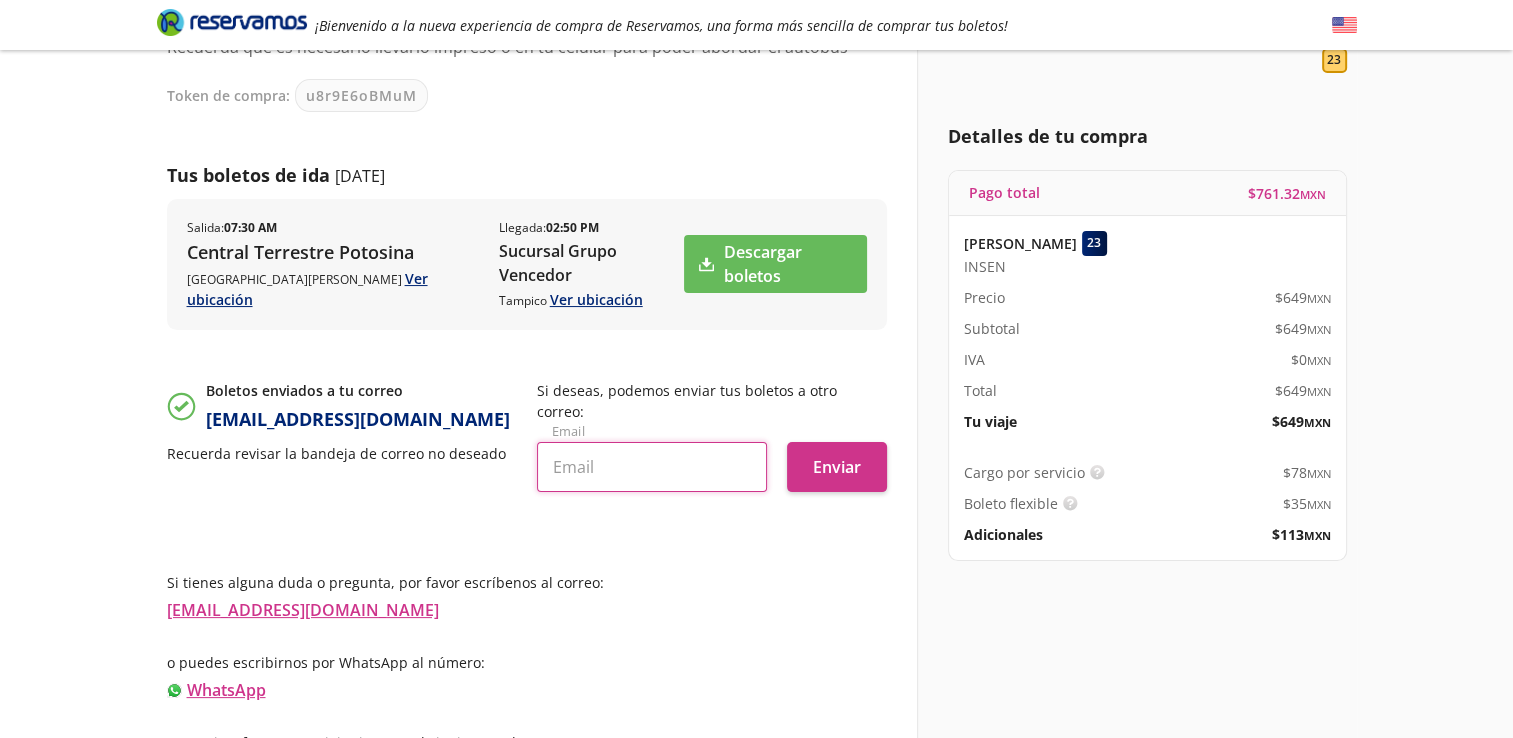 click at bounding box center [652, 467] 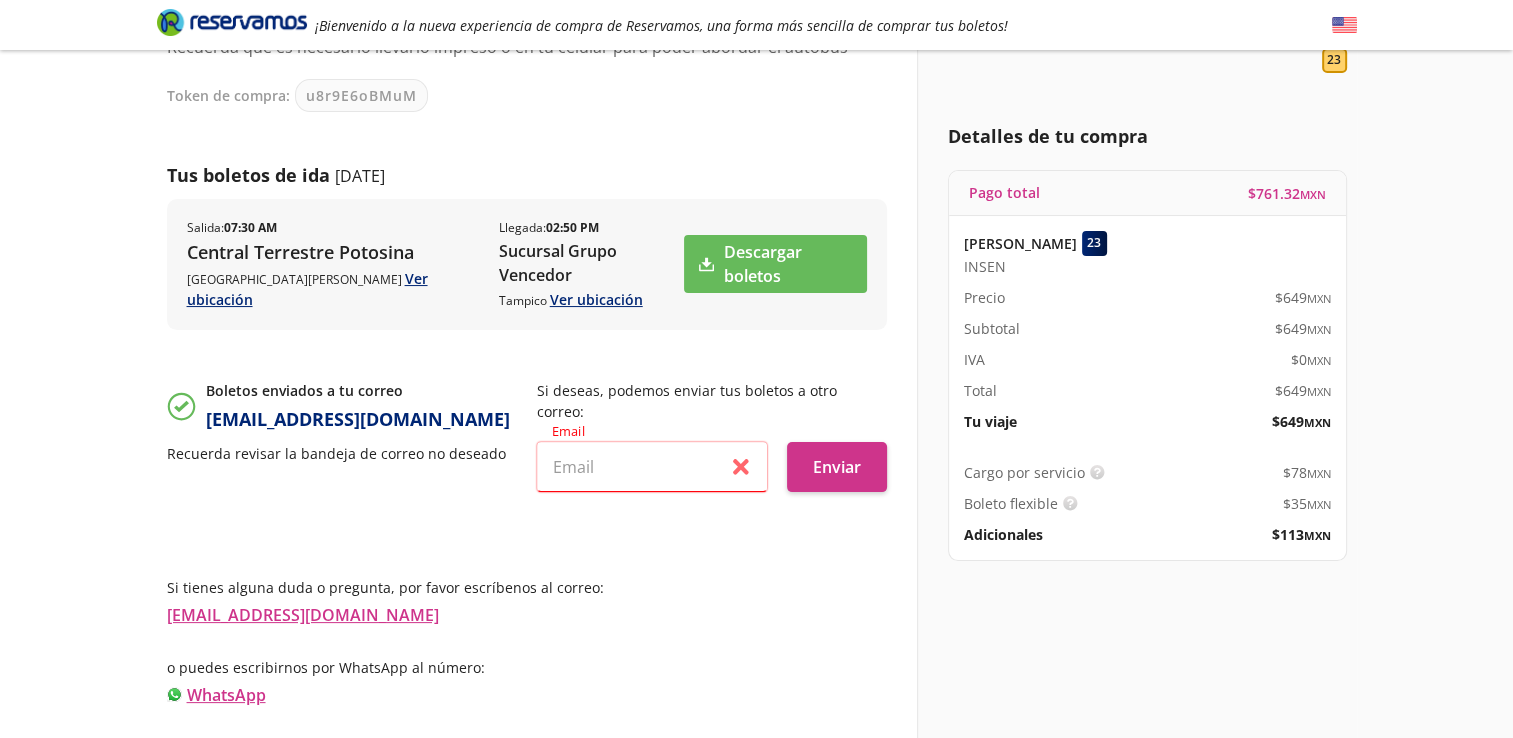 click on "¡Hola!, ya puedes descargar tus boletos Recuerda que es necesario llevarlo impreso o en tu celular para poder abordar el autobús Token de compra:  u8r9E6oBMuM Tus boletos de ida 13 Jul Salida :  07:30 AM Central Terrestre Potosina  San Luis Potosí   Ver ubicación Llegada :  02:50 PM Sucursal Grupo Vencedor  Tampico   Ver ubicación Descargar boletos Boletos enviados a tu correo jblancot5@hotmail.com Recuerda revisar la bandeja de correo no deseado Si deseas, podemos enviar tus boletos a otro correo: Email Enviar Si tienes alguna duda o pregunta,  por favor escríbenos al correo:  contacto@reservamos.mx o puedes escribirnos por WhatsApp al número: WhatsApp ¿Necesitas facturar tu viaje? ingresa al siguiente enlace:  Información para obtener tu factura" at bounding box center [527, 392] 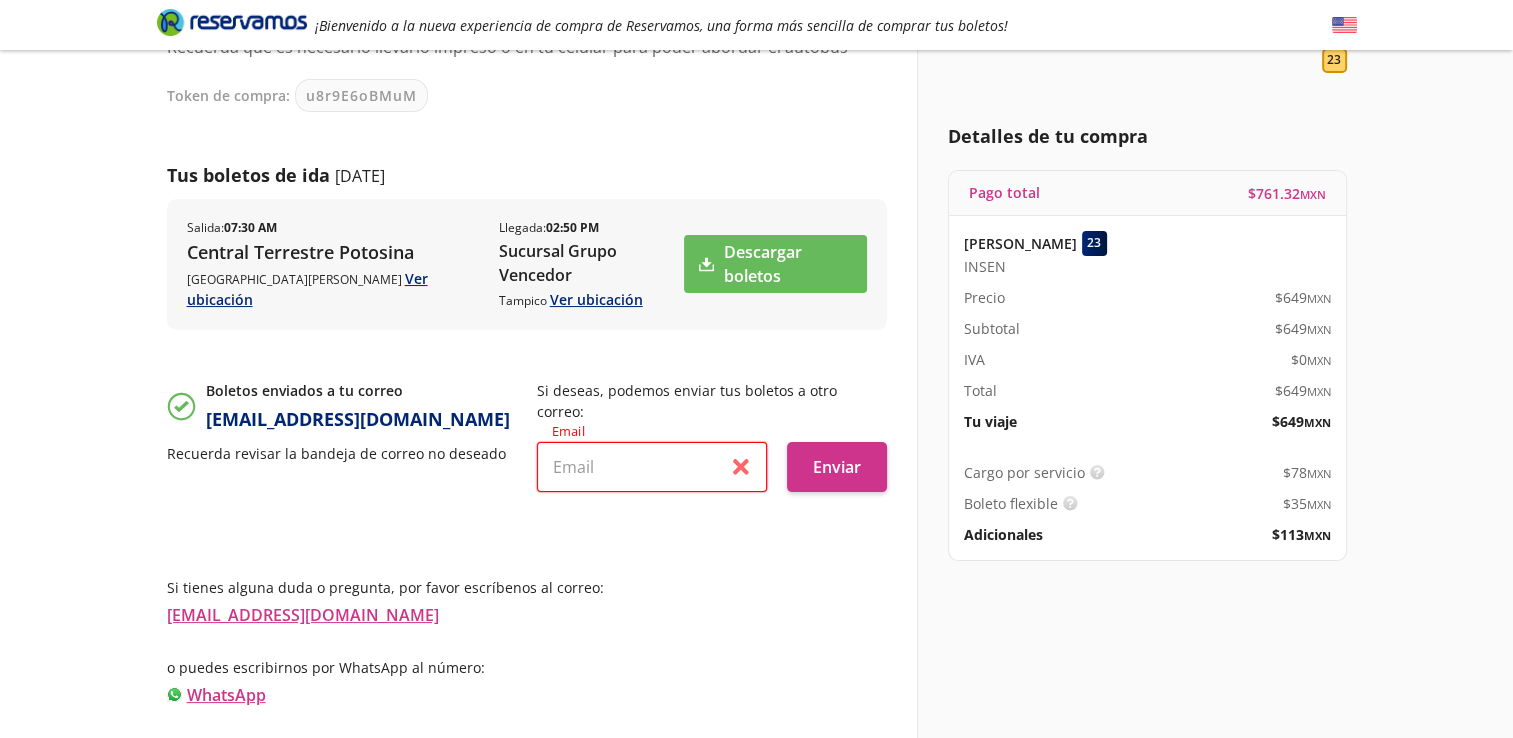 click at bounding box center [652, 467] 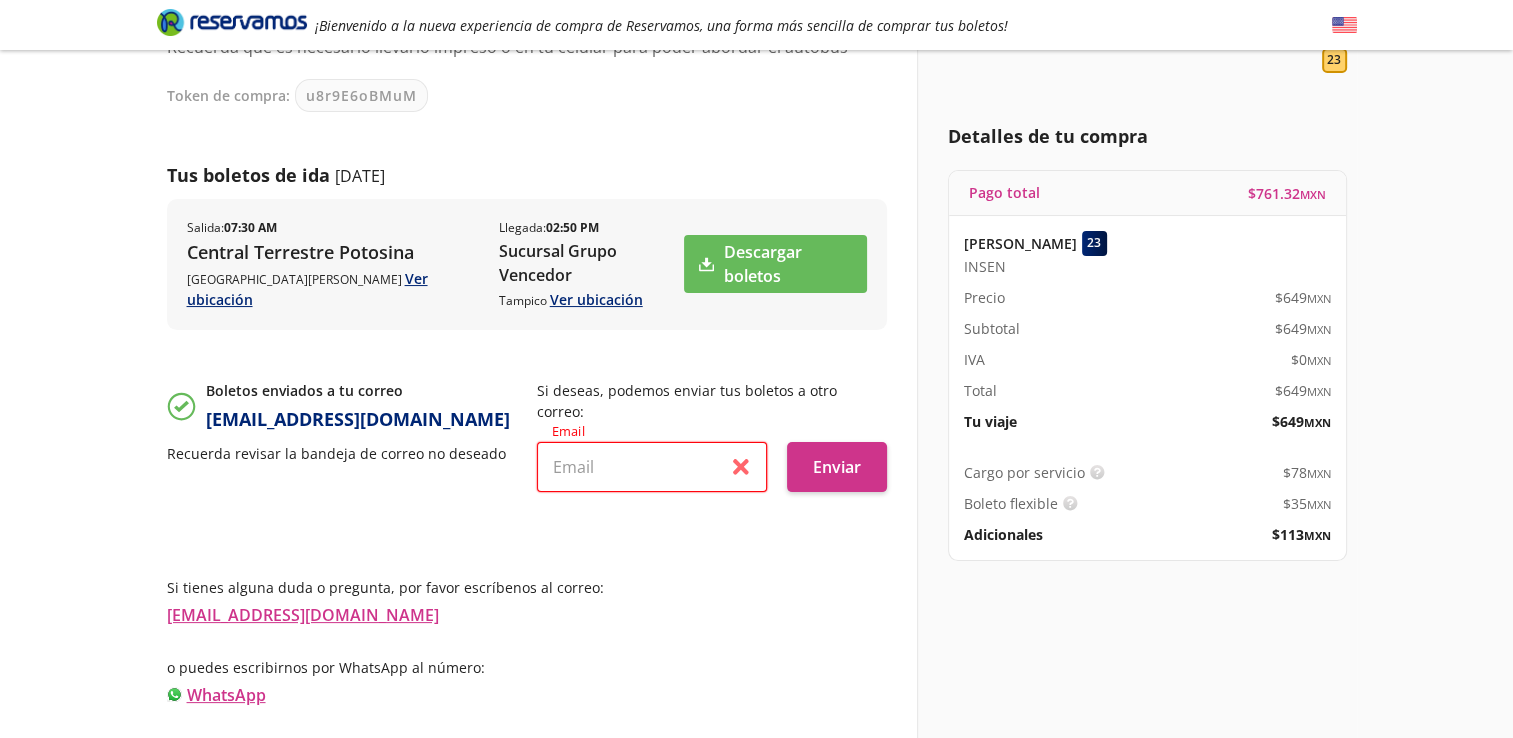 type on "[PERSON_NAME][EMAIL_ADDRESS][DOMAIN_NAME]" 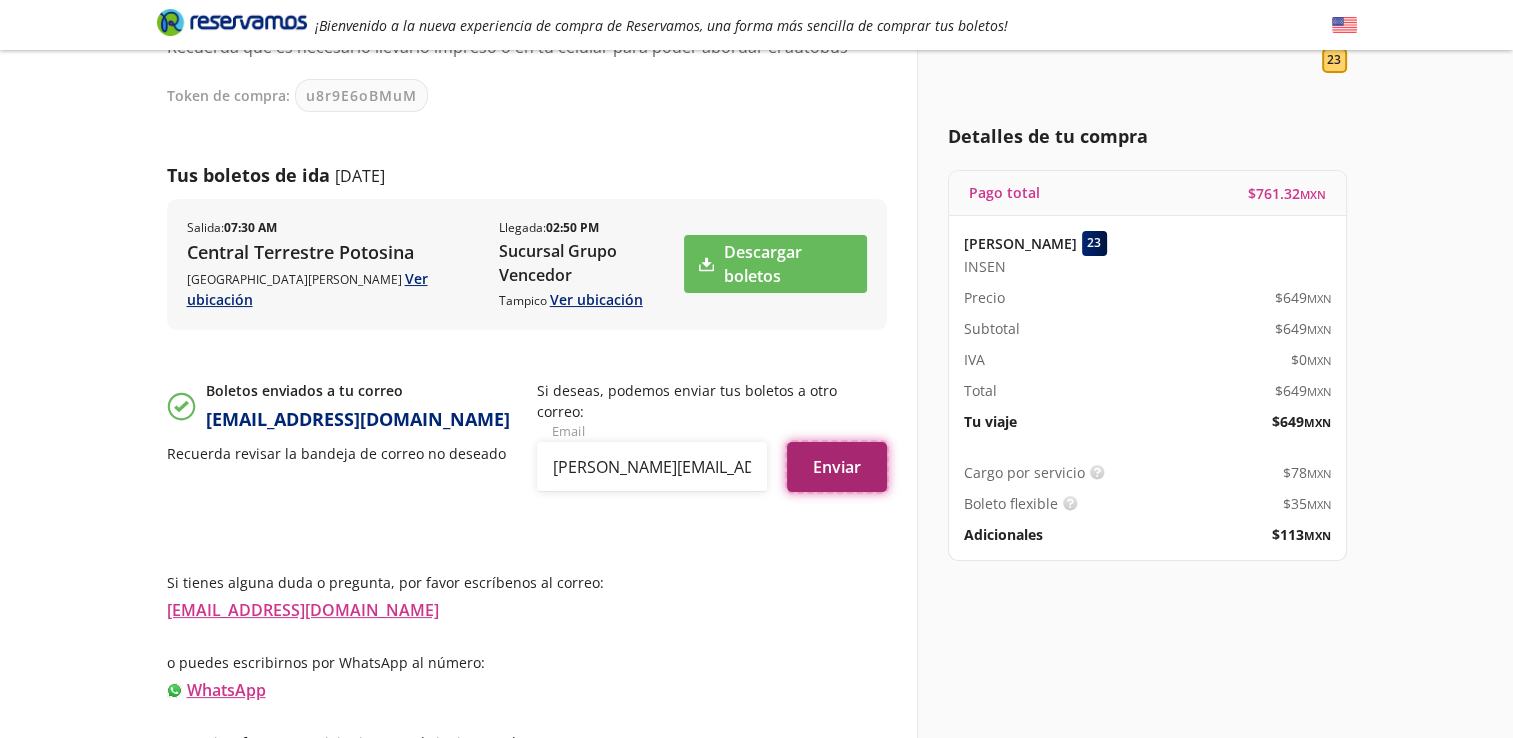 click on "Enviar" at bounding box center [837, 467] 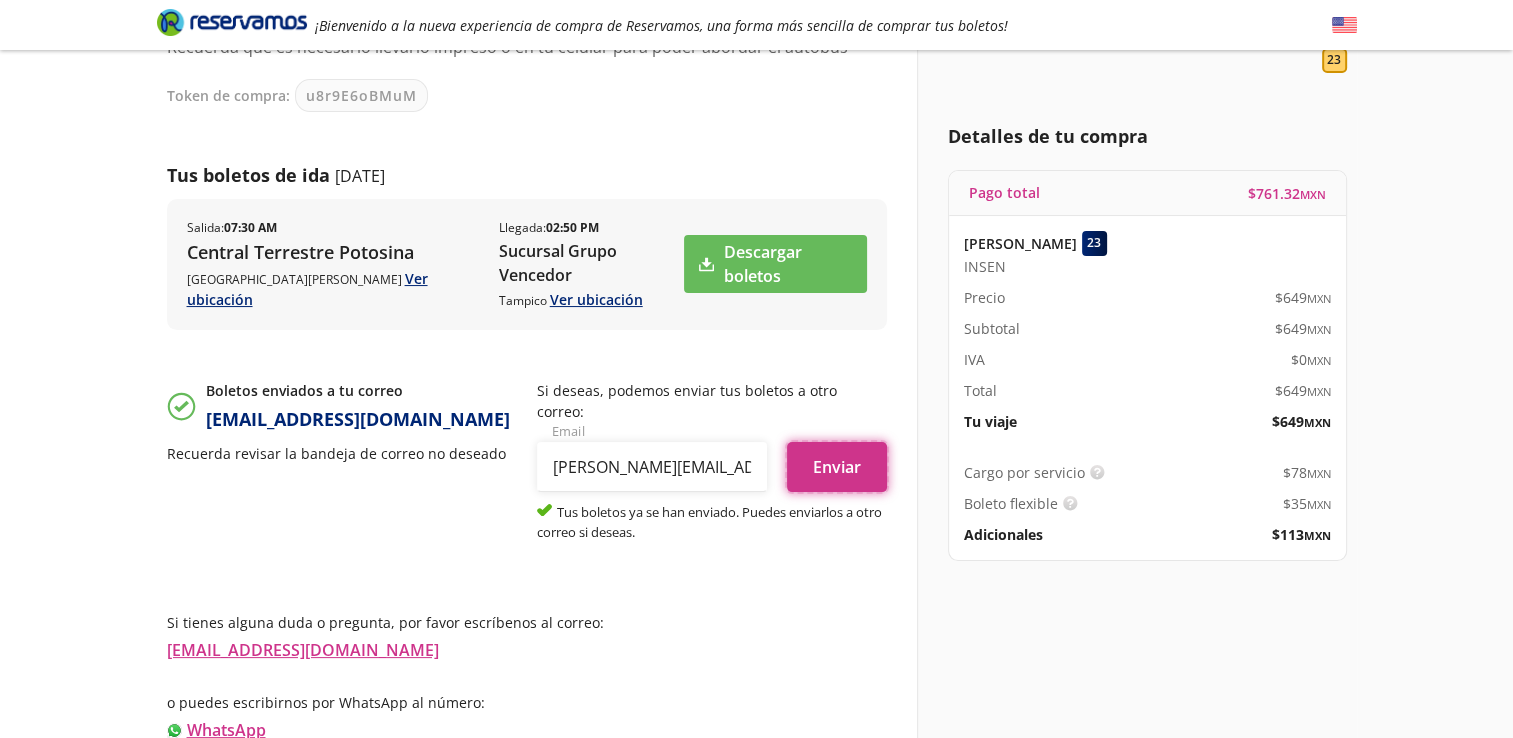 scroll, scrollTop: 236, scrollLeft: 0, axis: vertical 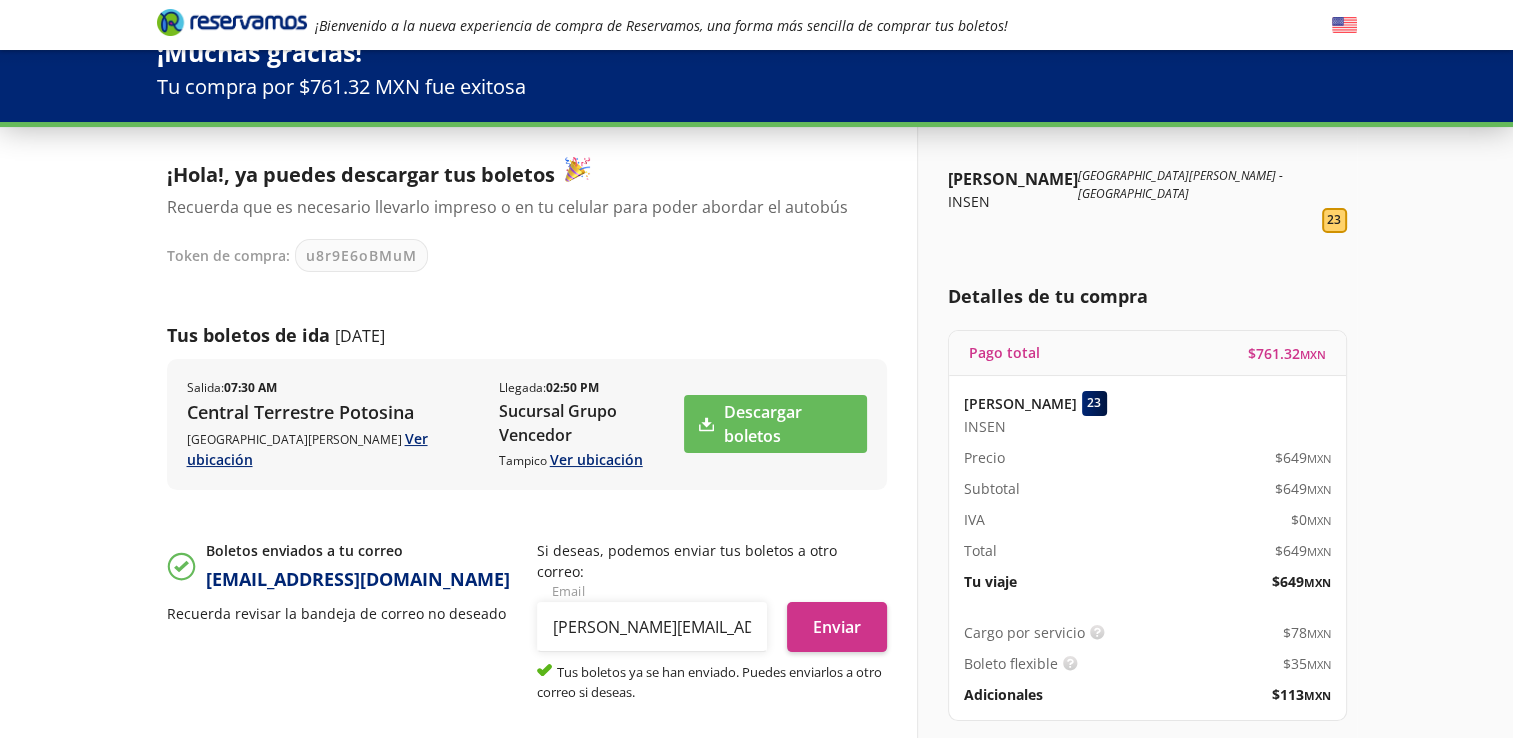 drag, startPoint x: 1507, startPoint y: 316, endPoint x: 1505, endPoint y: 332, distance: 16.124516 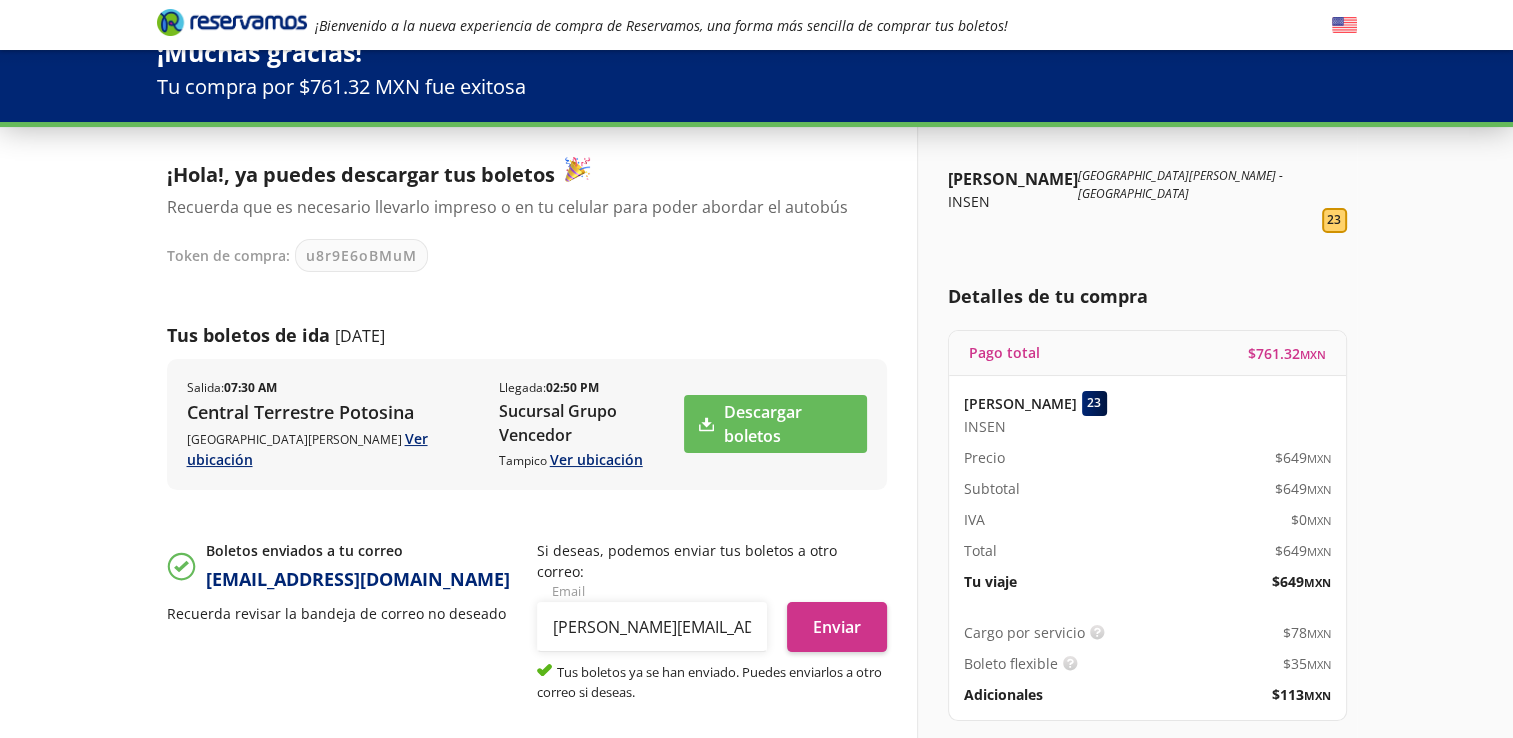 scroll, scrollTop: 132, scrollLeft: 0, axis: vertical 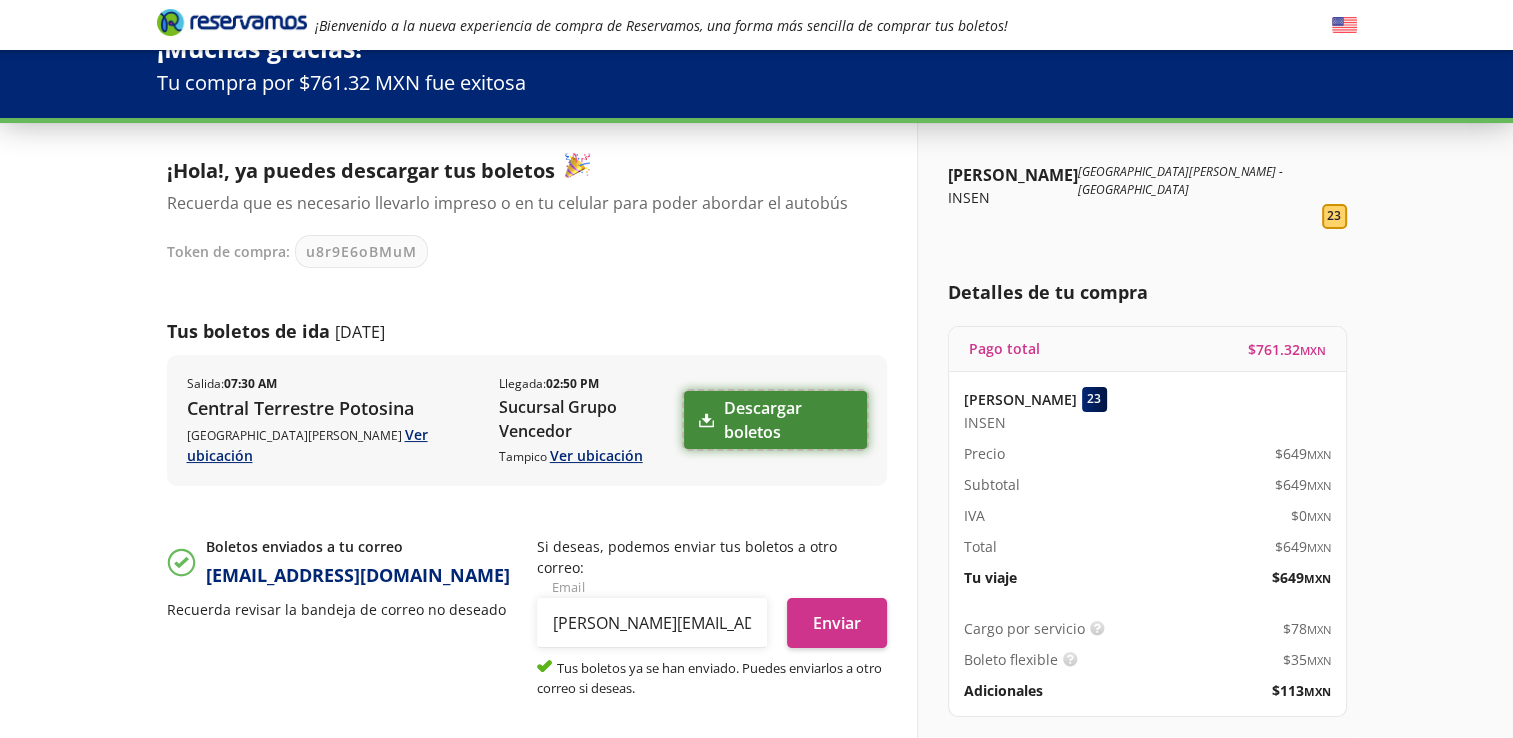 click on "Descargar boletos" at bounding box center (775, 420) 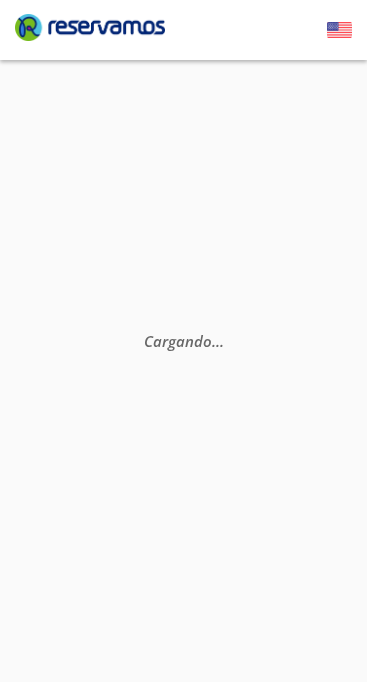 select on "MX" 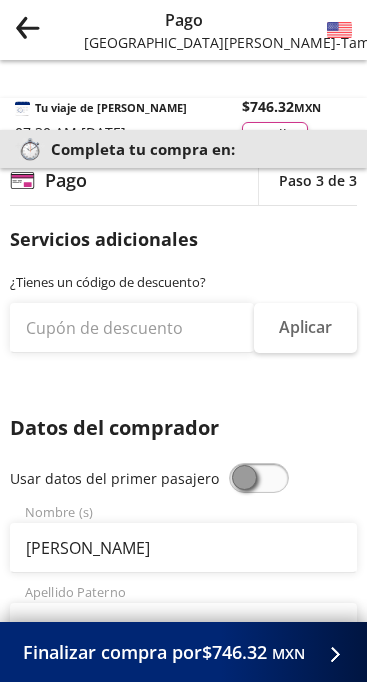 scroll, scrollTop: 0, scrollLeft: 0, axis: both 